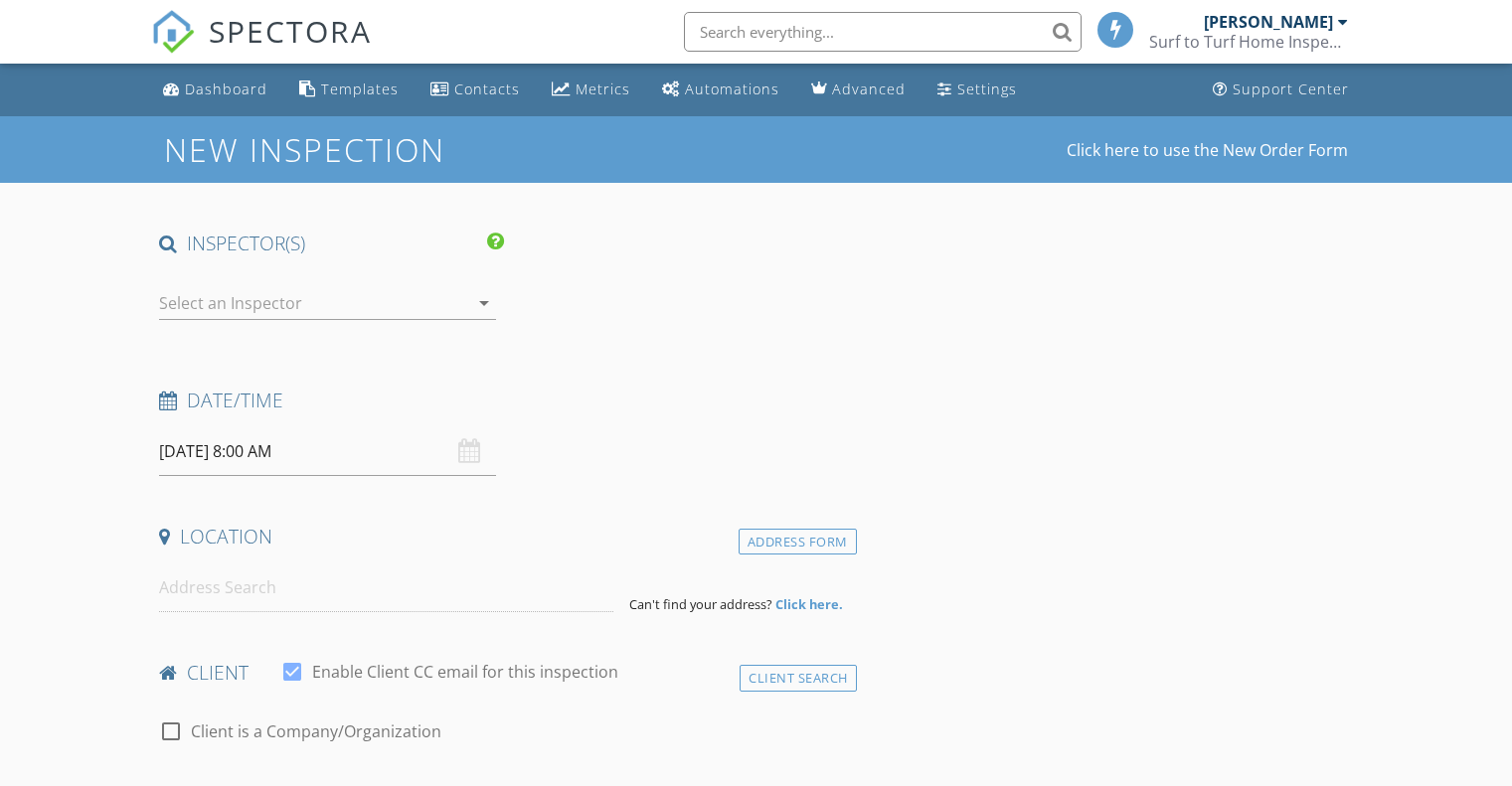 select on "6" 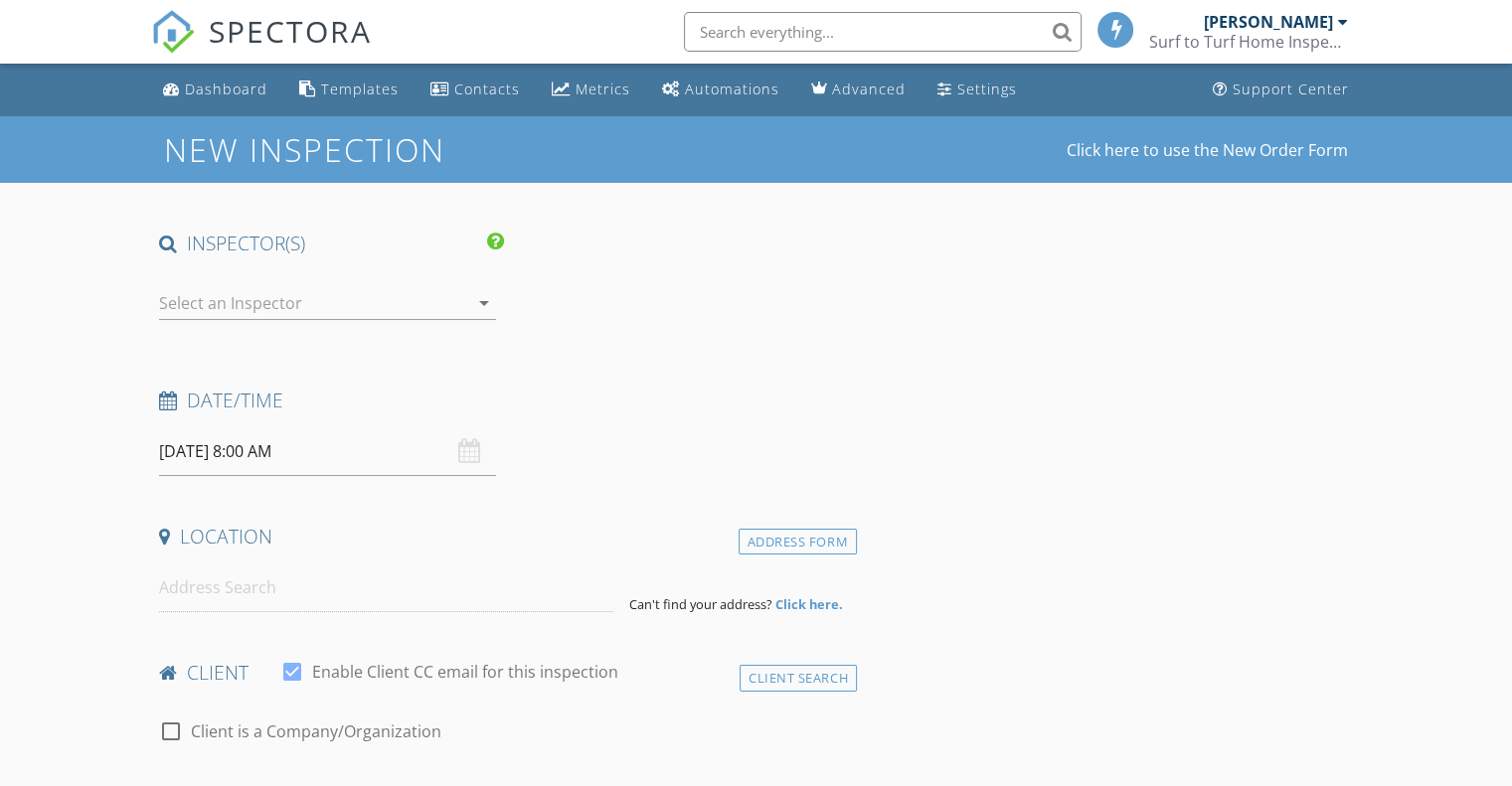 scroll, scrollTop: 0, scrollLeft: 0, axis: both 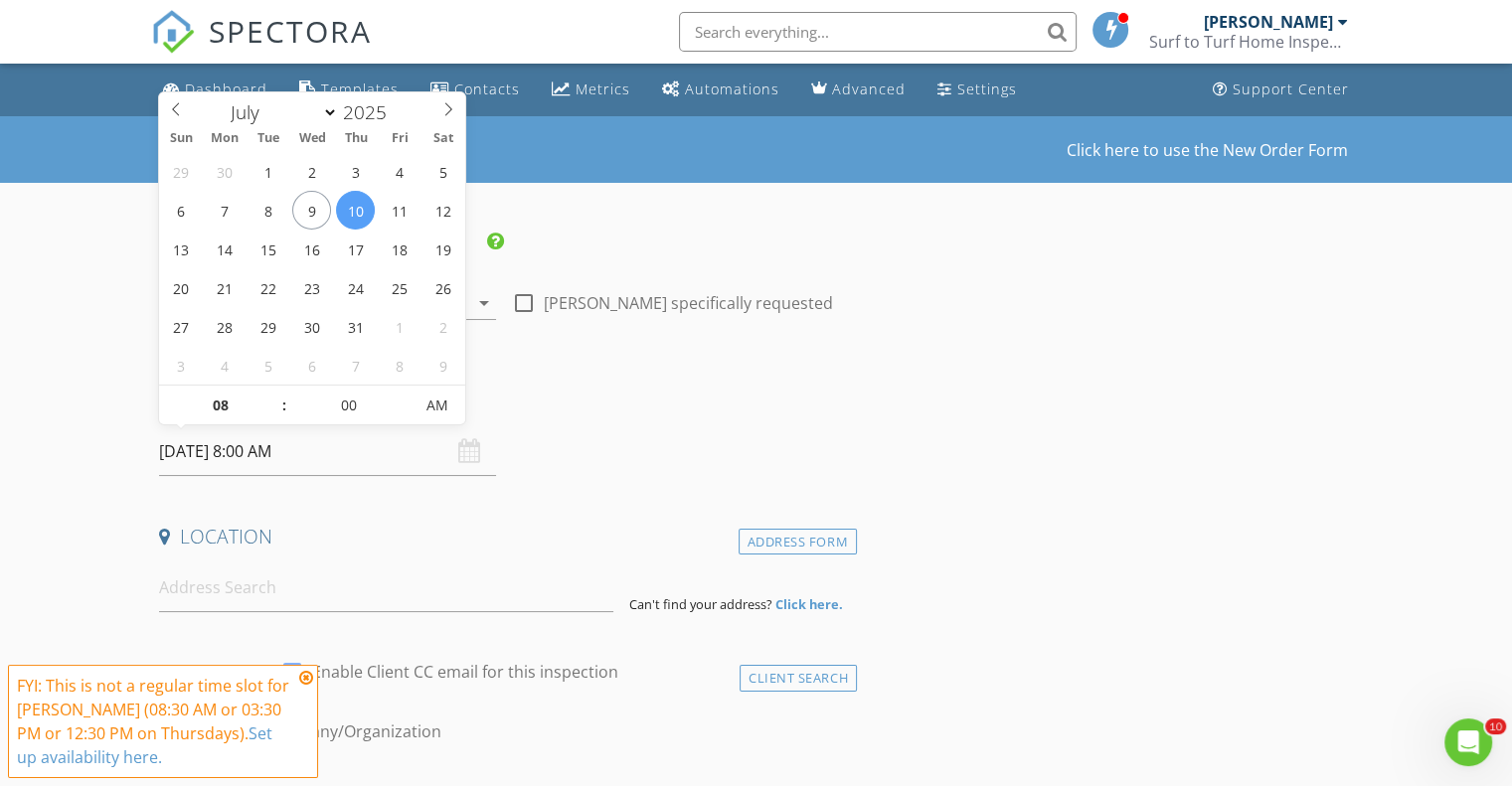 click on "[DATE] 8:00 AM" at bounding box center (327, 451) 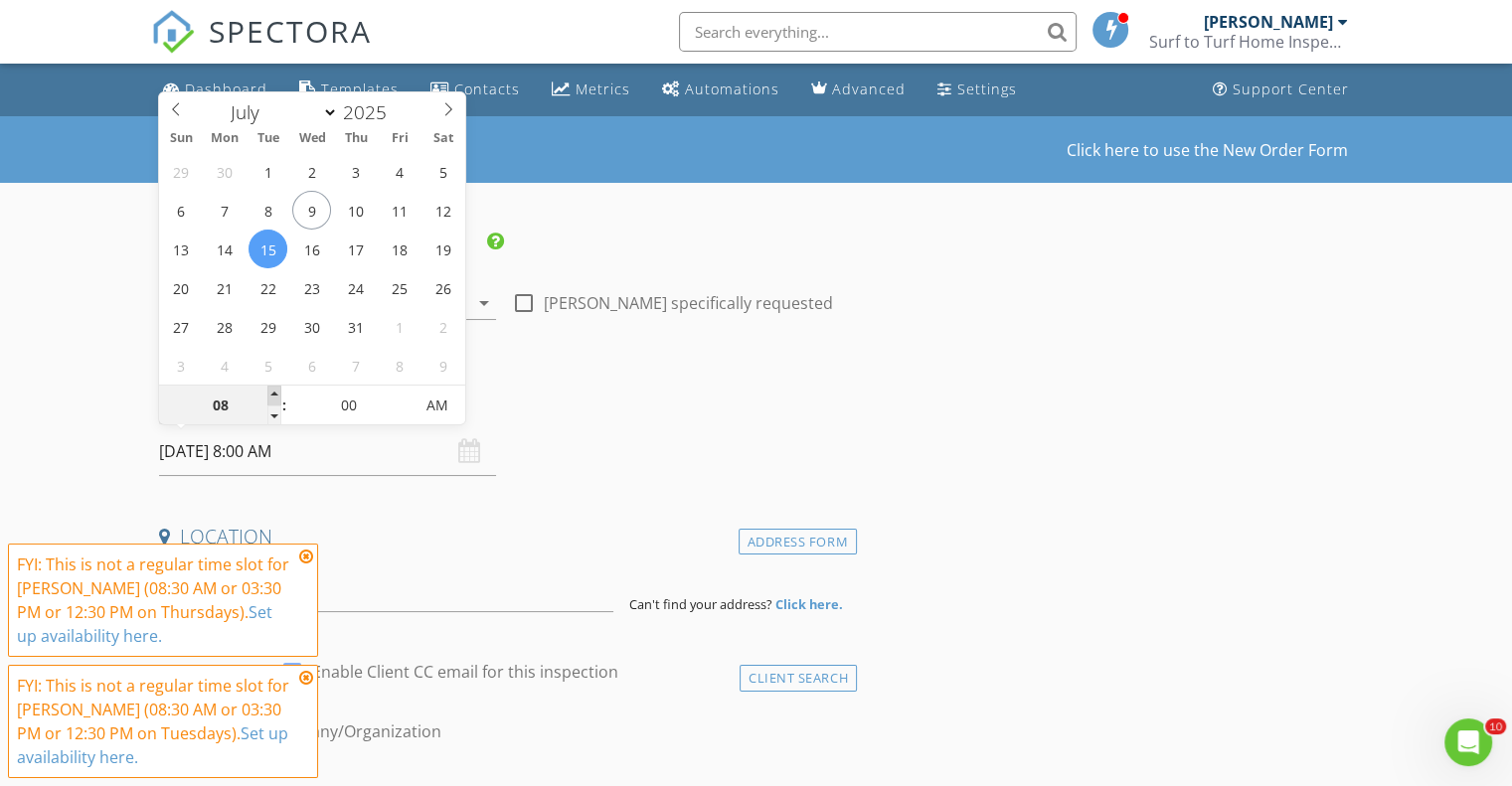 type on "07/15/2025 9:00 AM" 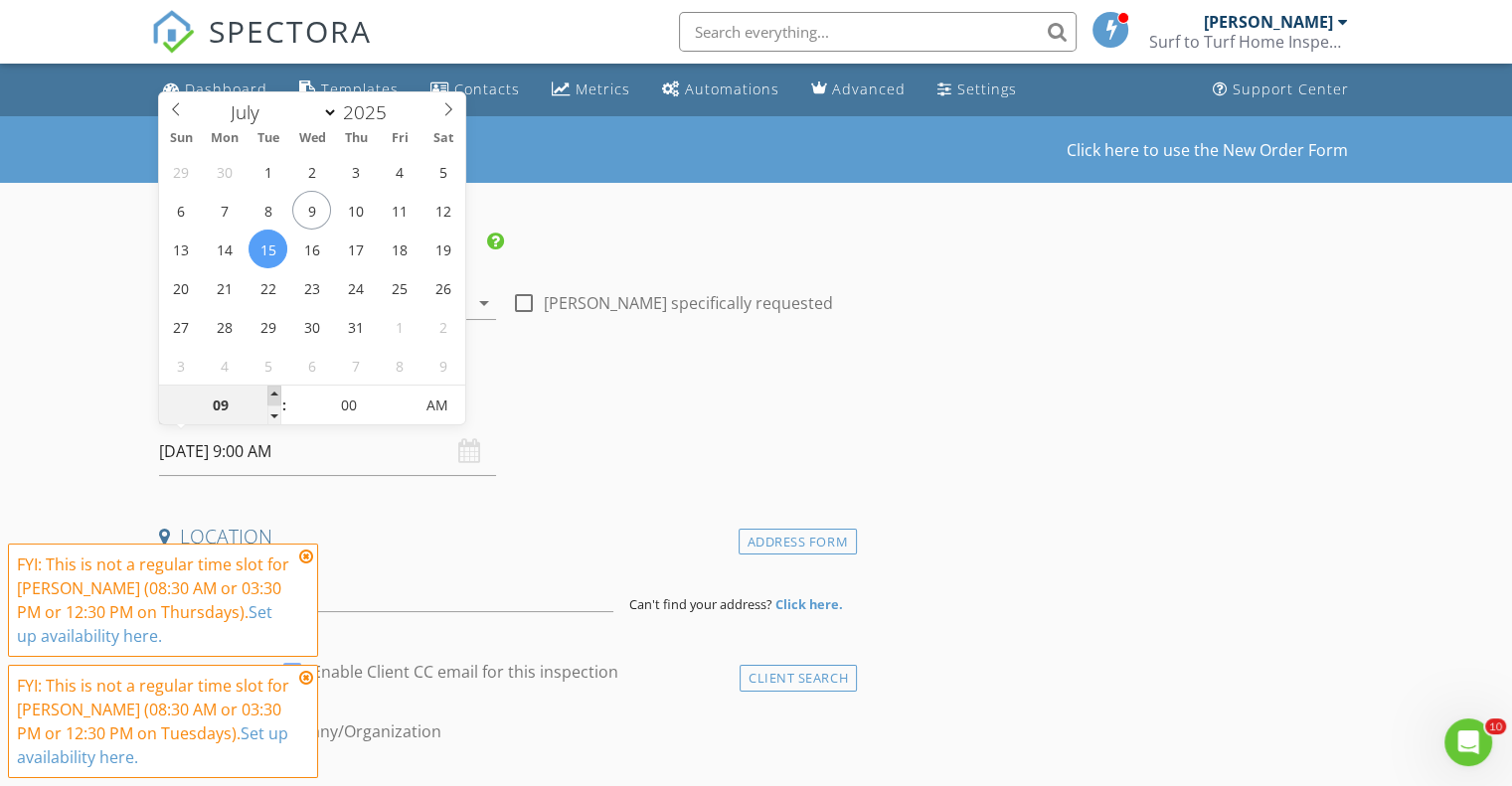click at bounding box center [274, 395] 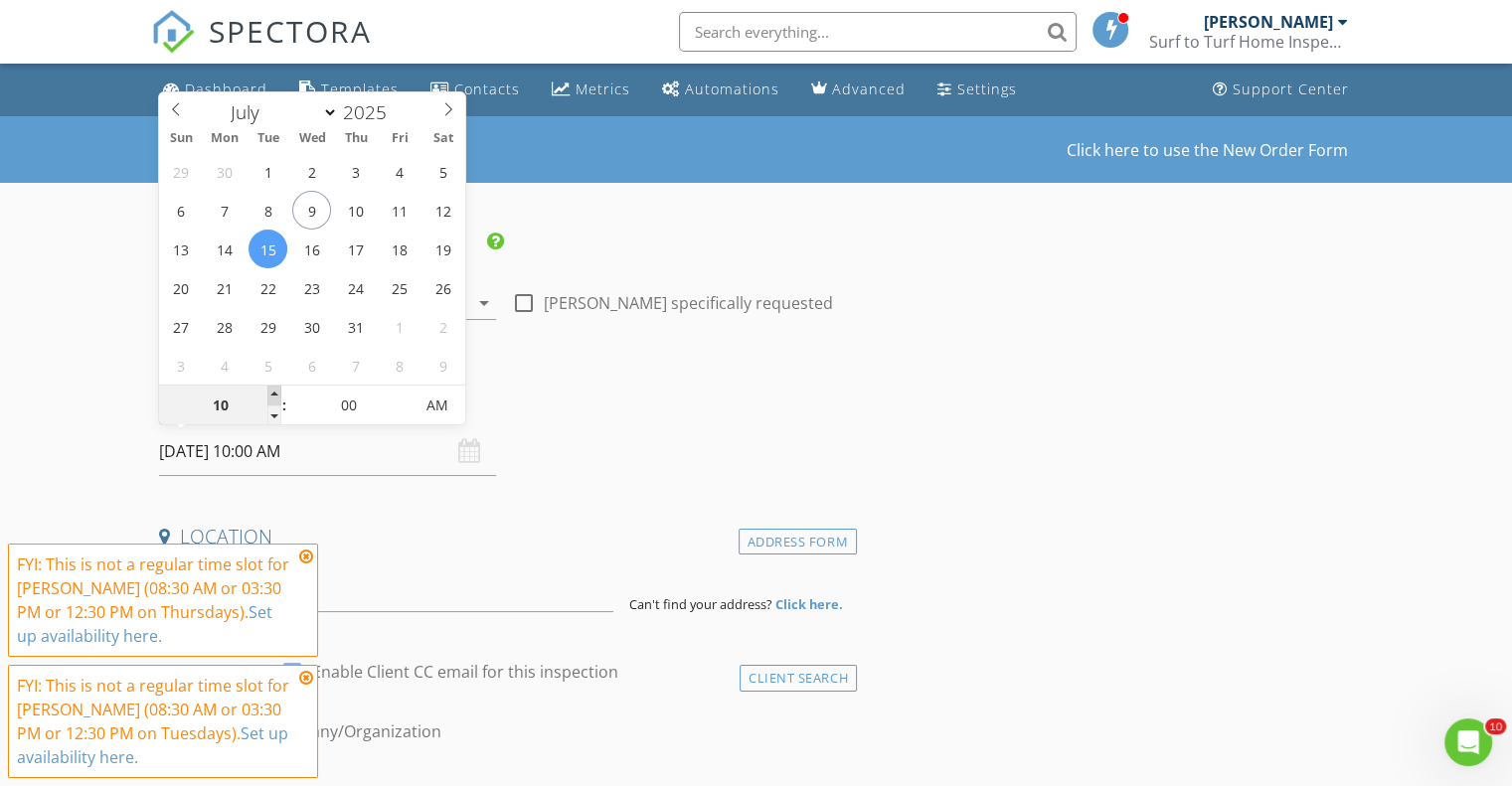click at bounding box center [274, 395] 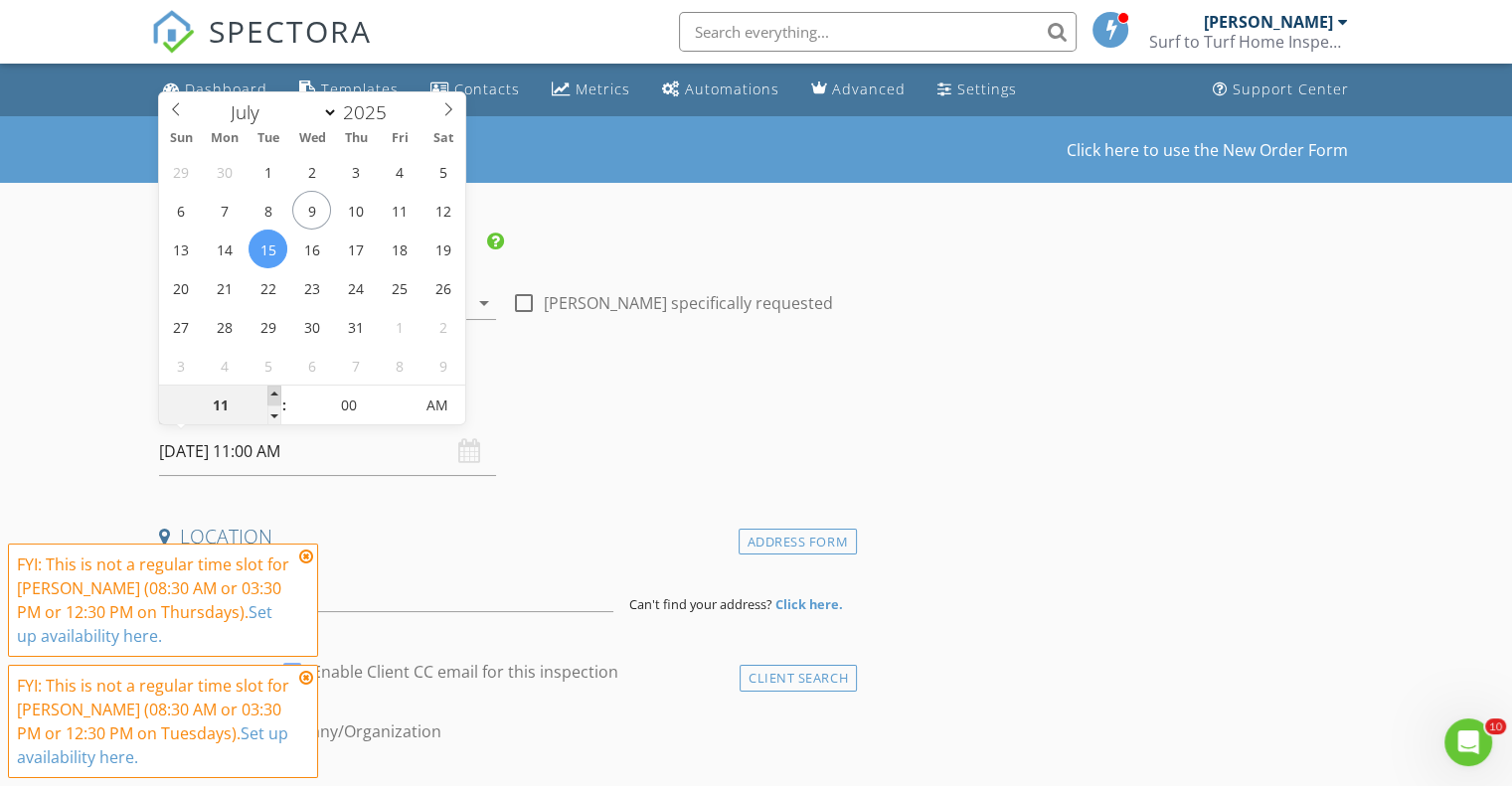 click at bounding box center [274, 395] 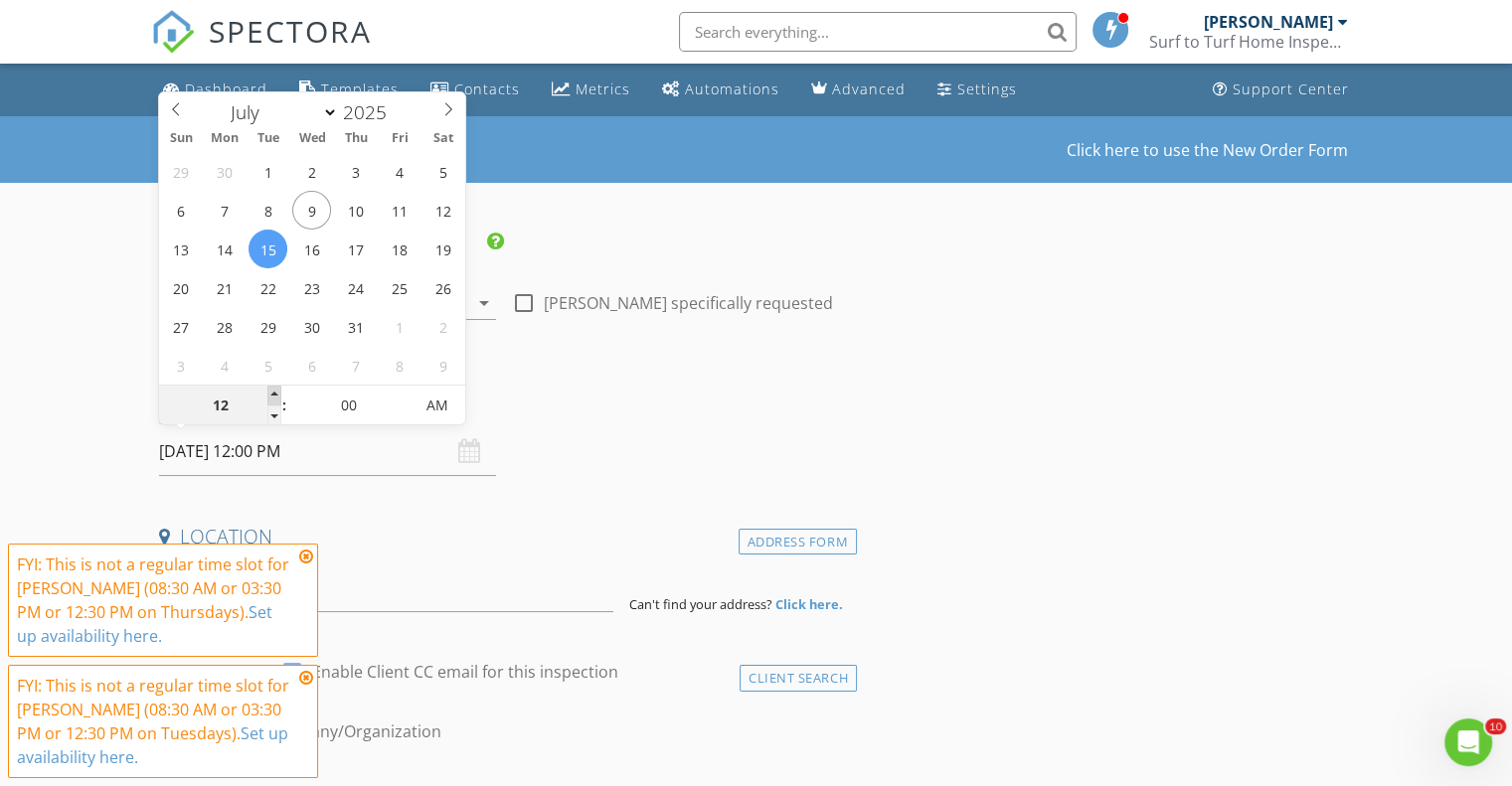 click at bounding box center (274, 395) 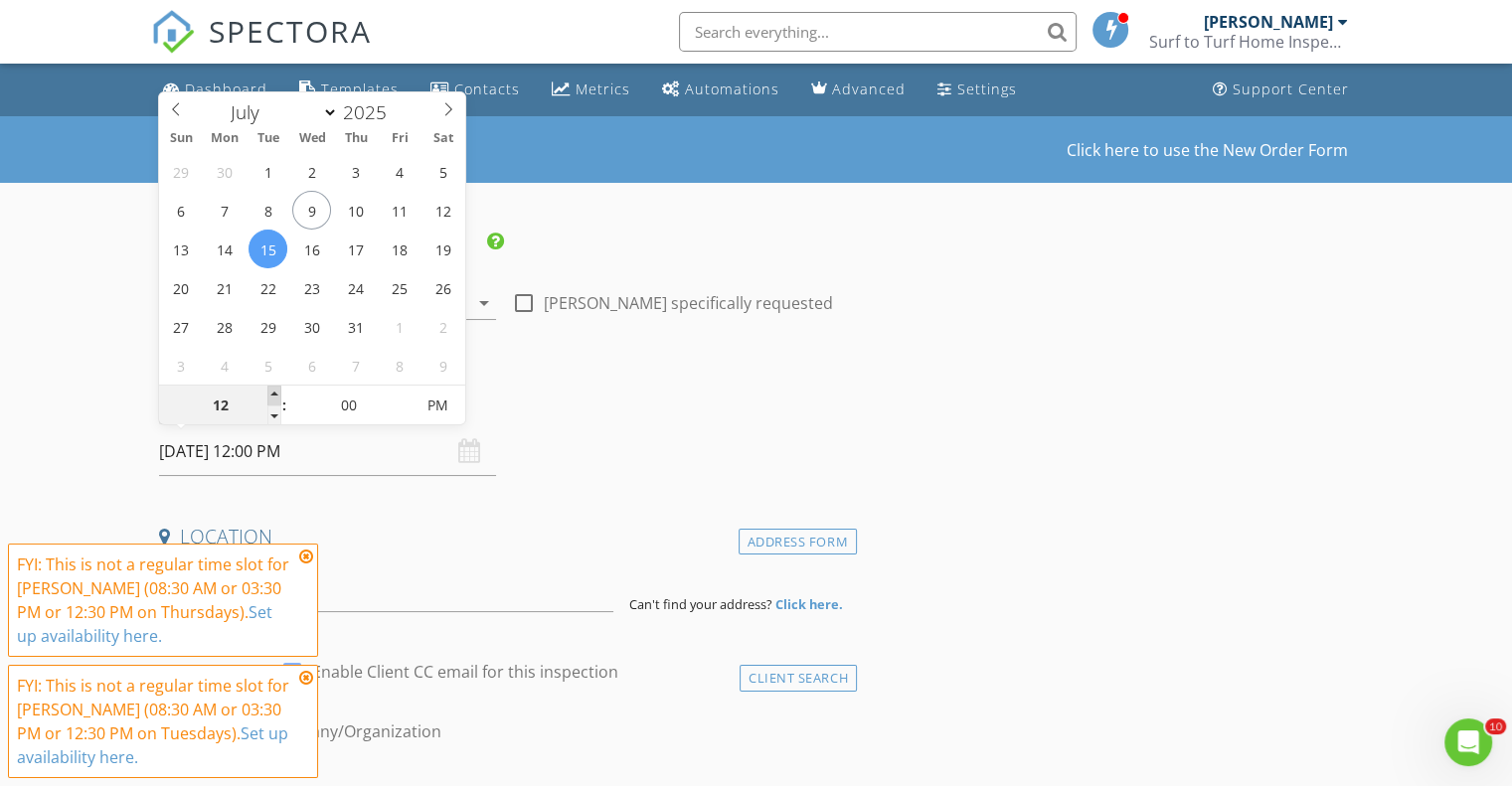 type on "07/15/2025 1:00 PM" 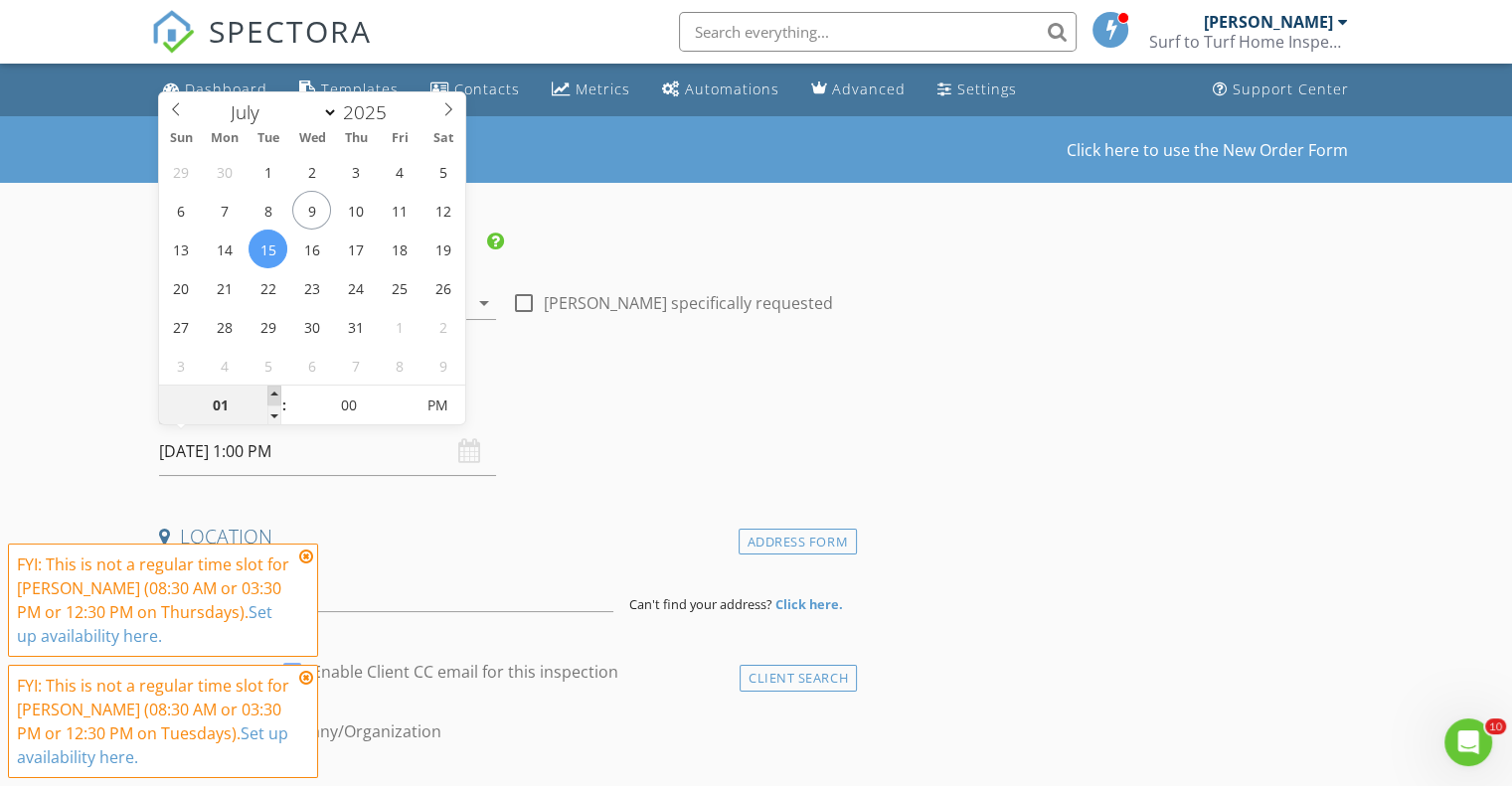 click at bounding box center [274, 395] 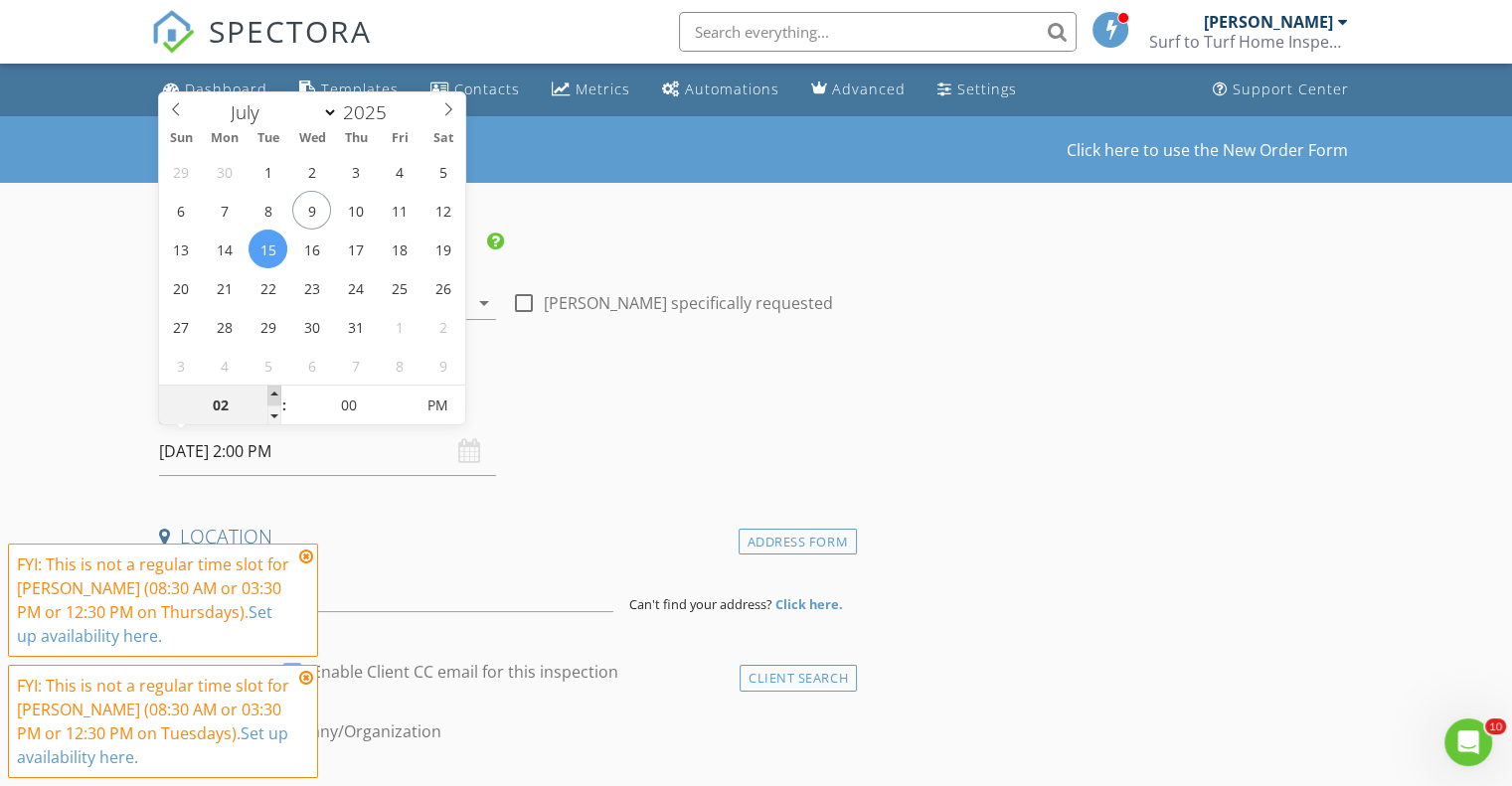 click at bounding box center [274, 395] 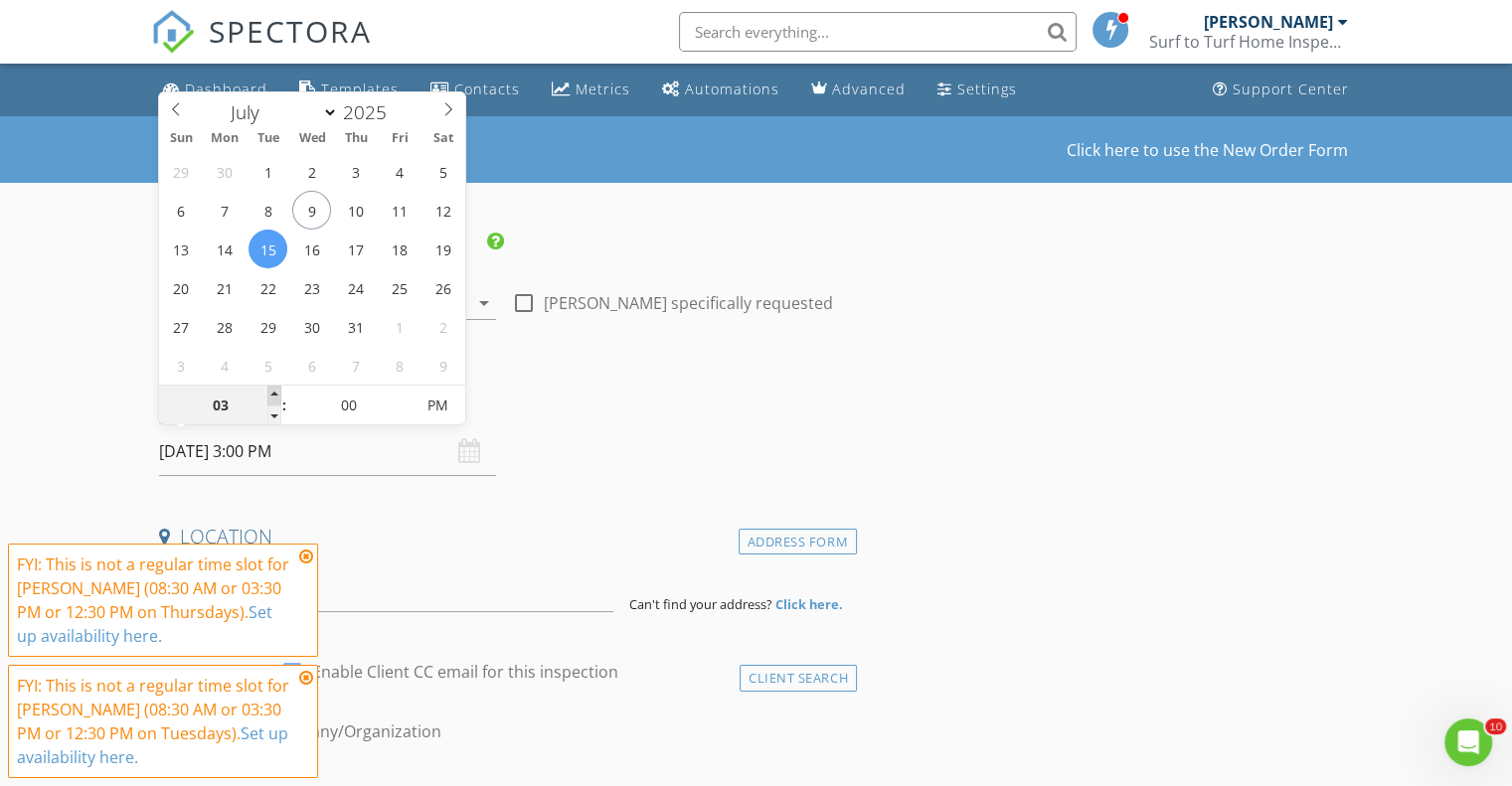 click at bounding box center [274, 395] 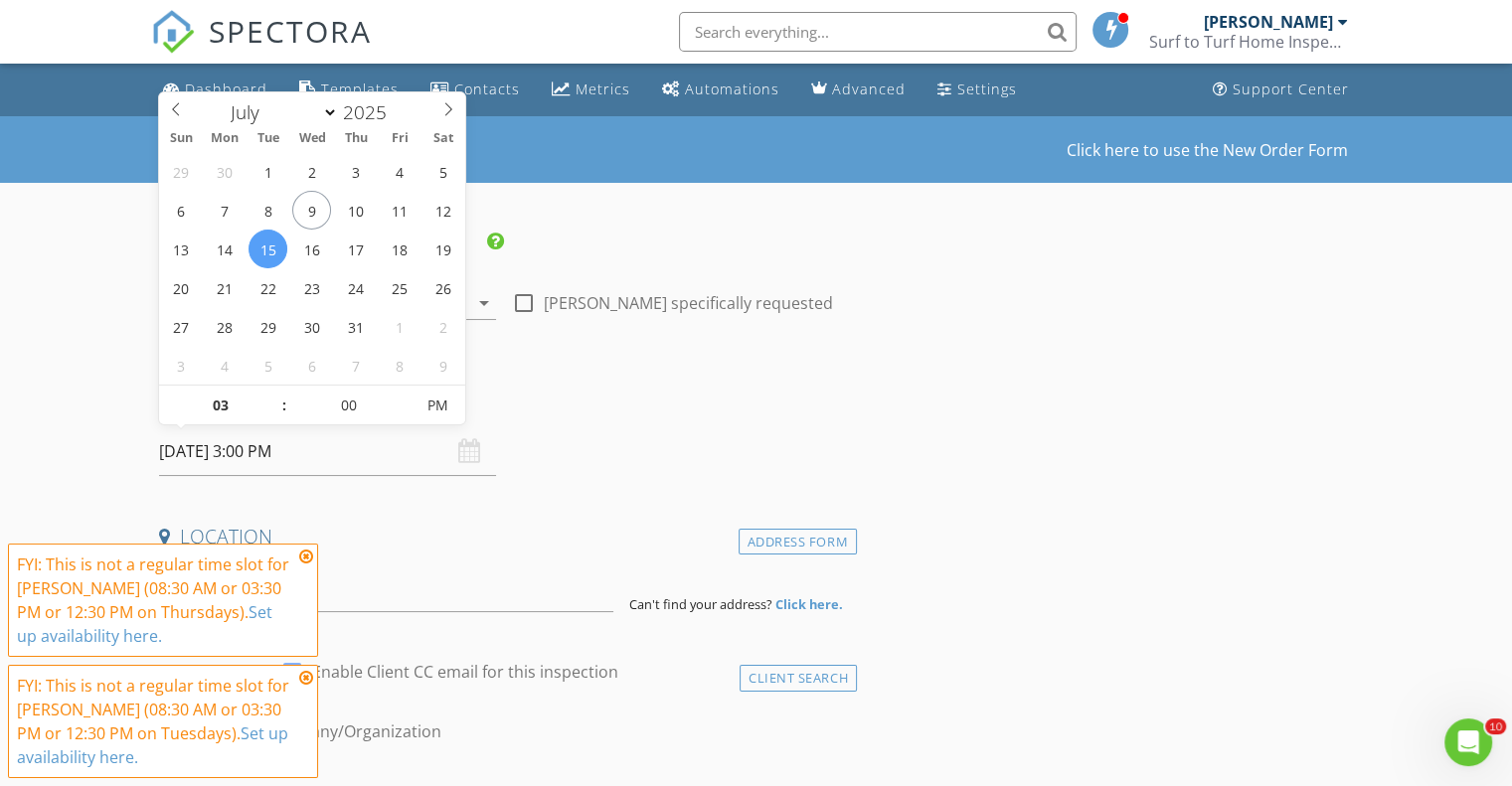 click at bounding box center [306, 556] 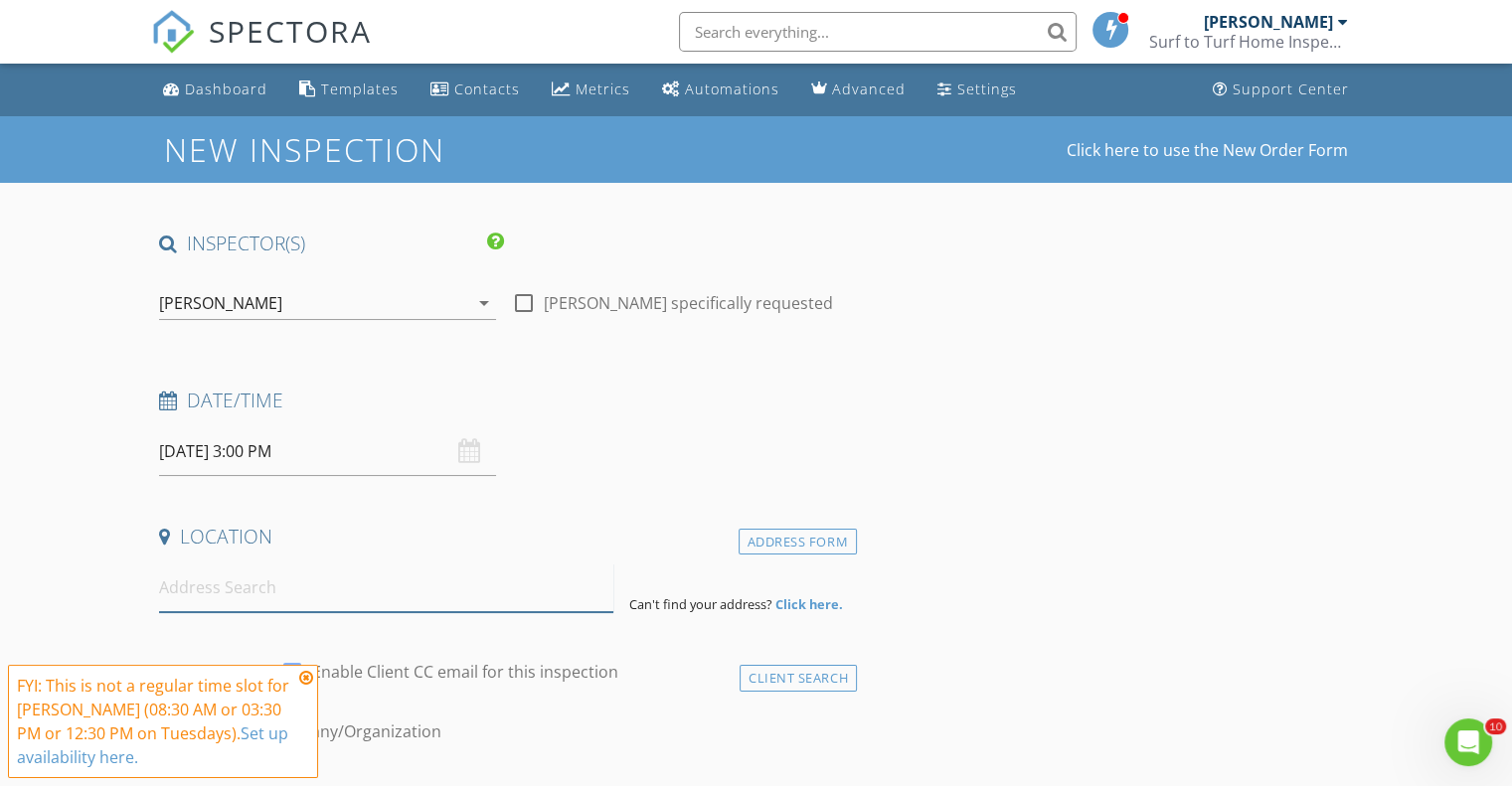 click at bounding box center [386, 587] 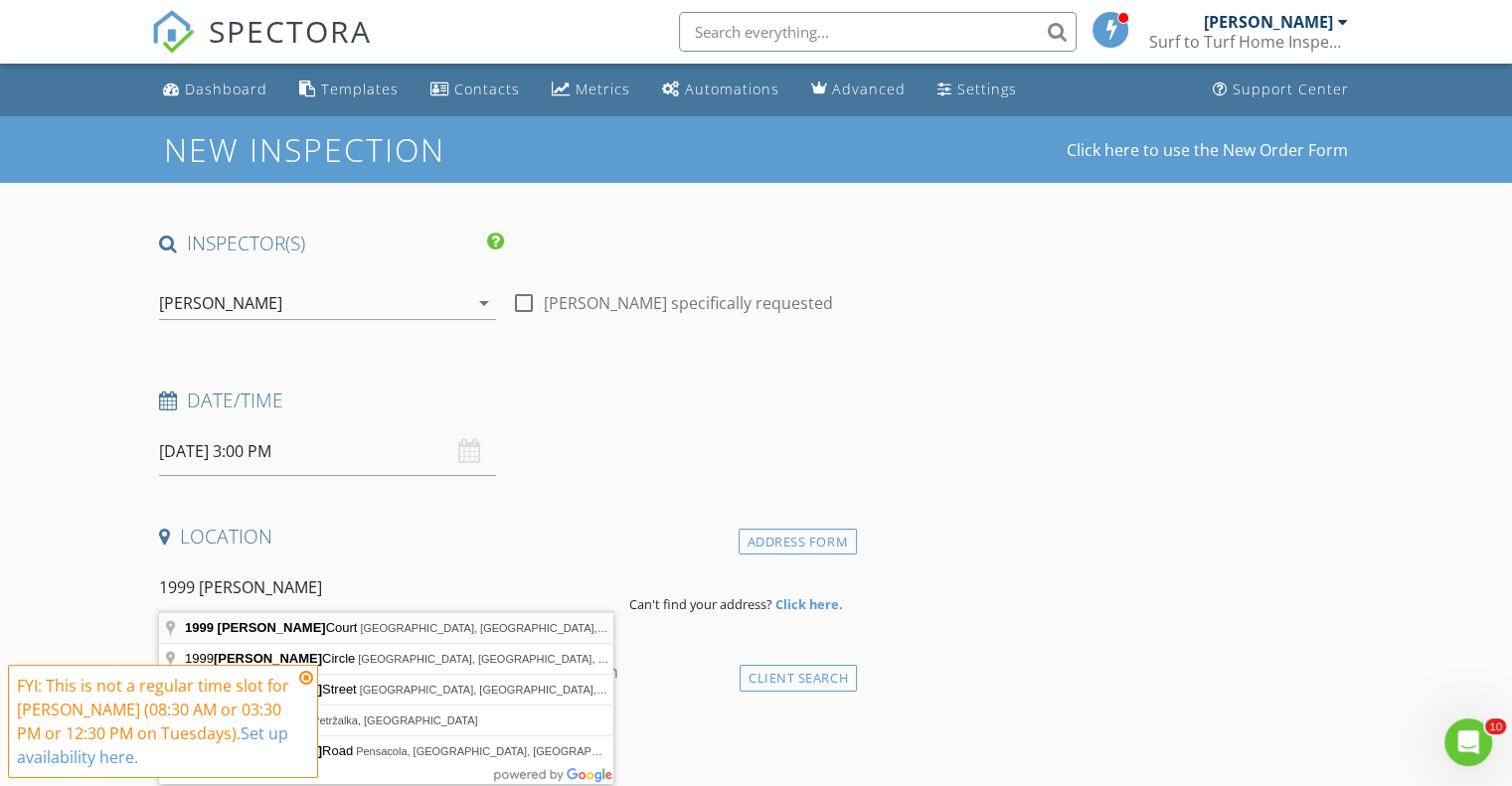 type on "1999 Cerny Court, Sumterville, FL, USA" 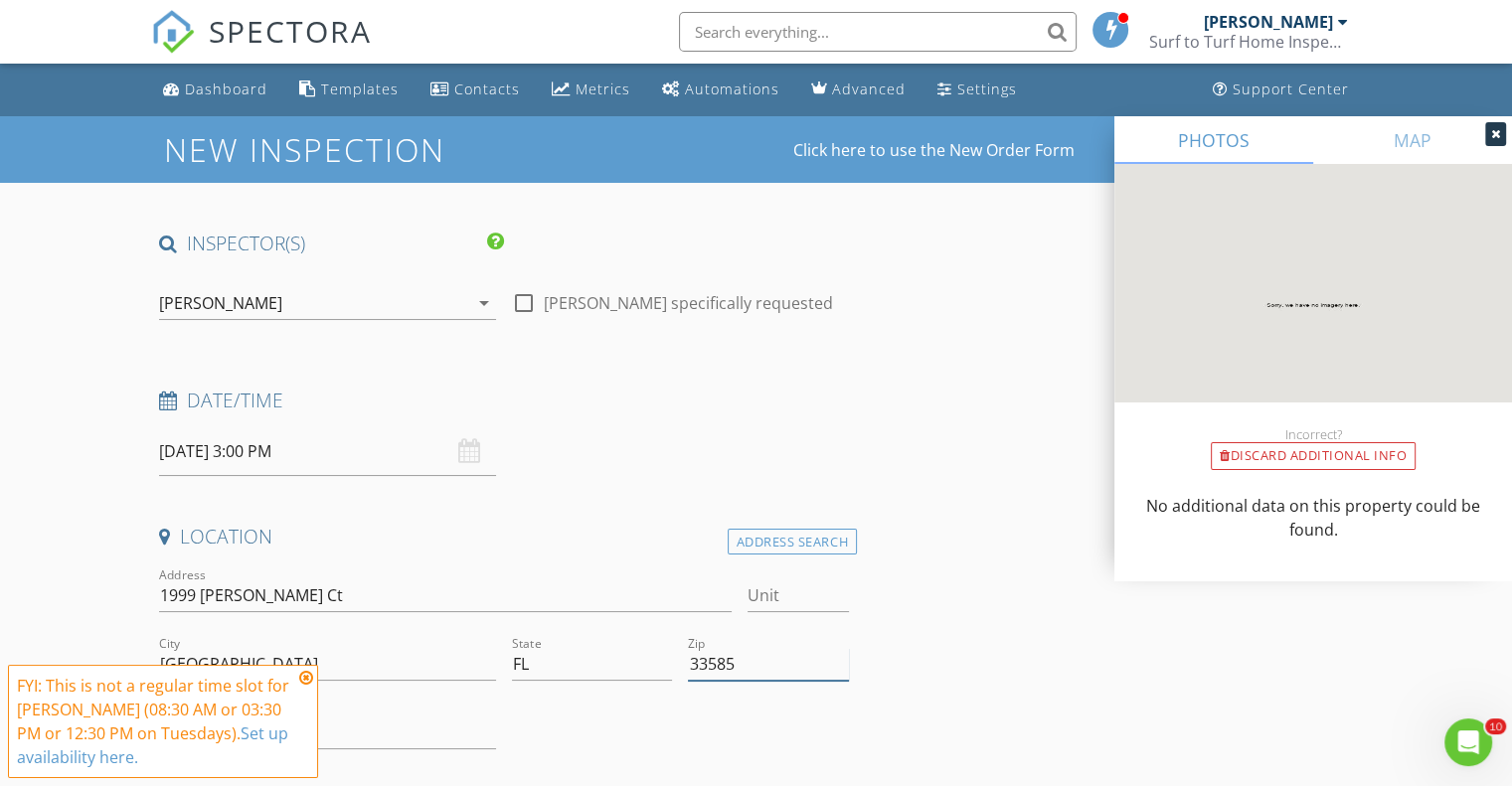 click on "33585" at bounding box center [767, 664] 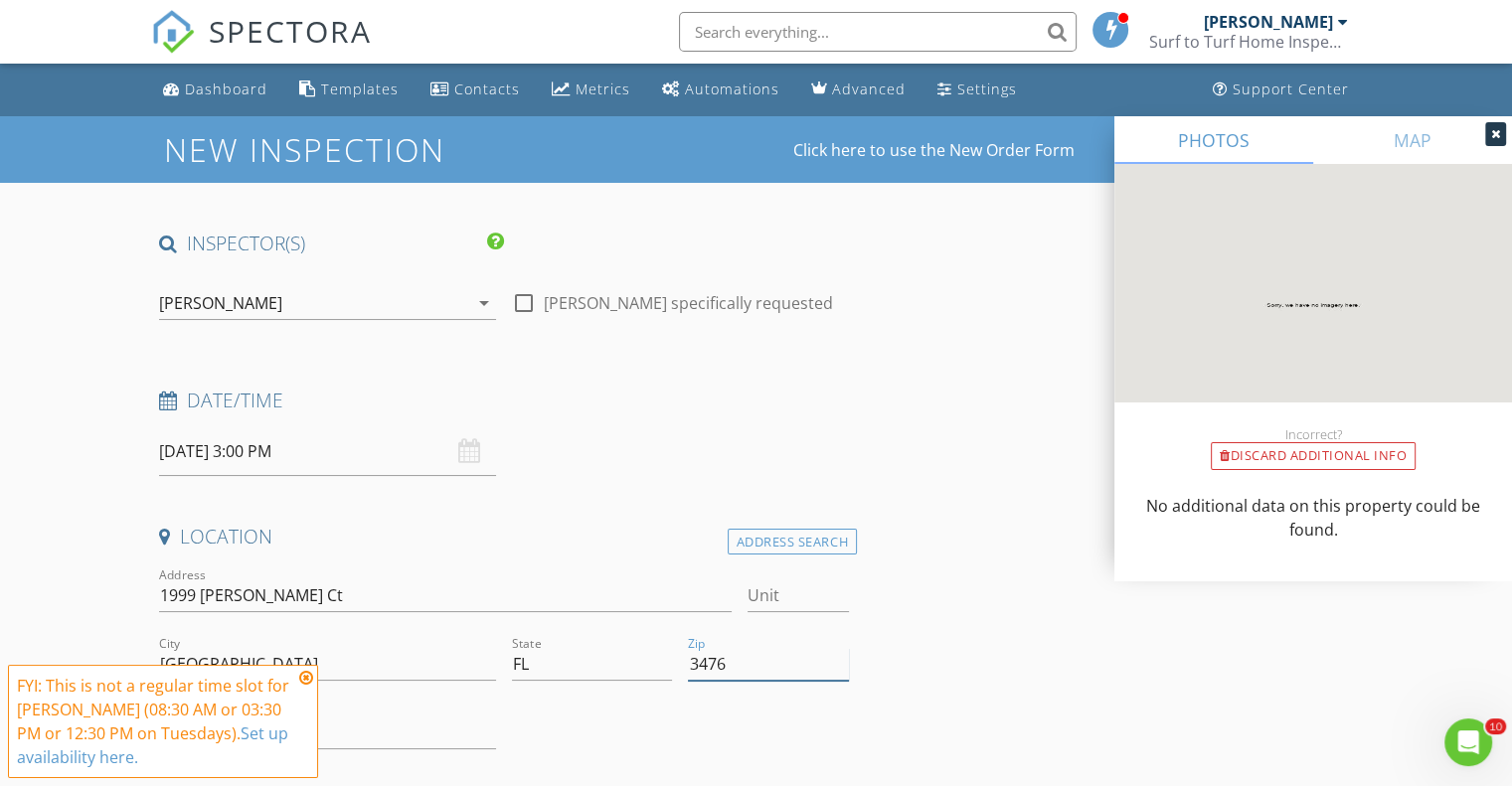 type on "34762" 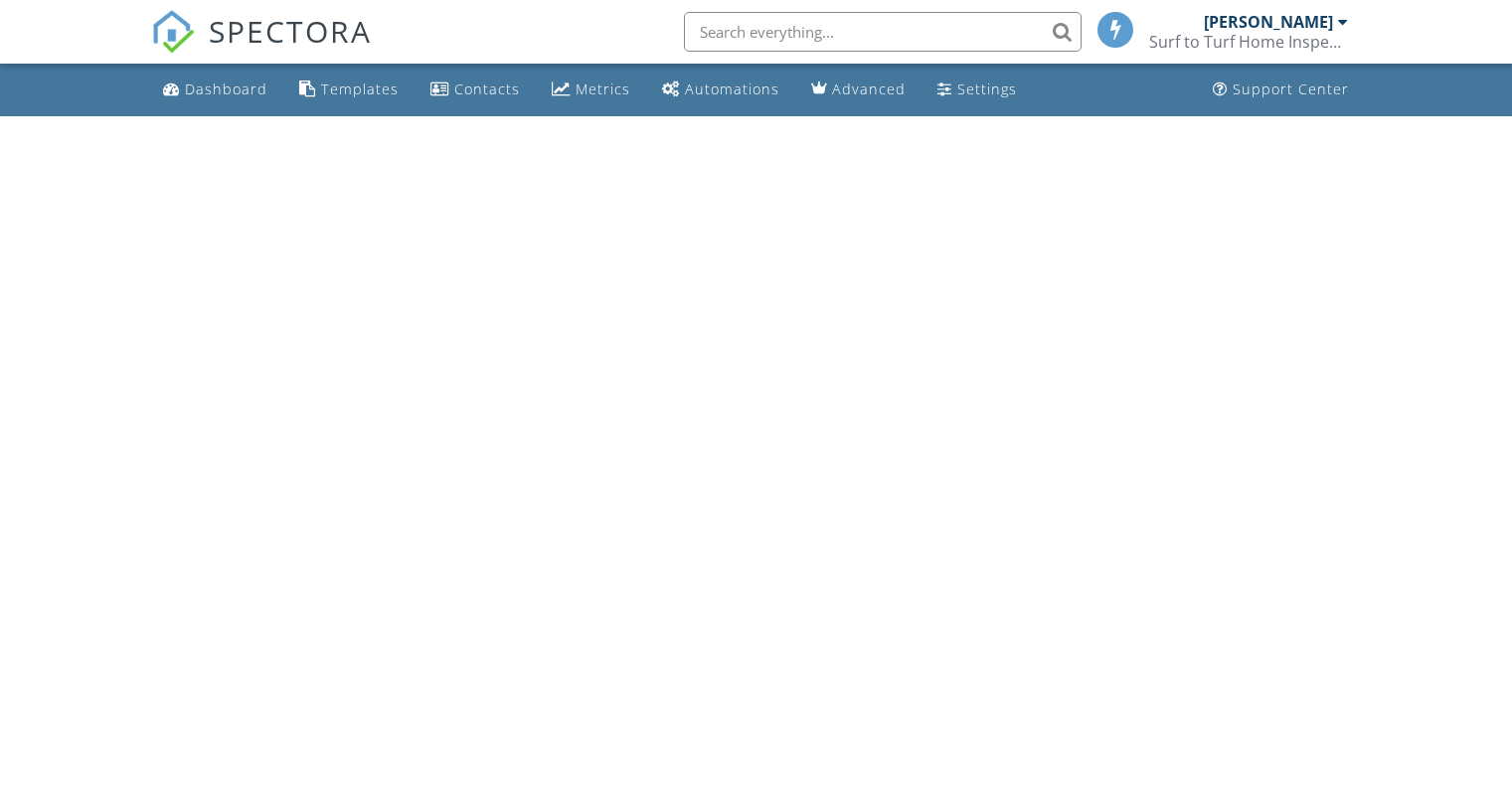 scroll, scrollTop: 0, scrollLeft: 0, axis: both 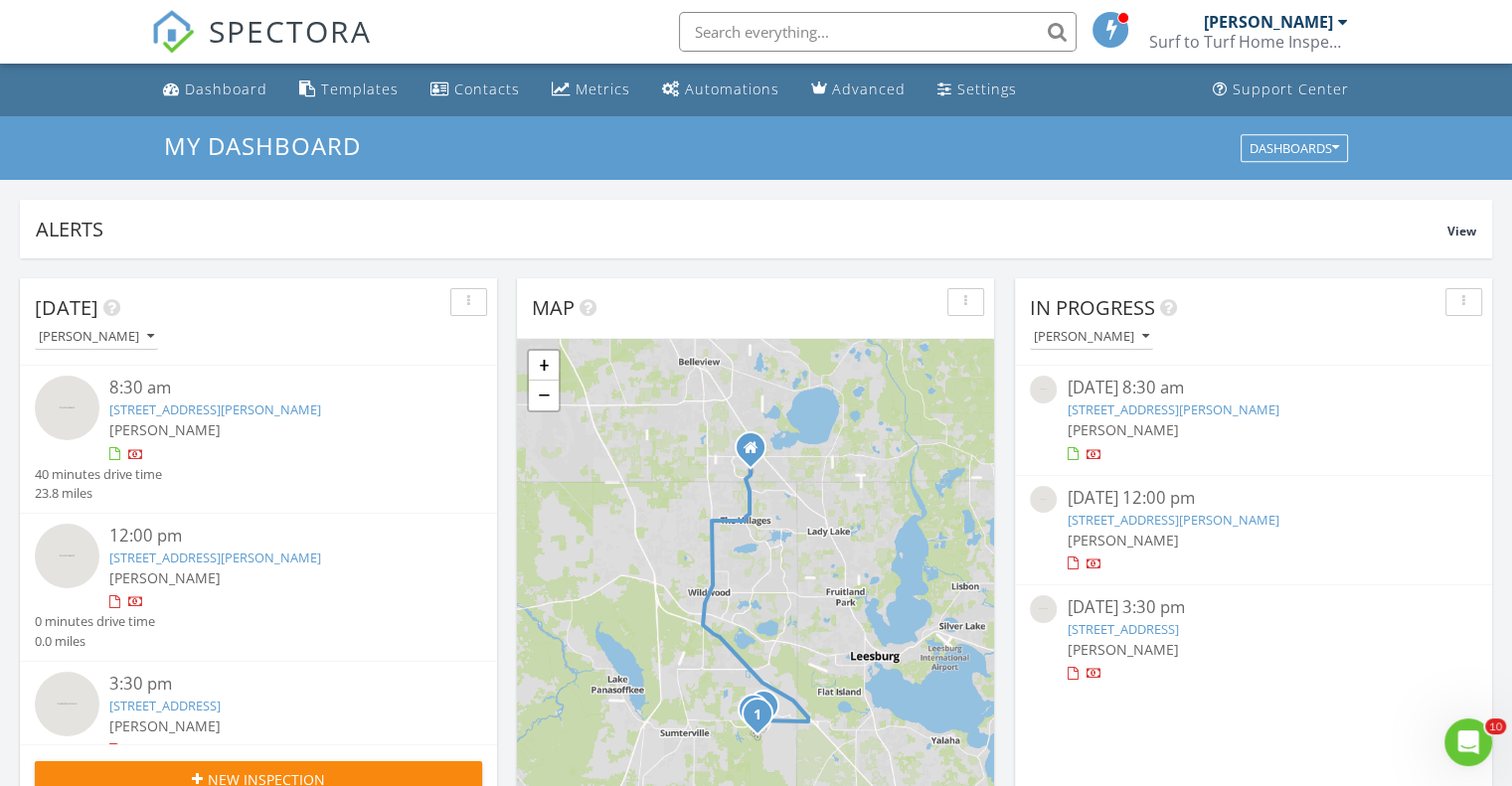 click at bounding box center [1343, 22] 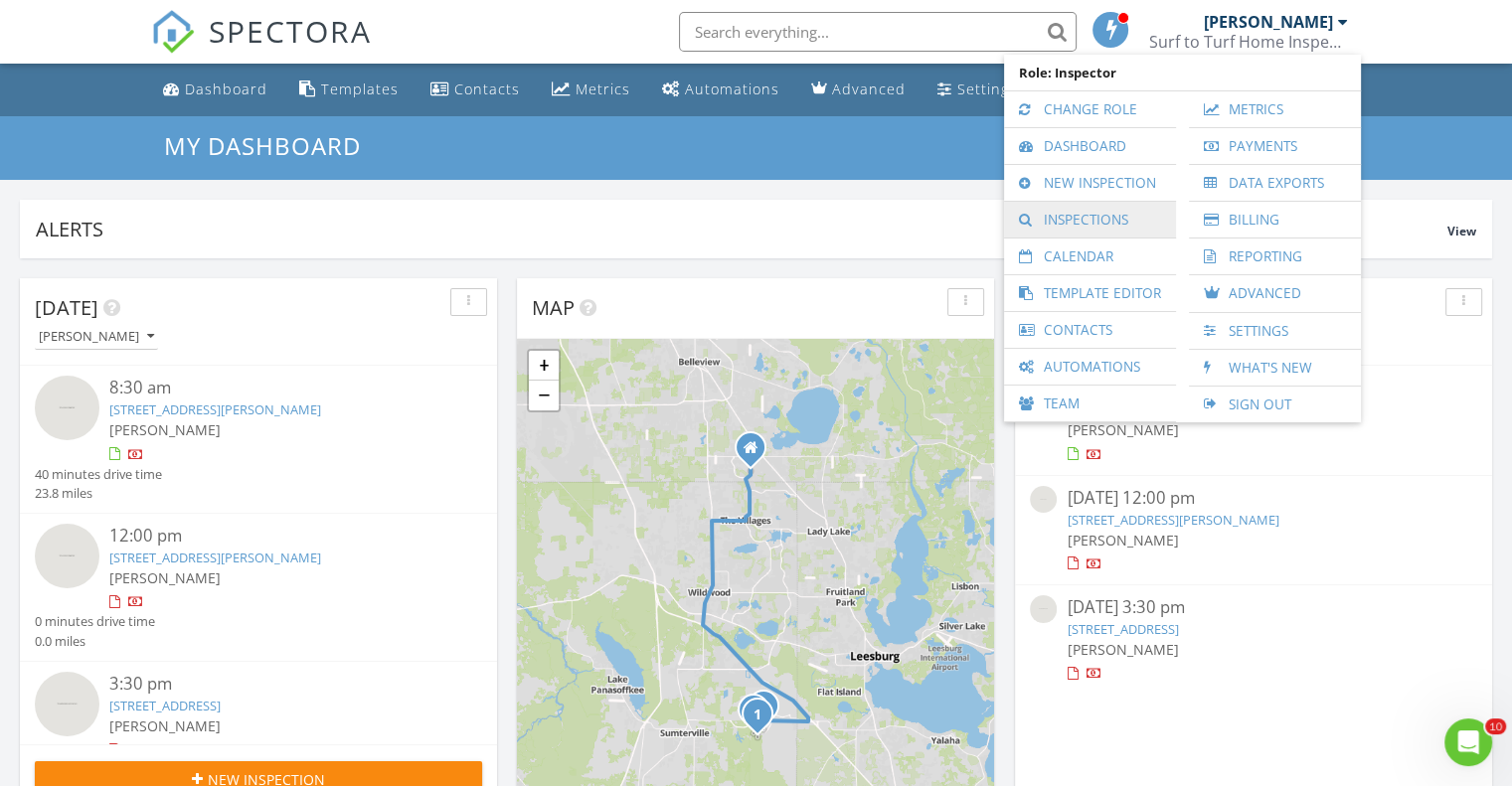 scroll, scrollTop: 9, scrollLeft: 10, axis: both 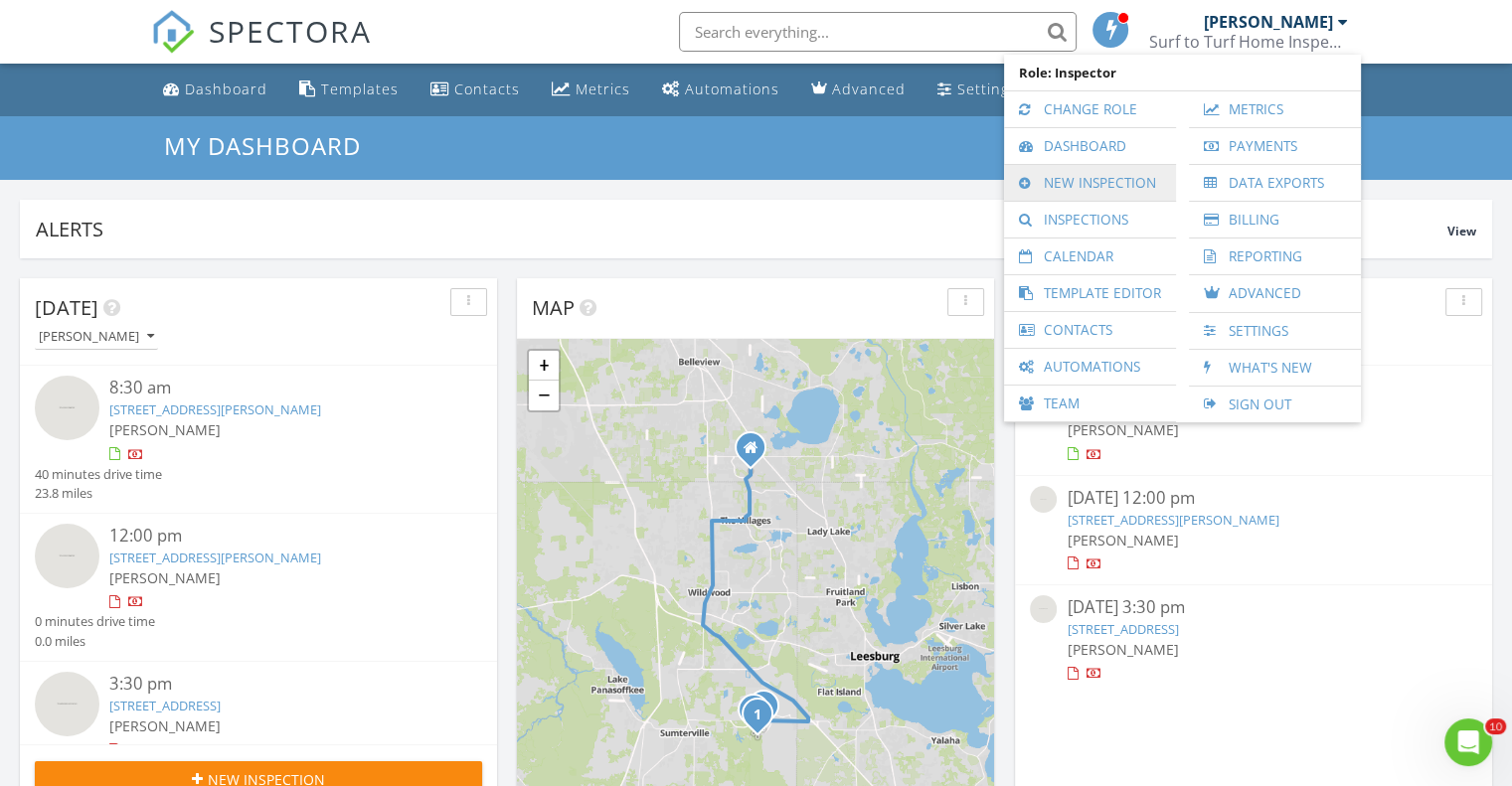 click on "New Inspection" at bounding box center (1090, 183) 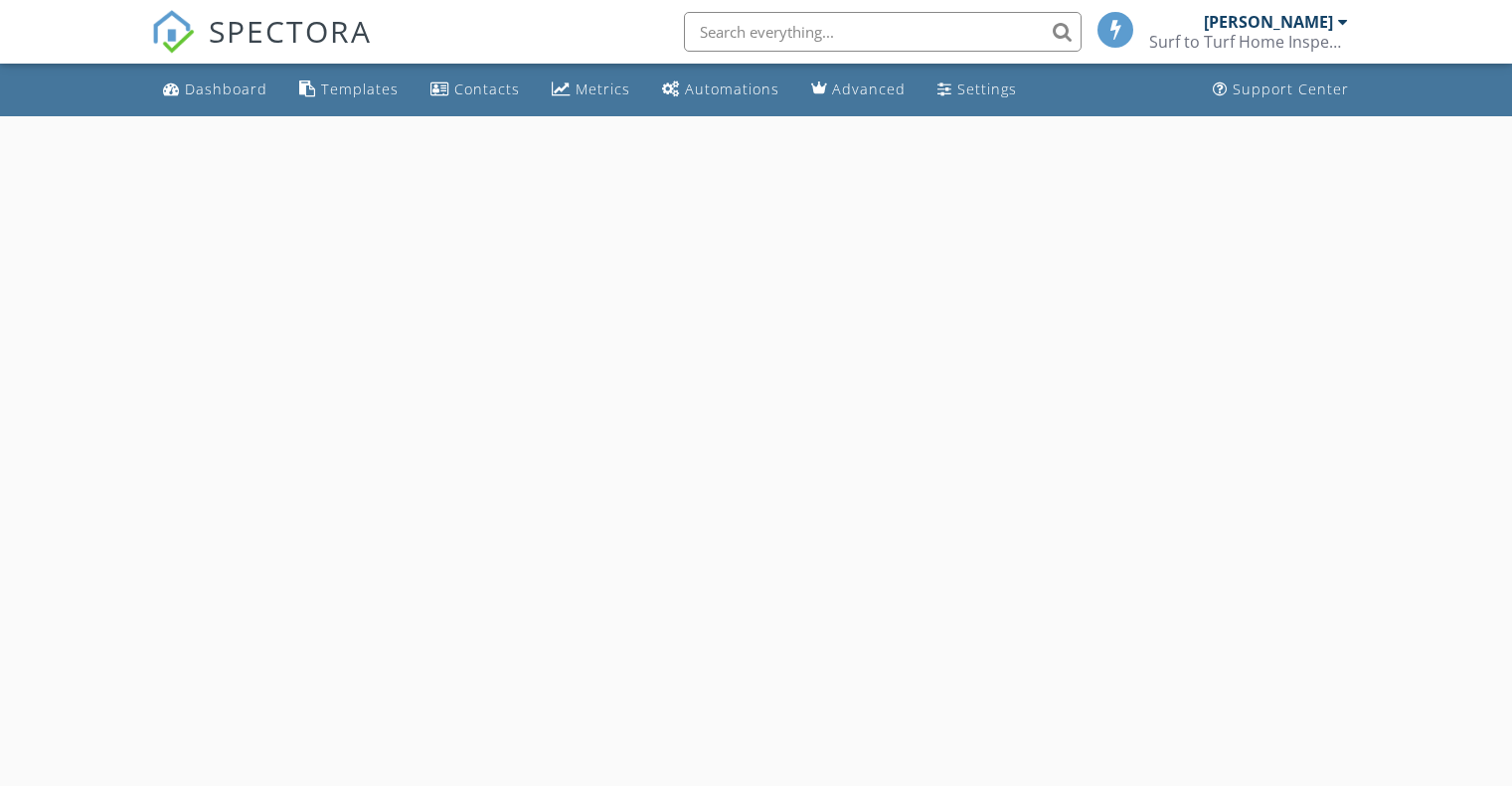 scroll, scrollTop: 0, scrollLeft: 0, axis: both 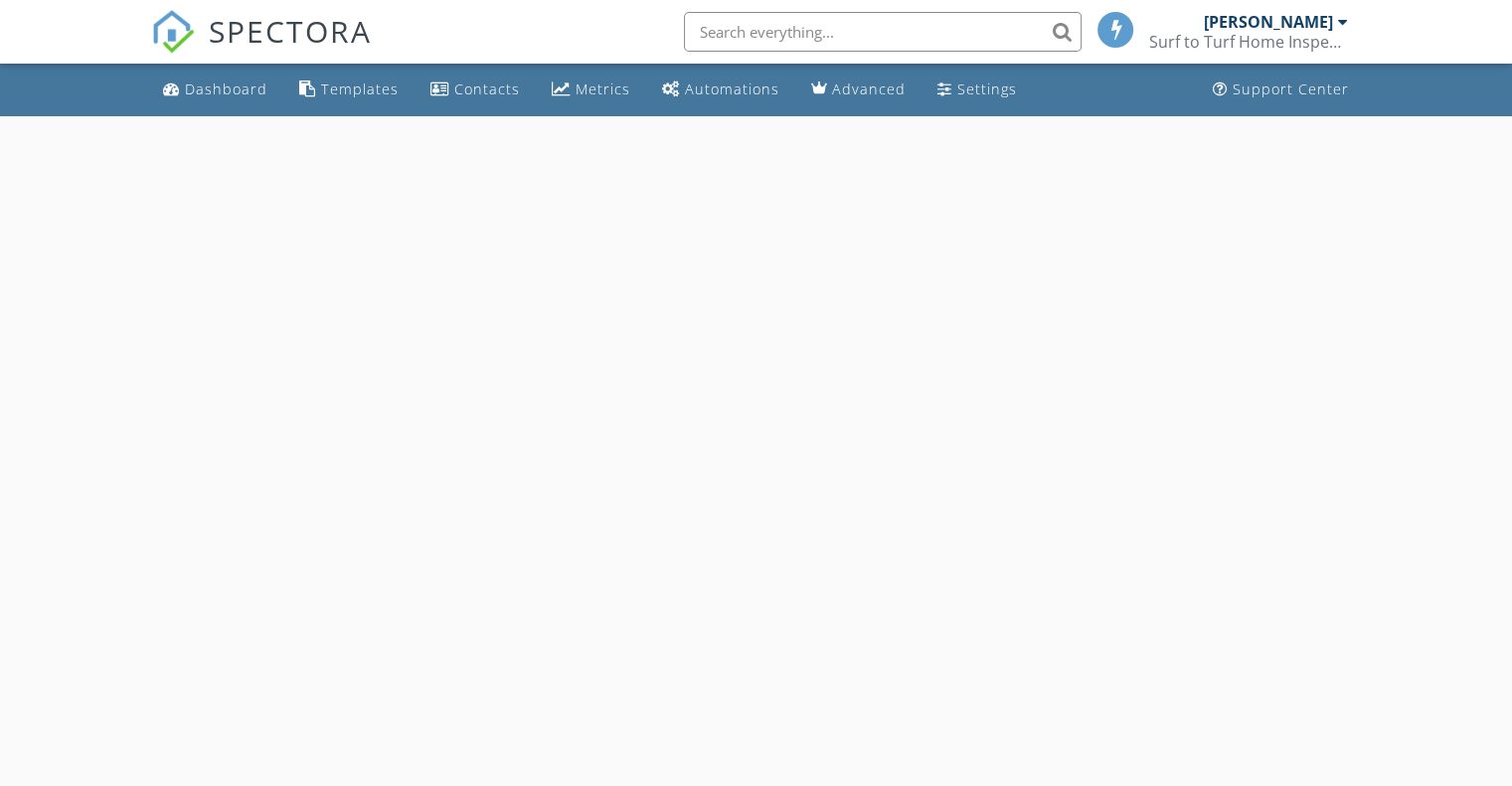 select on "6" 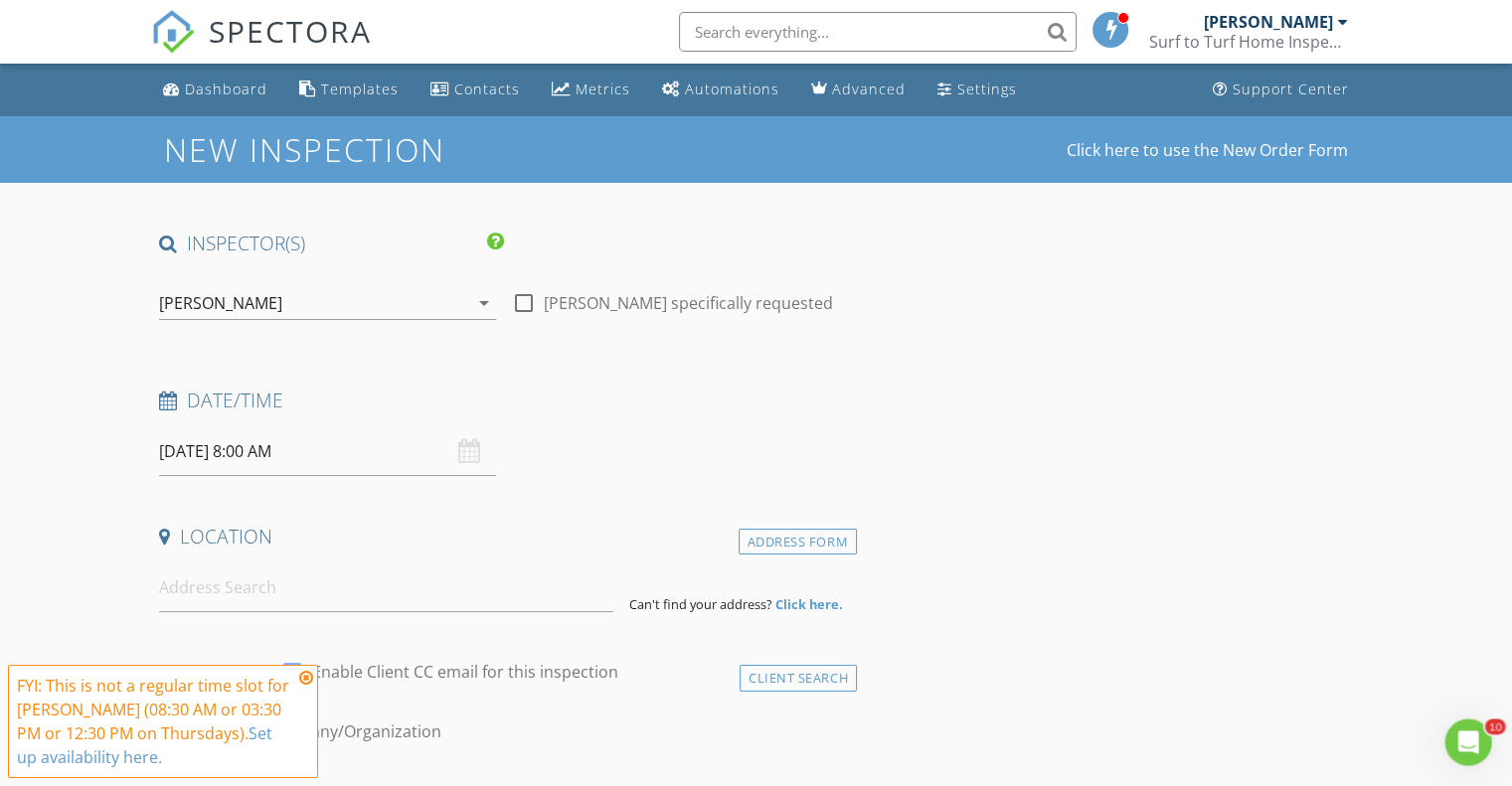 scroll, scrollTop: 0, scrollLeft: 0, axis: both 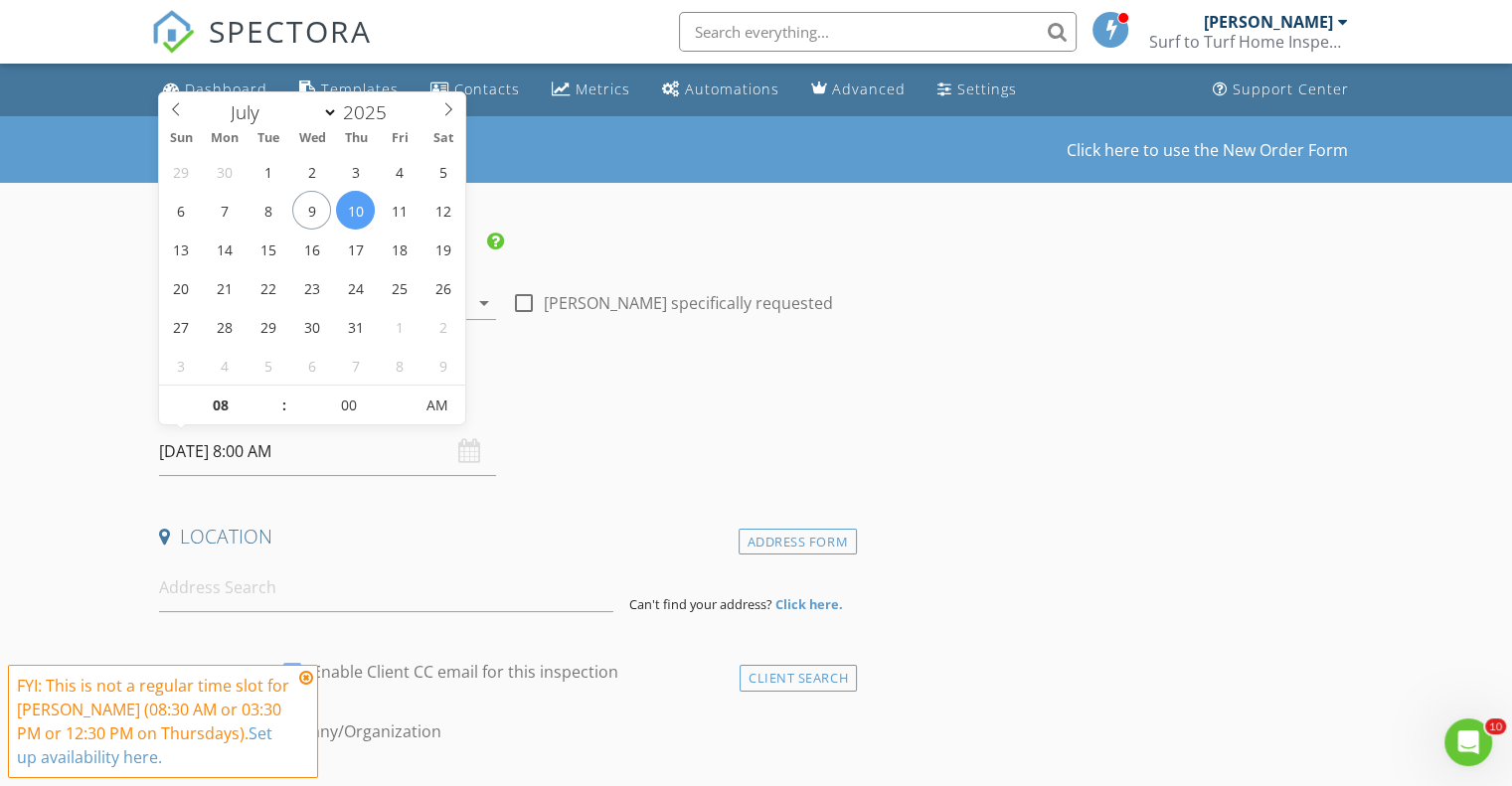 click on "[DATE] 8:00 AM" at bounding box center [327, 451] 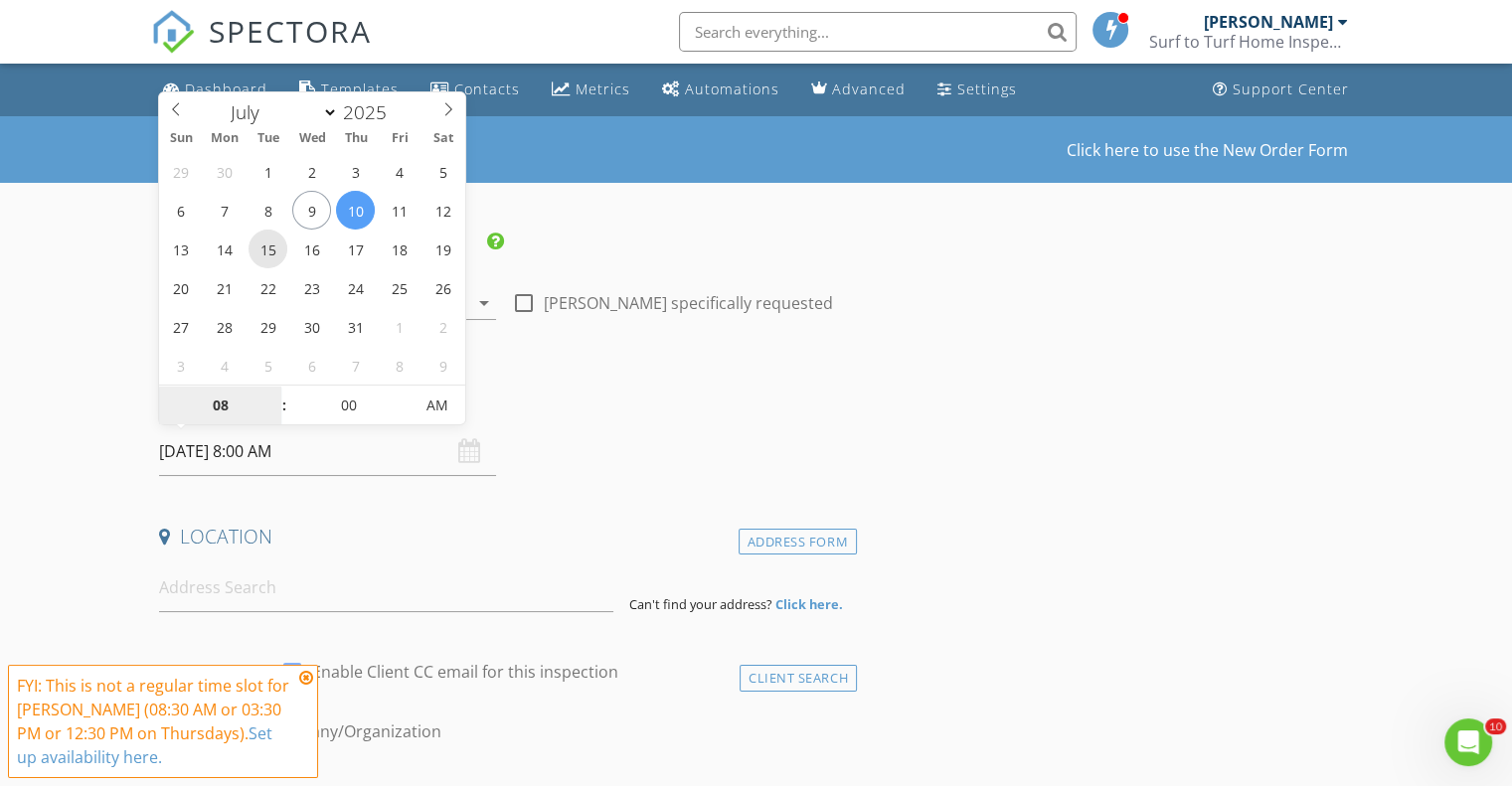 type on "[DATE] 8:00 AM" 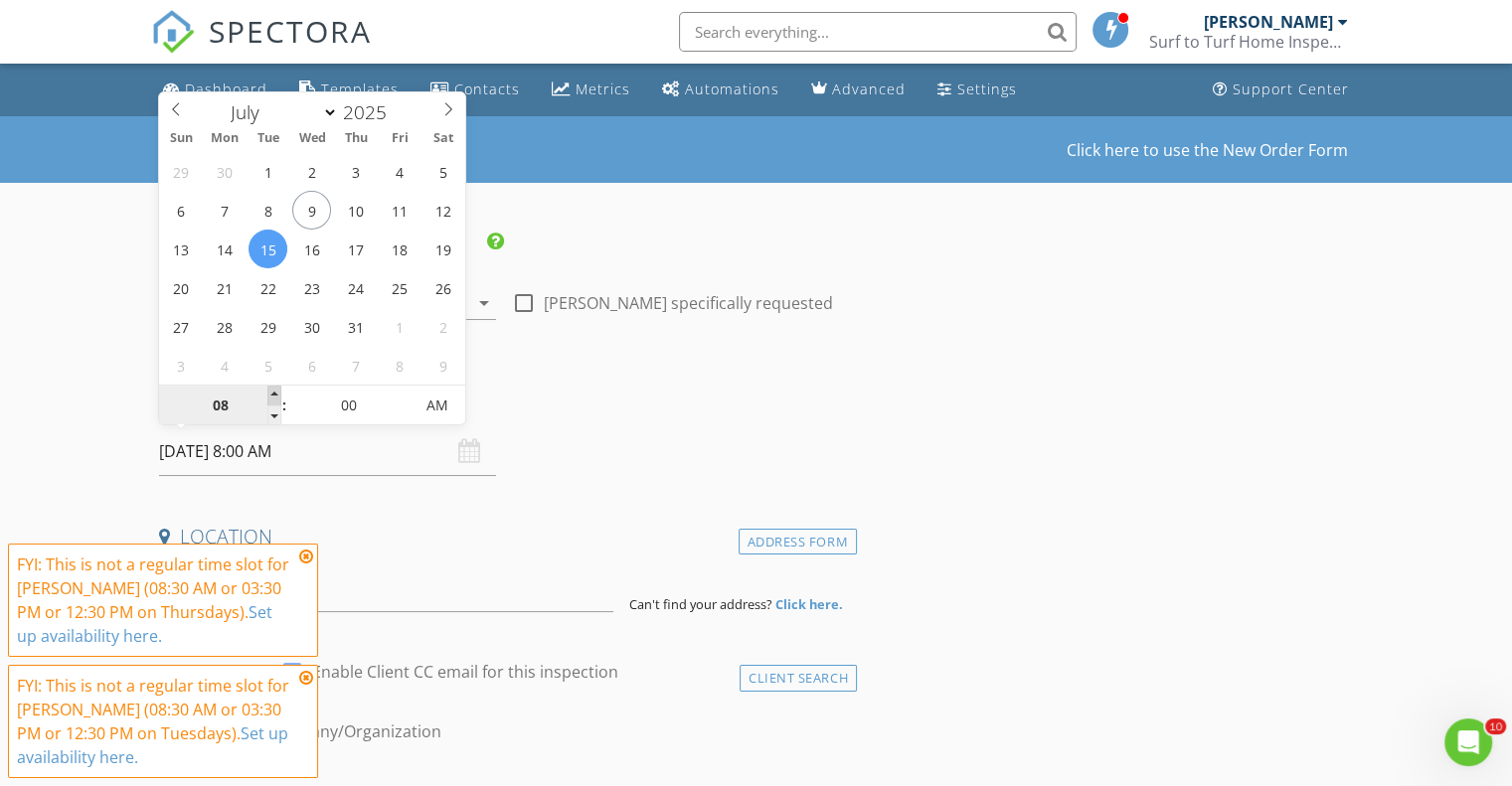 drag, startPoint x: 282, startPoint y: 259, endPoint x: 276, endPoint y: 394, distance: 135.1333 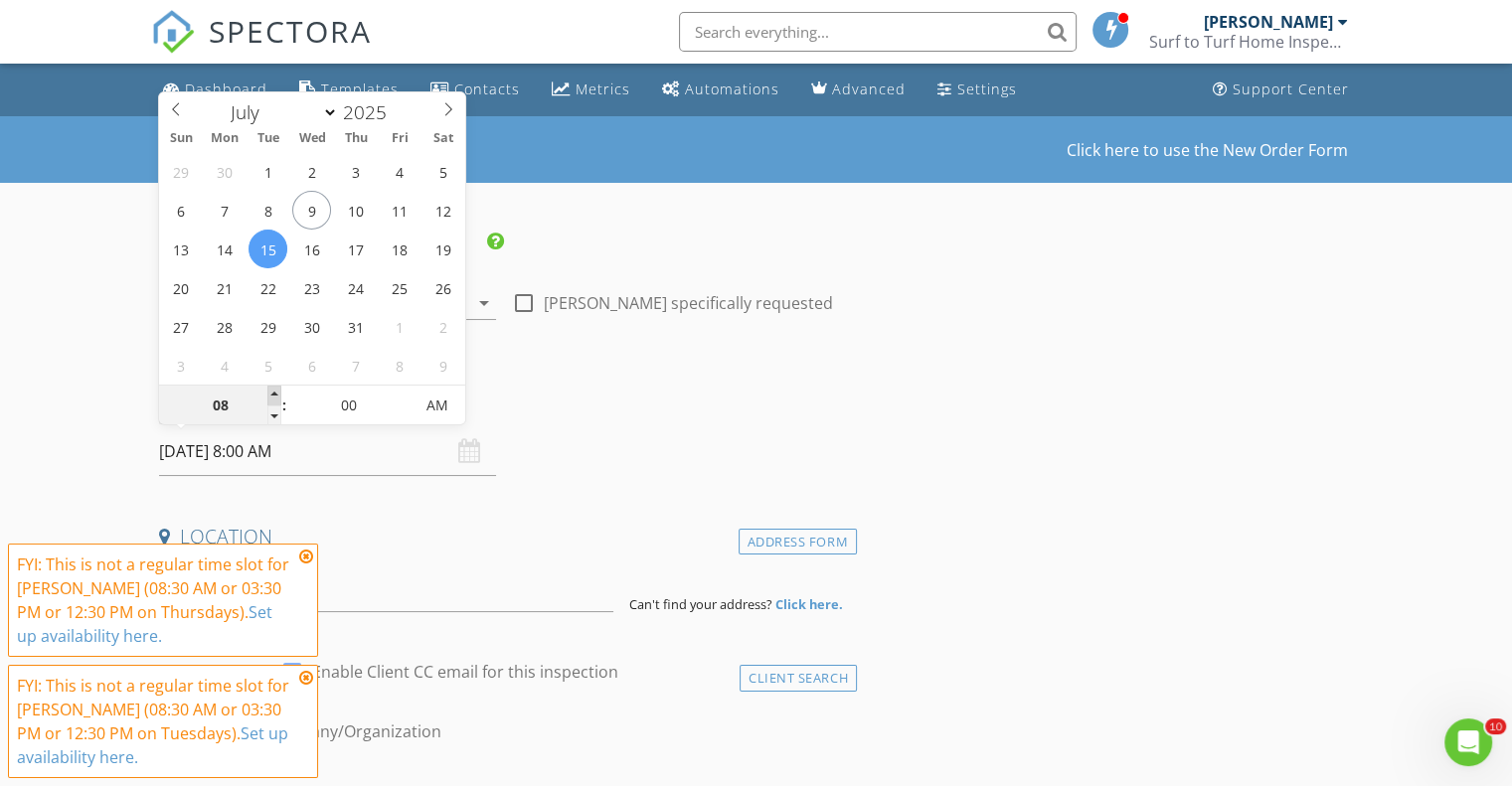type on "09" 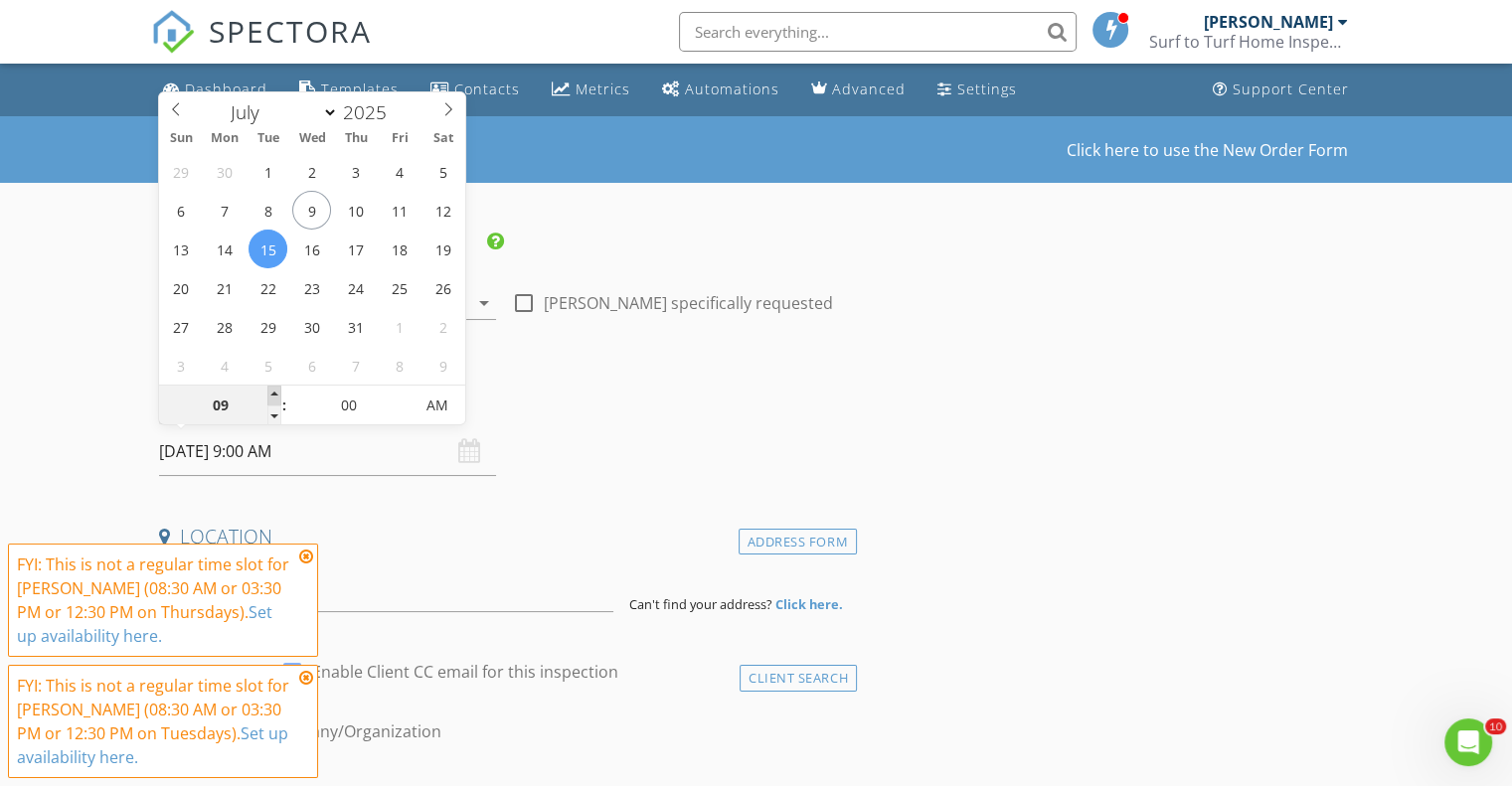click at bounding box center (274, 395) 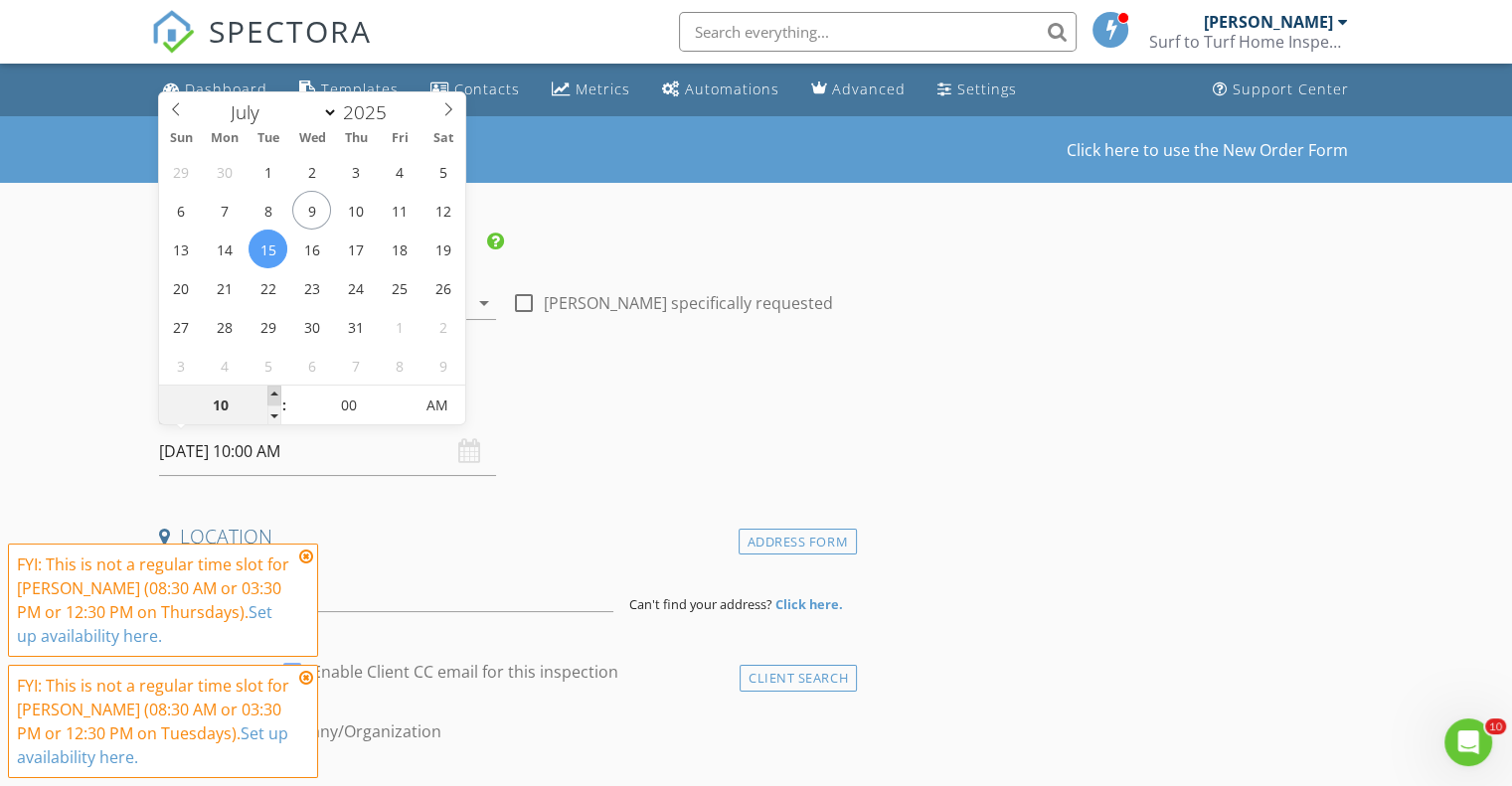 click at bounding box center [274, 395] 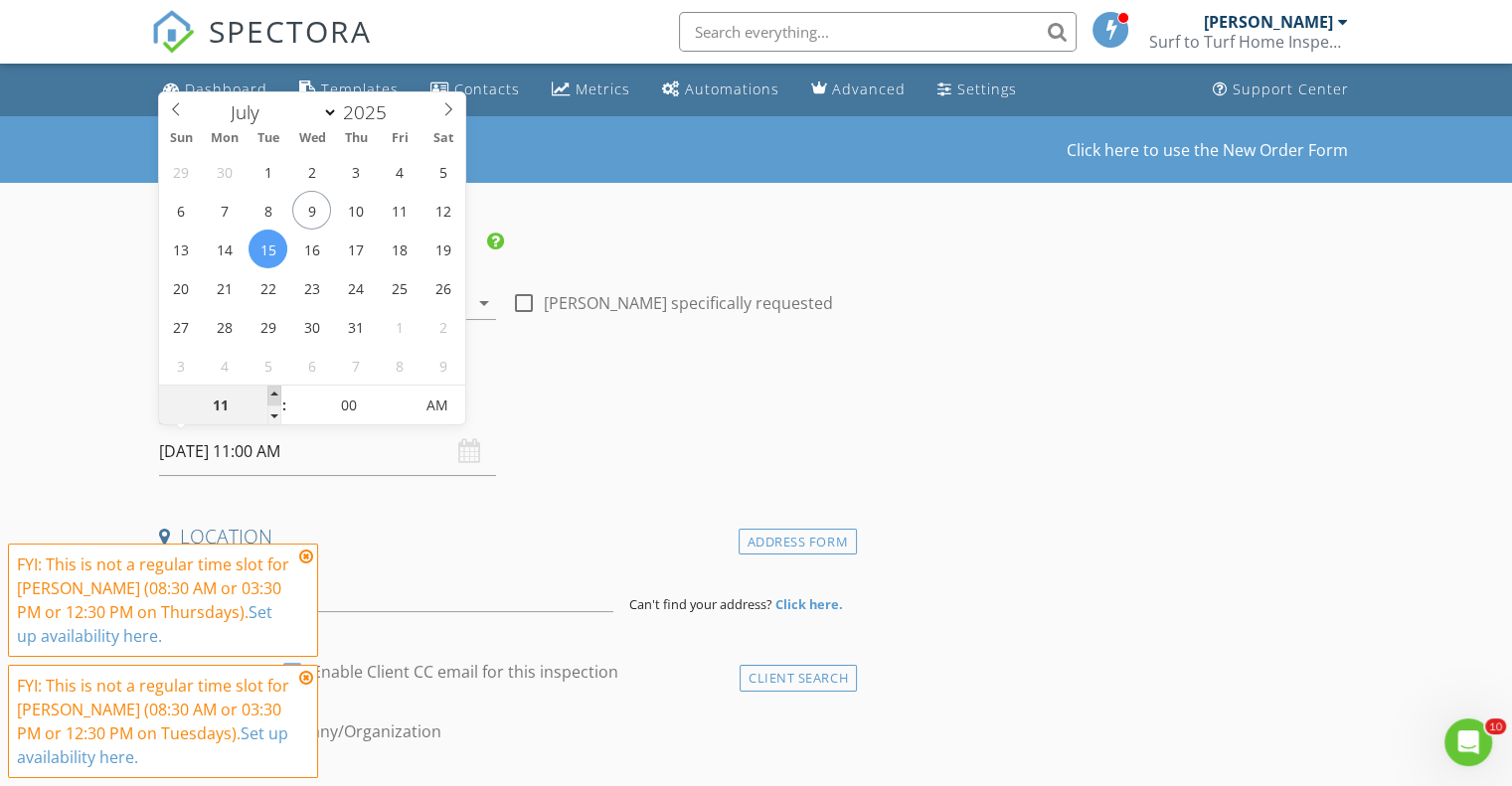 click at bounding box center (274, 395) 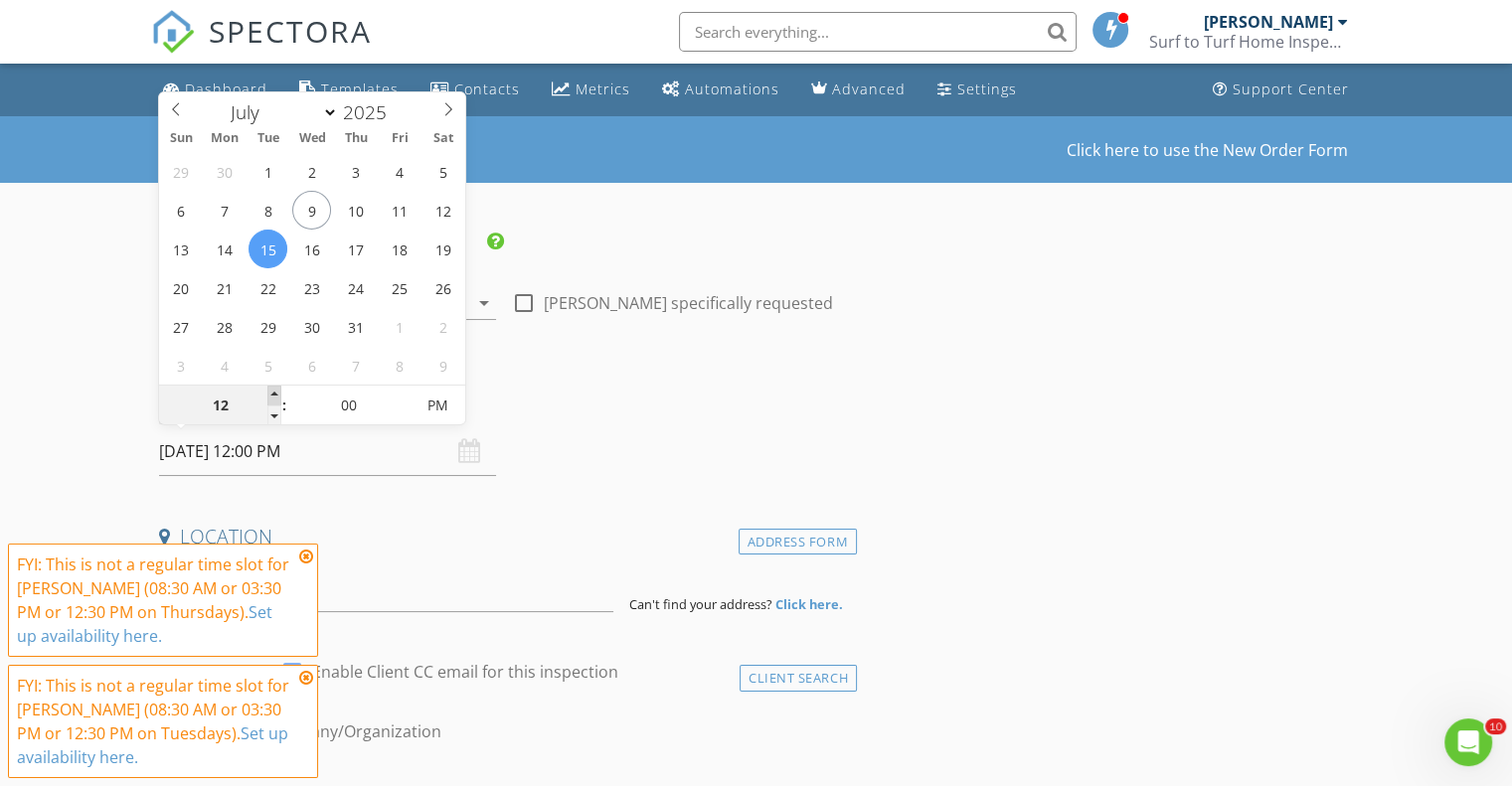 click at bounding box center (274, 395) 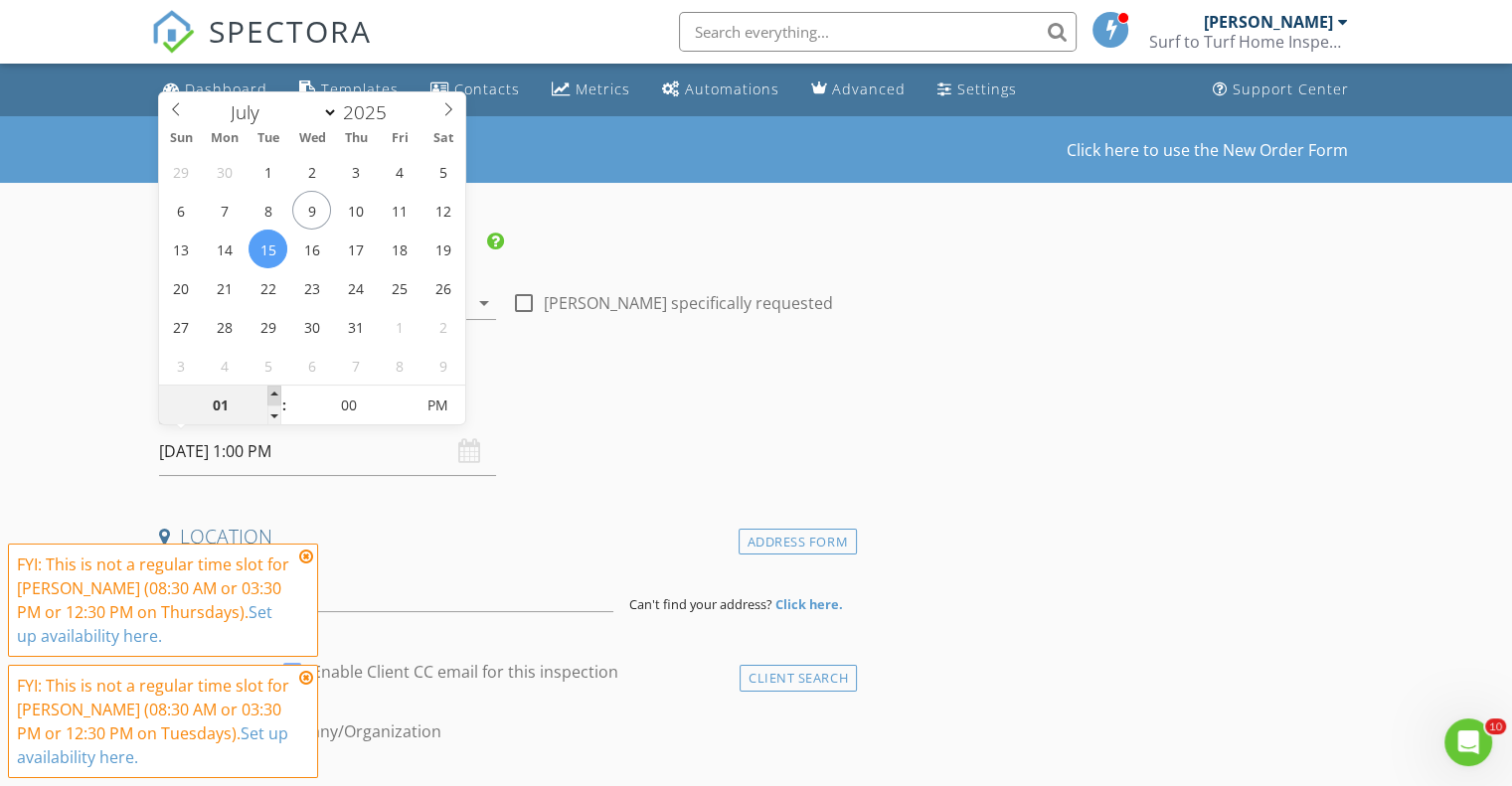 click at bounding box center [274, 395] 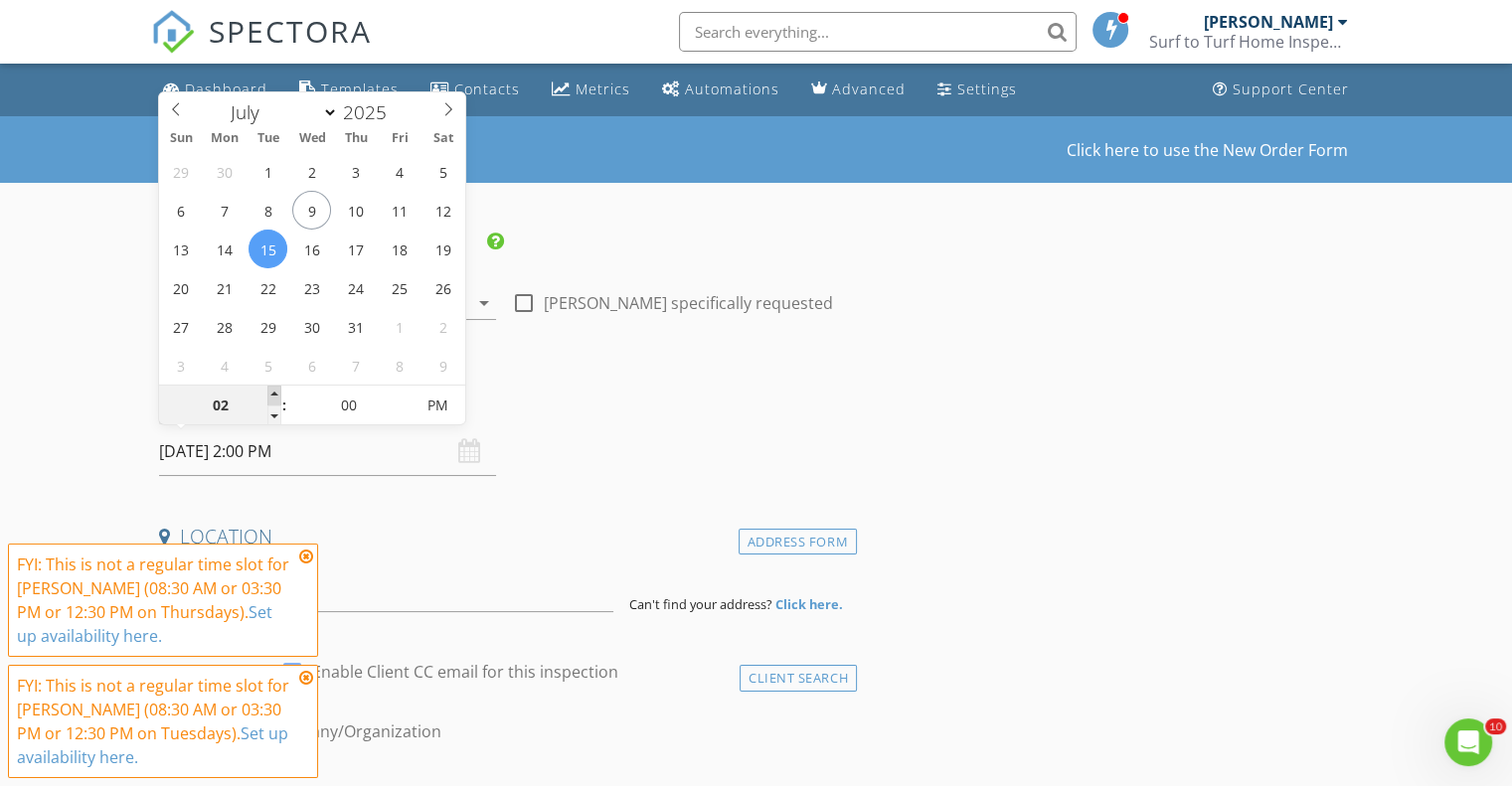 click at bounding box center [274, 395] 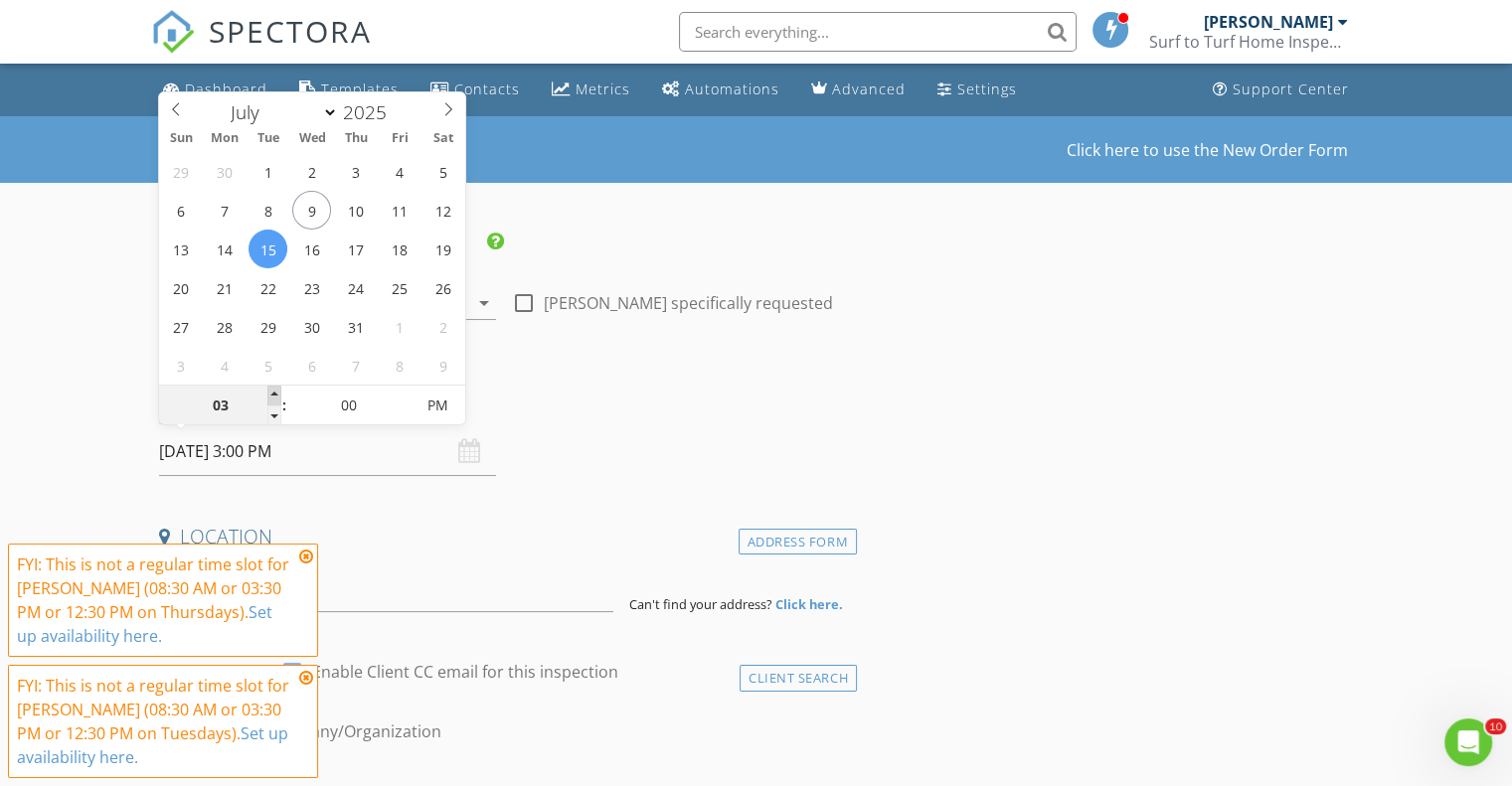 click at bounding box center [274, 395] 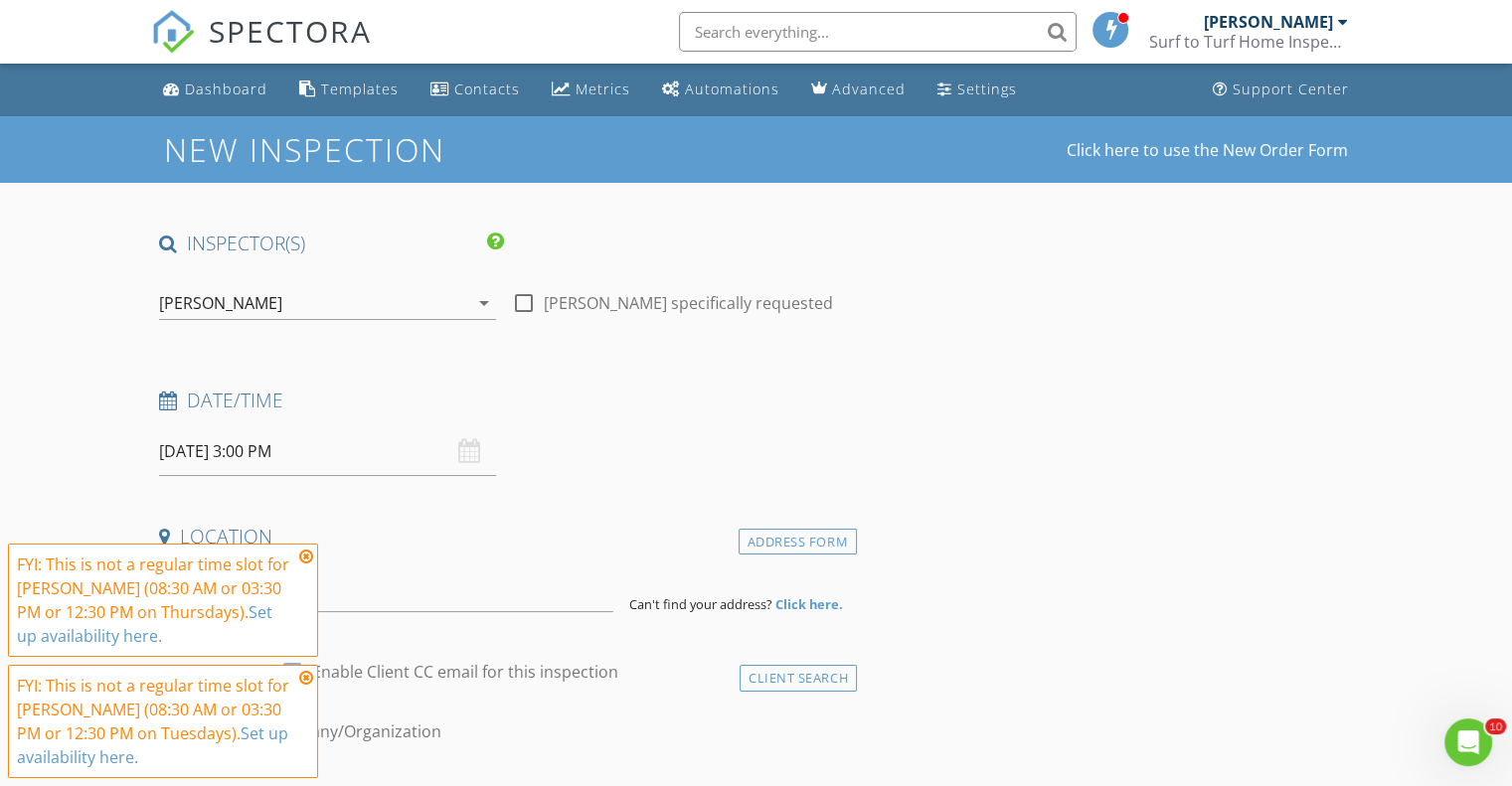 click at bounding box center (306, 556) 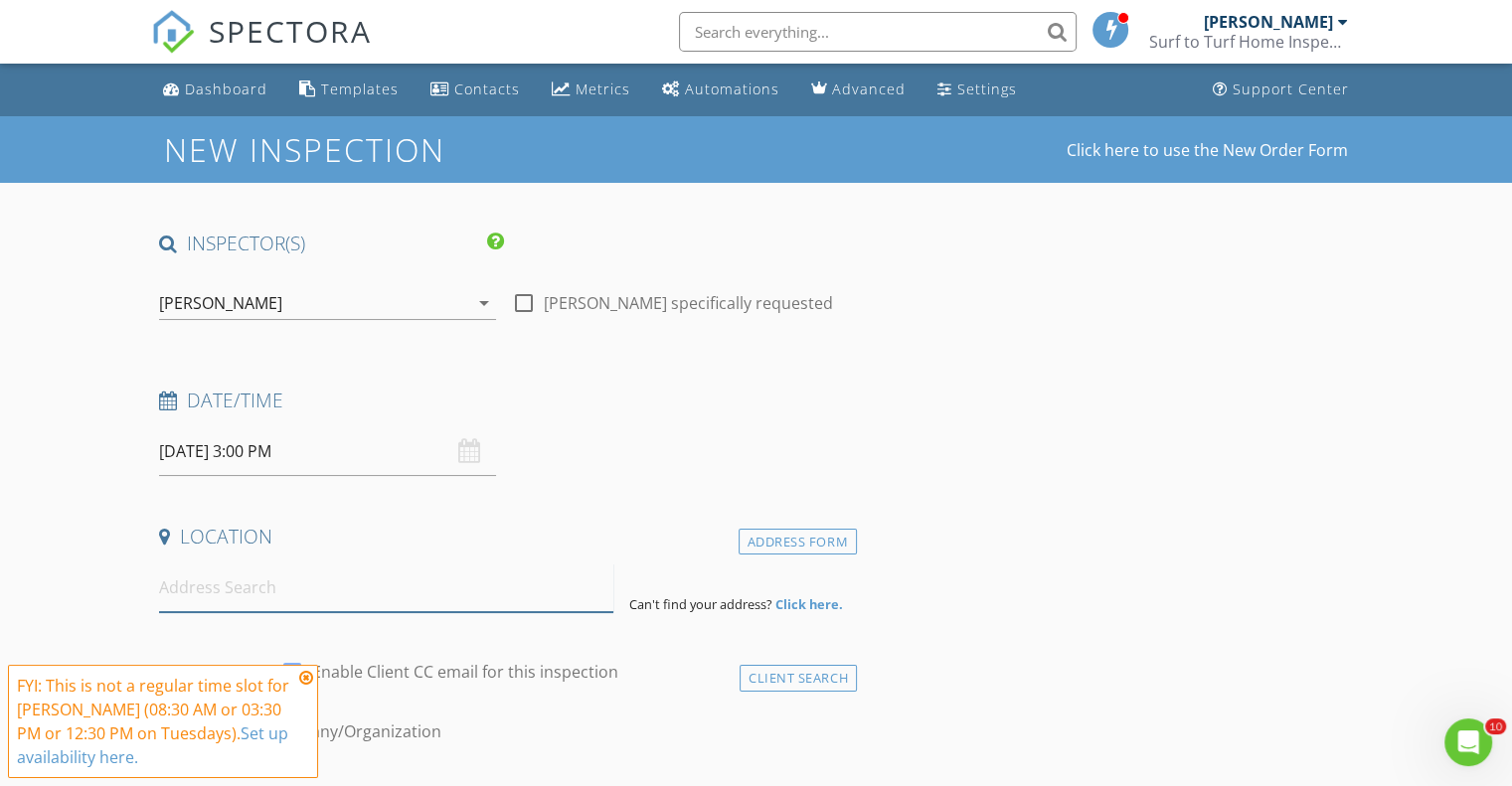 click at bounding box center (386, 587) 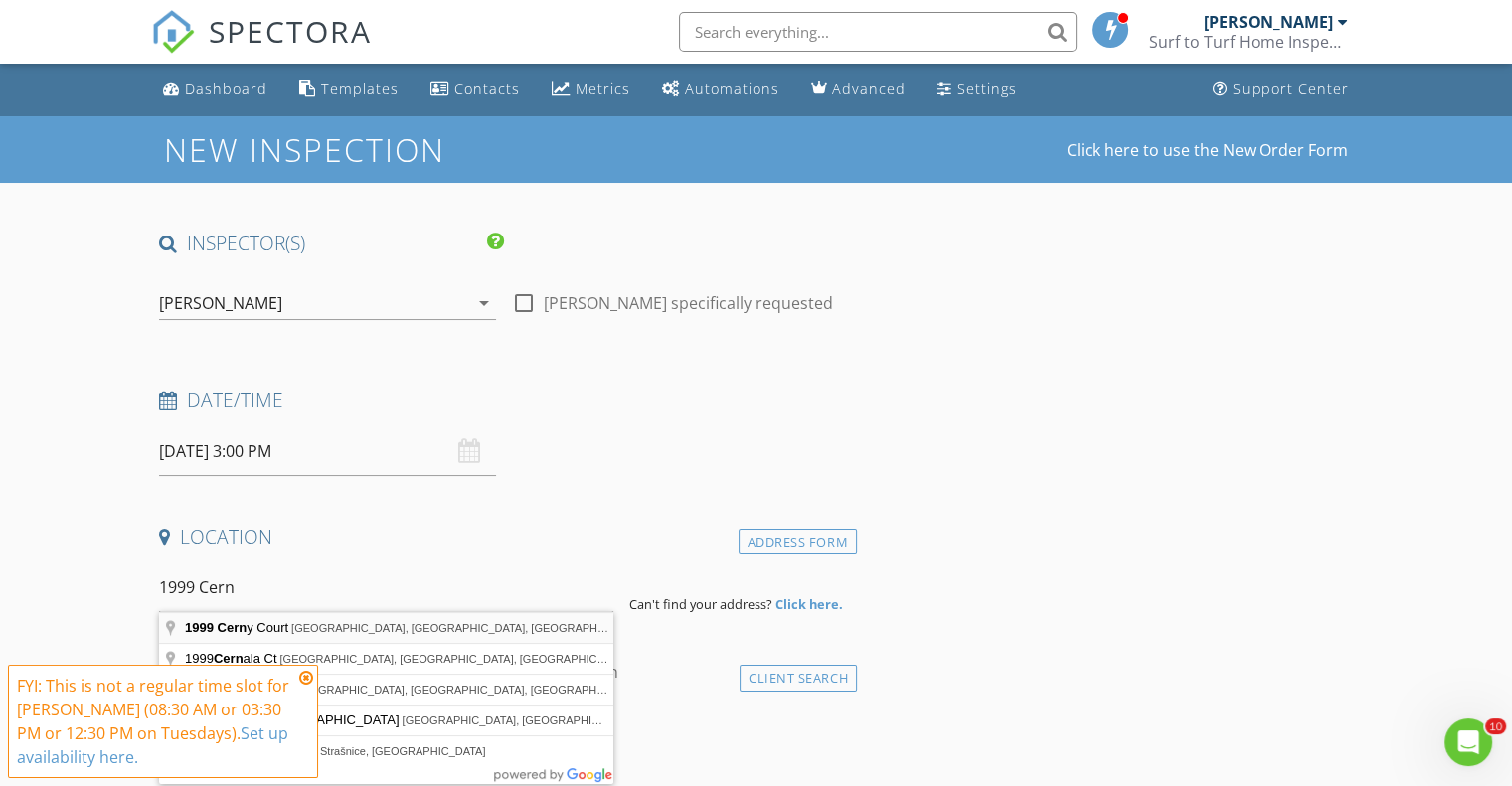 type on "1999 Cerny Court, Sumterville, FL, USA" 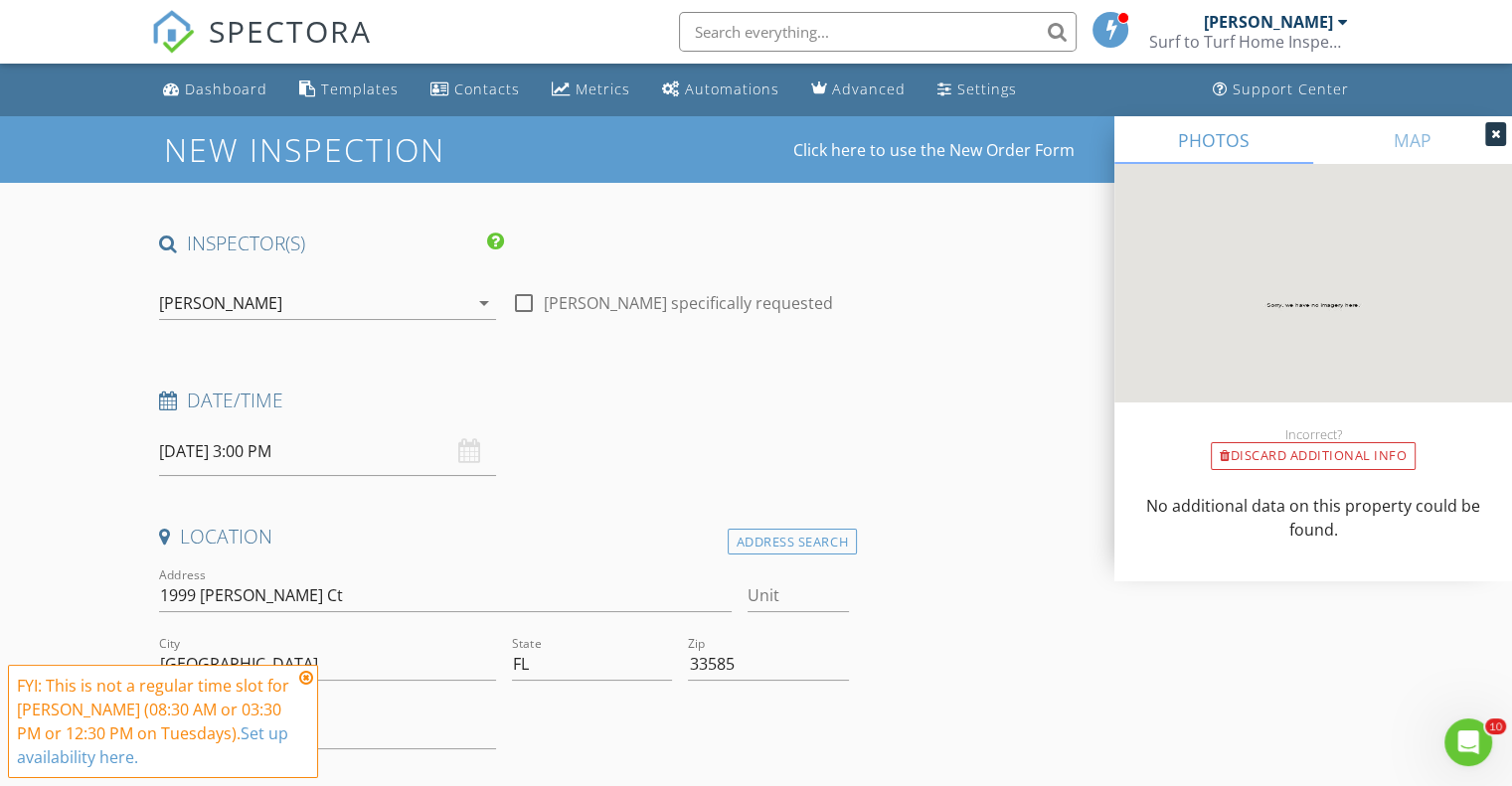 click at bounding box center [306, 678] 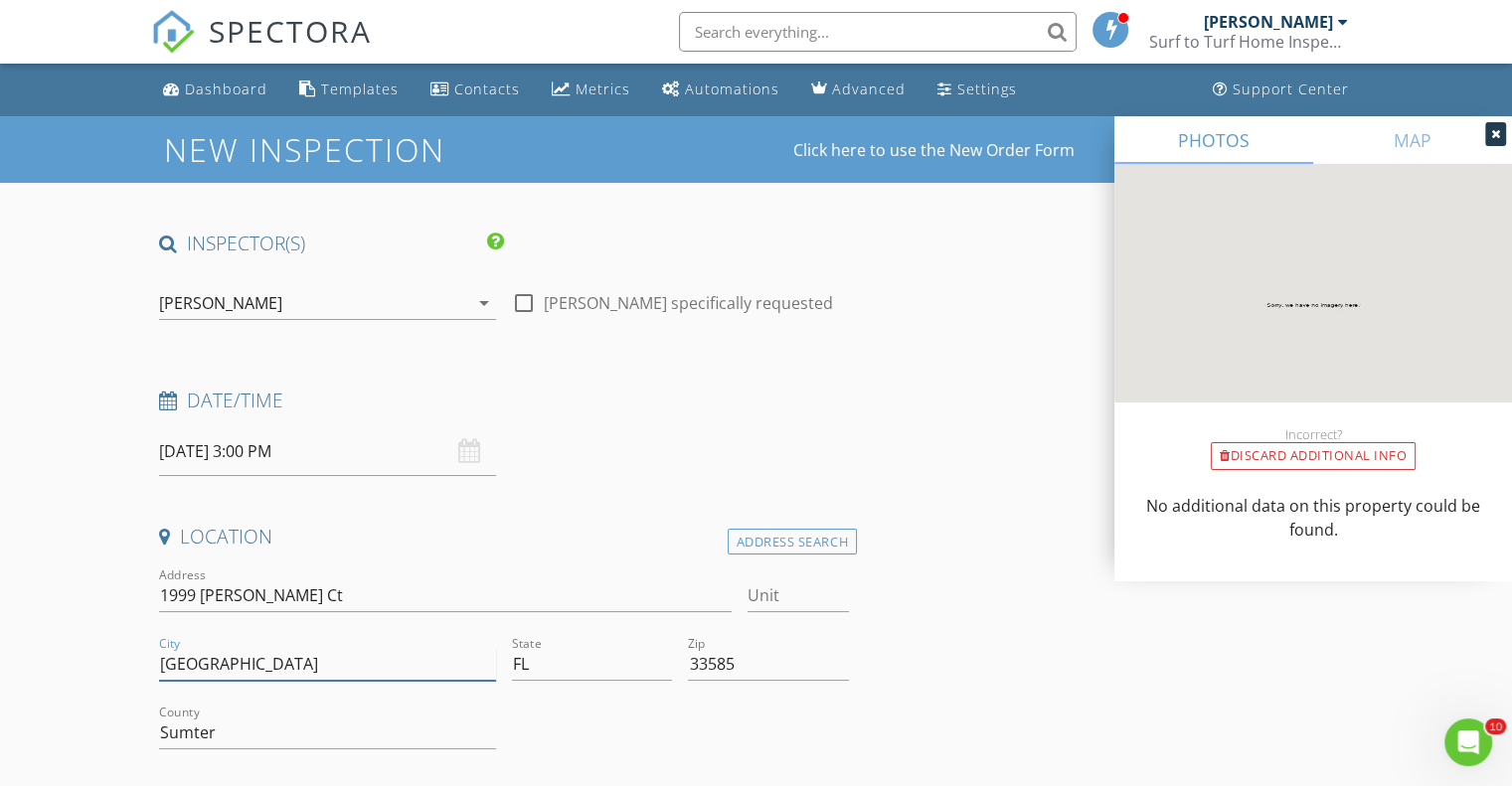 click on "Sumterville" at bounding box center (327, 664) 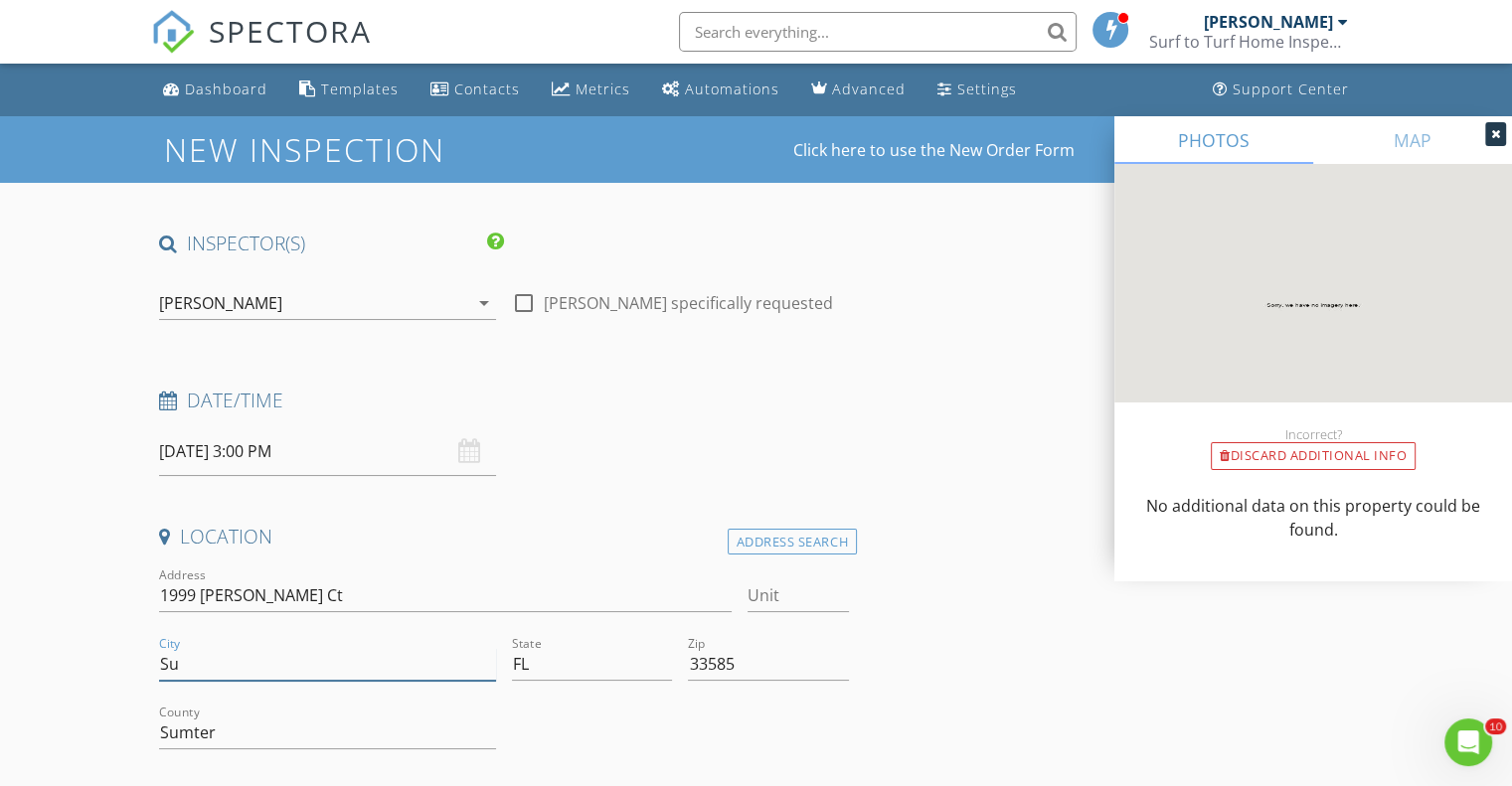 type on "S" 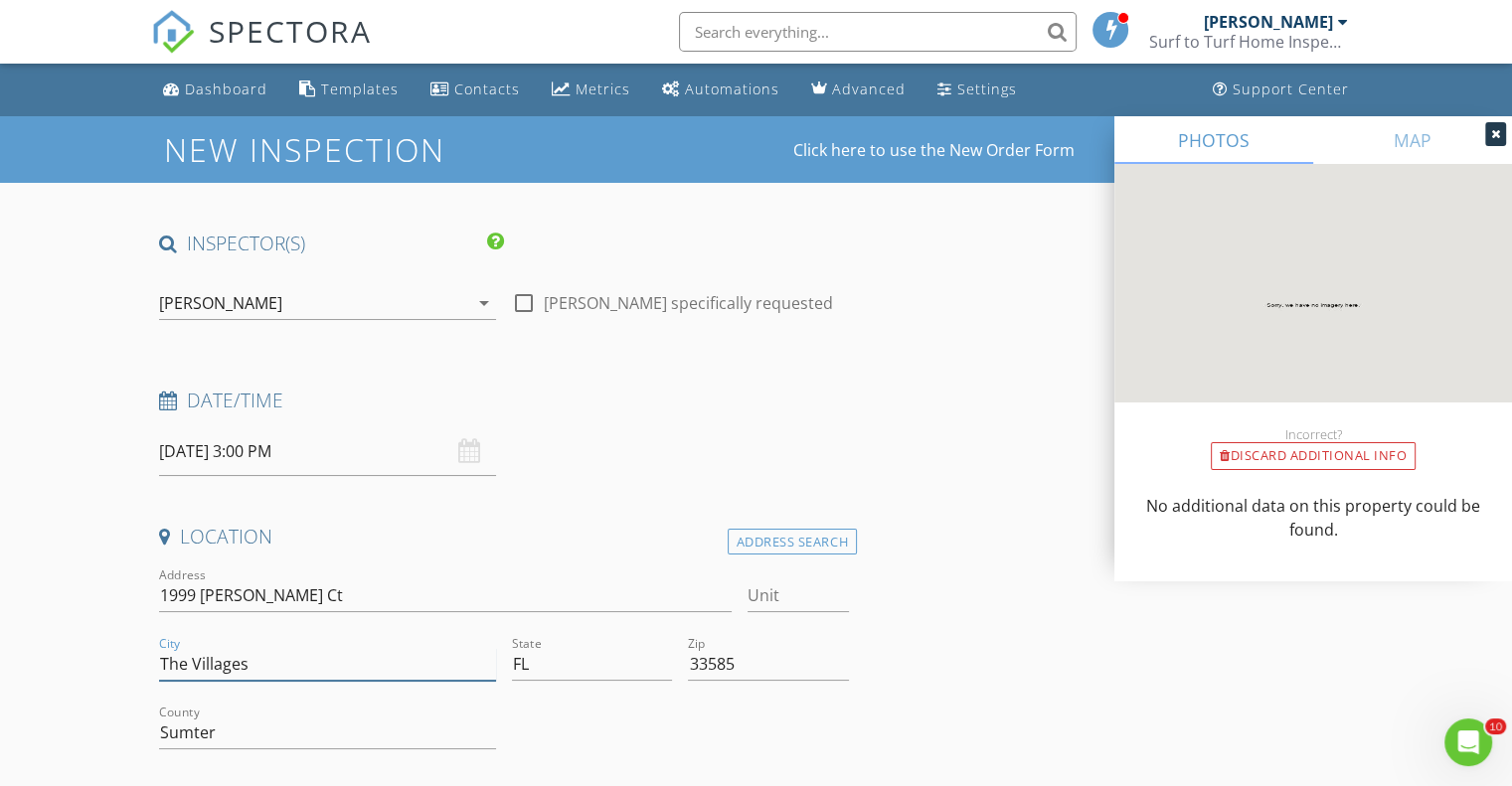 type on "The Villages" 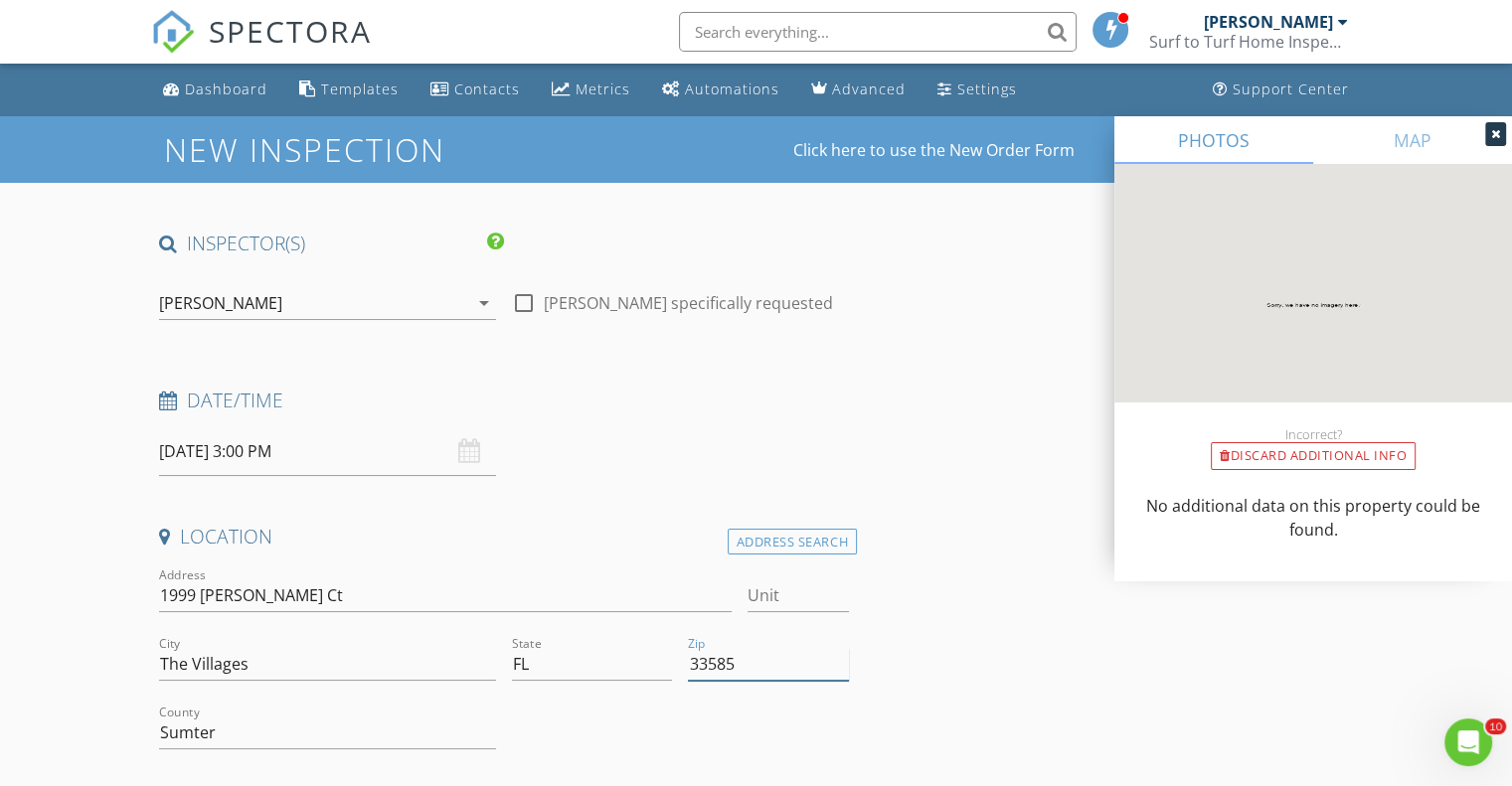 click on "33585" at bounding box center [767, 664] 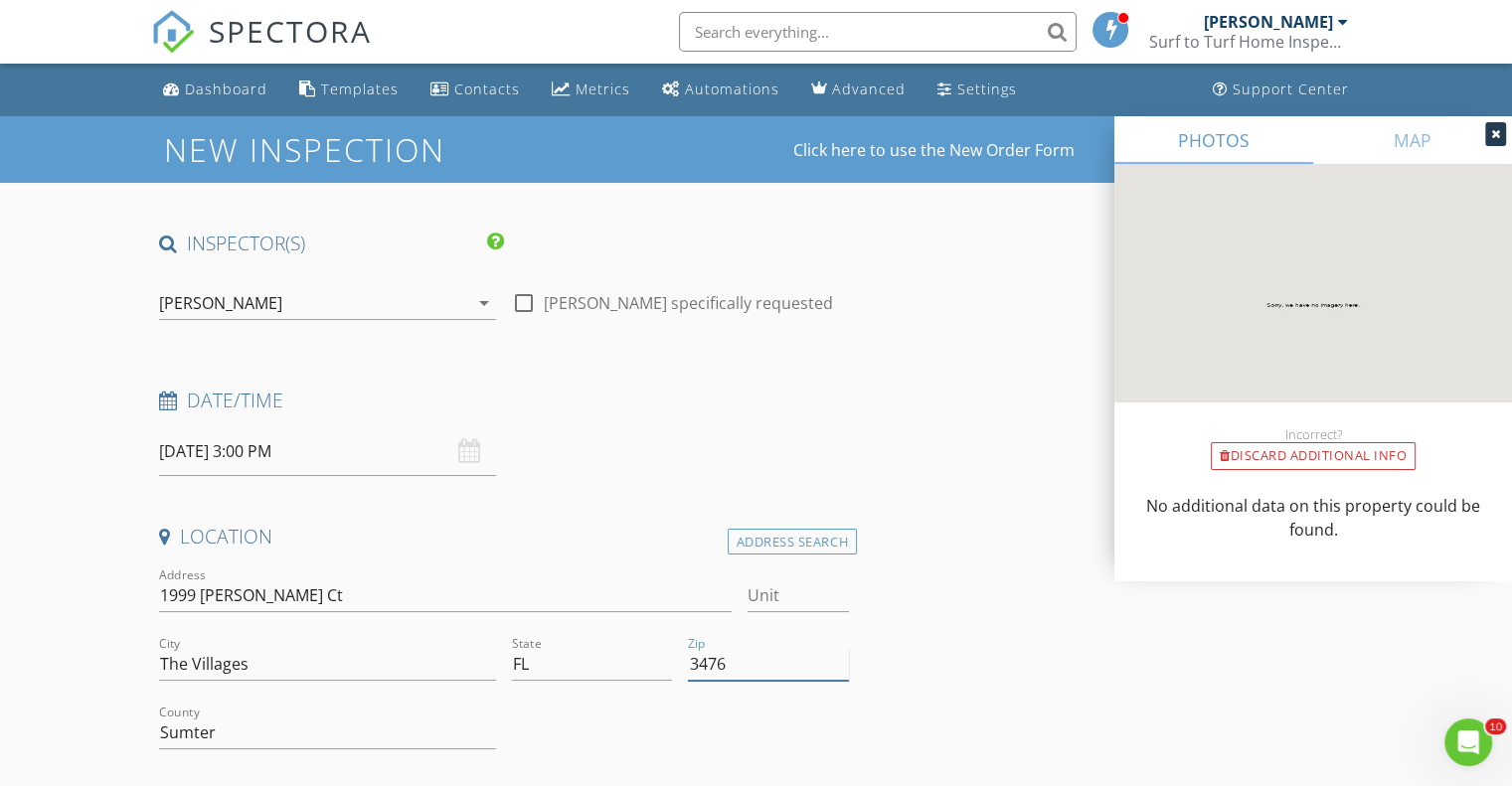 type on "34762" 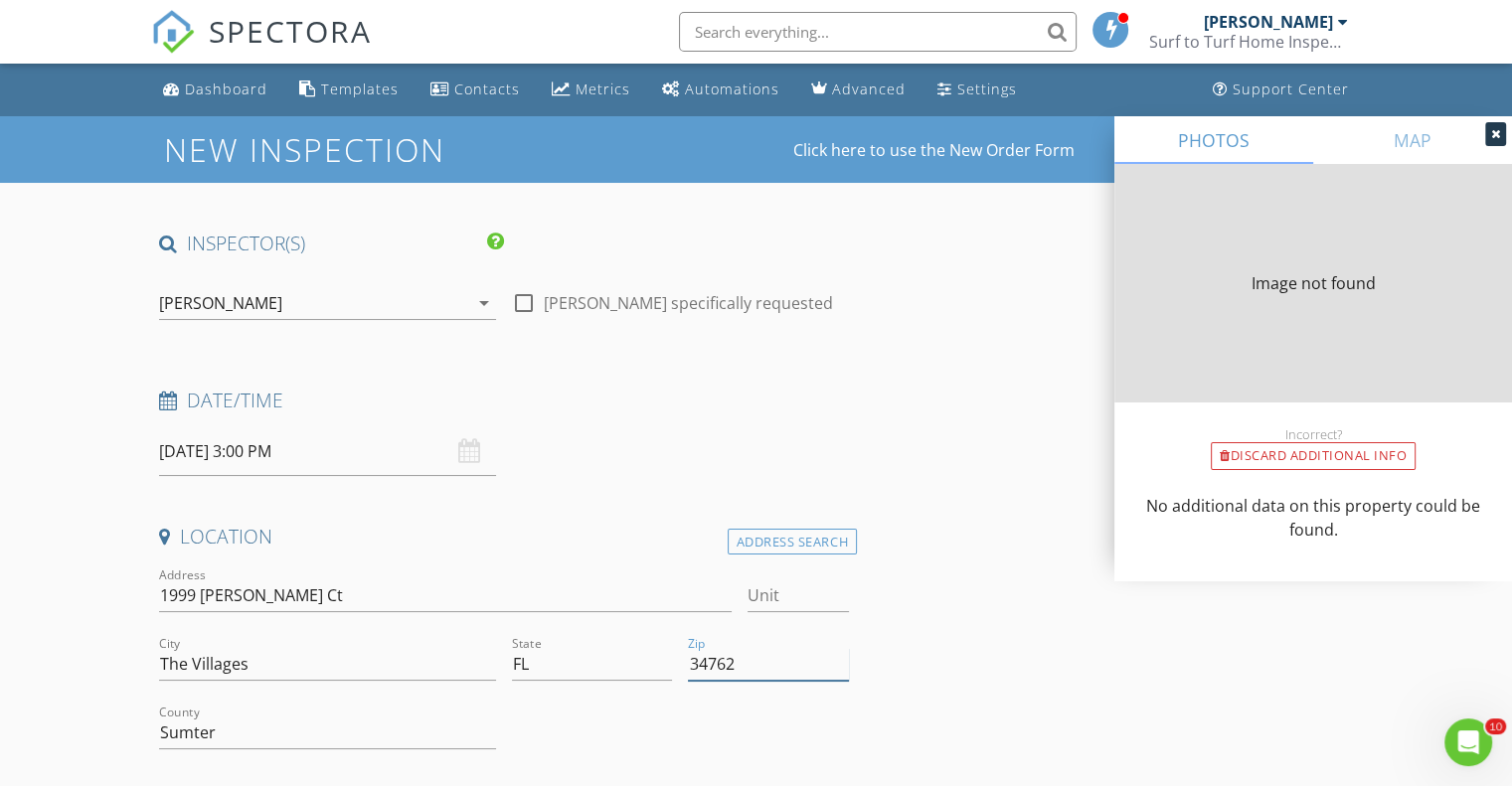 type on "1290" 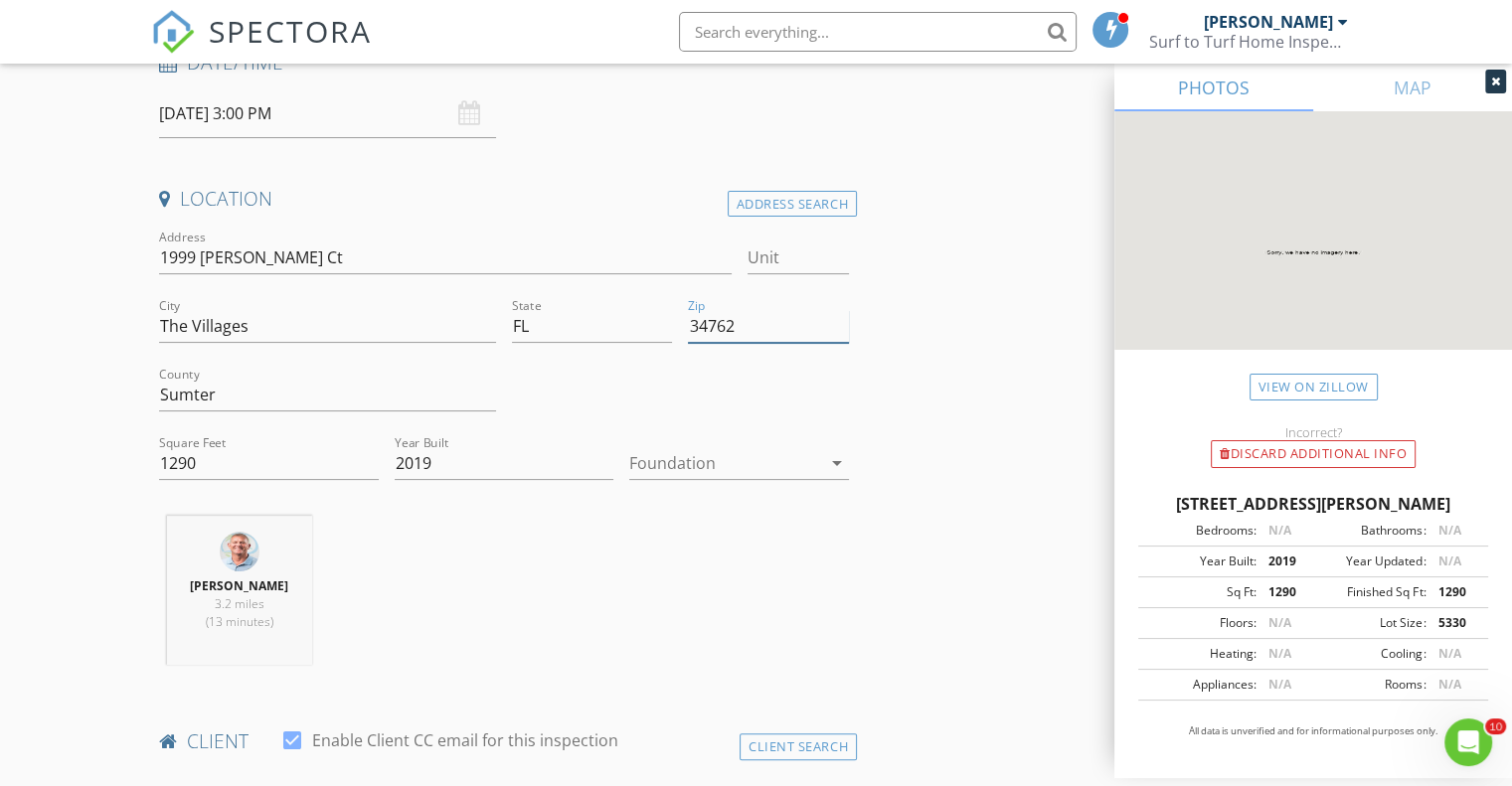 scroll, scrollTop: 342, scrollLeft: 0, axis: vertical 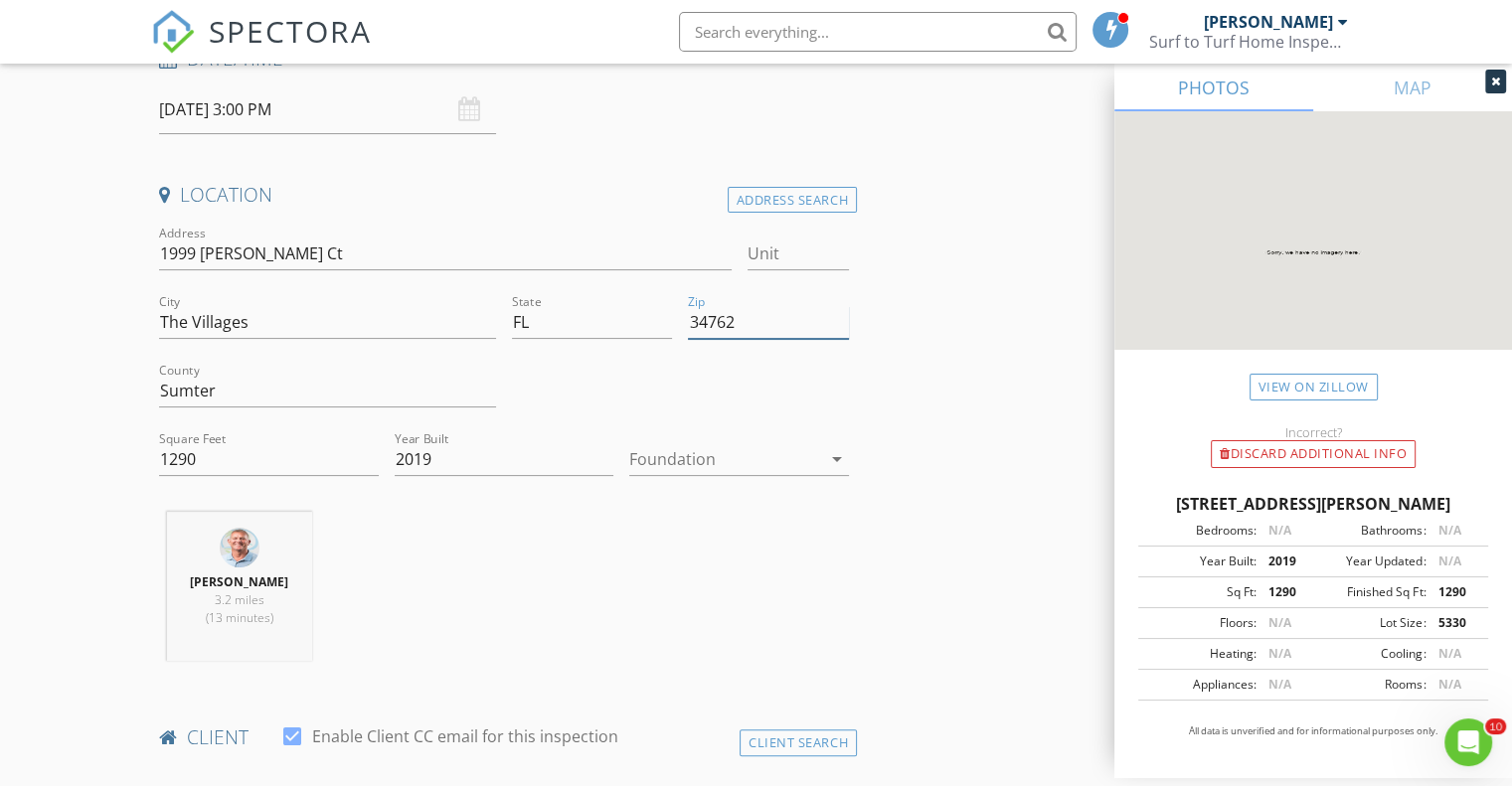 type on "34762" 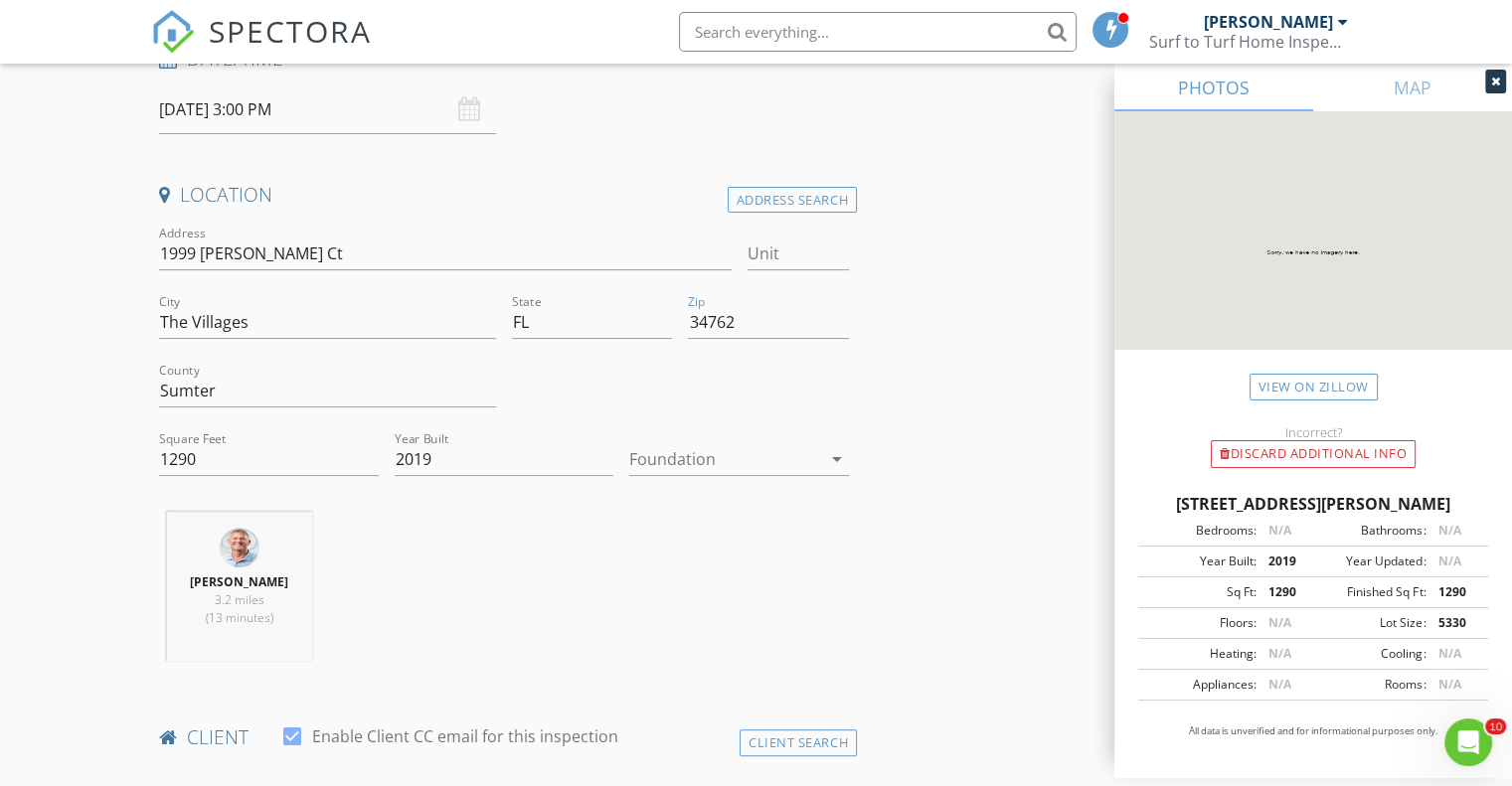 click on "arrow_drop_down" at bounding box center (837, 459) 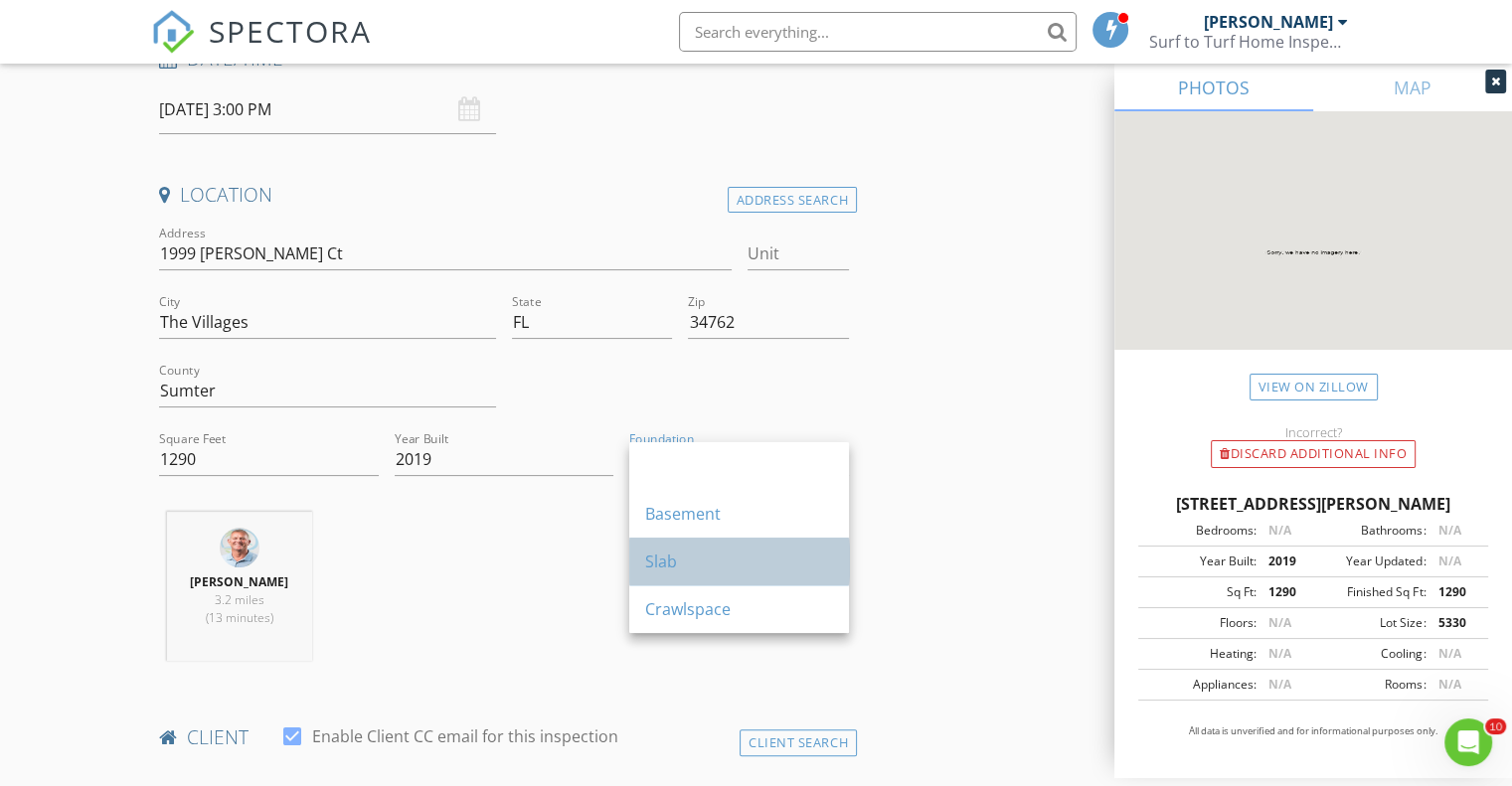 click on "Slab" at bounding box center [739, 561] 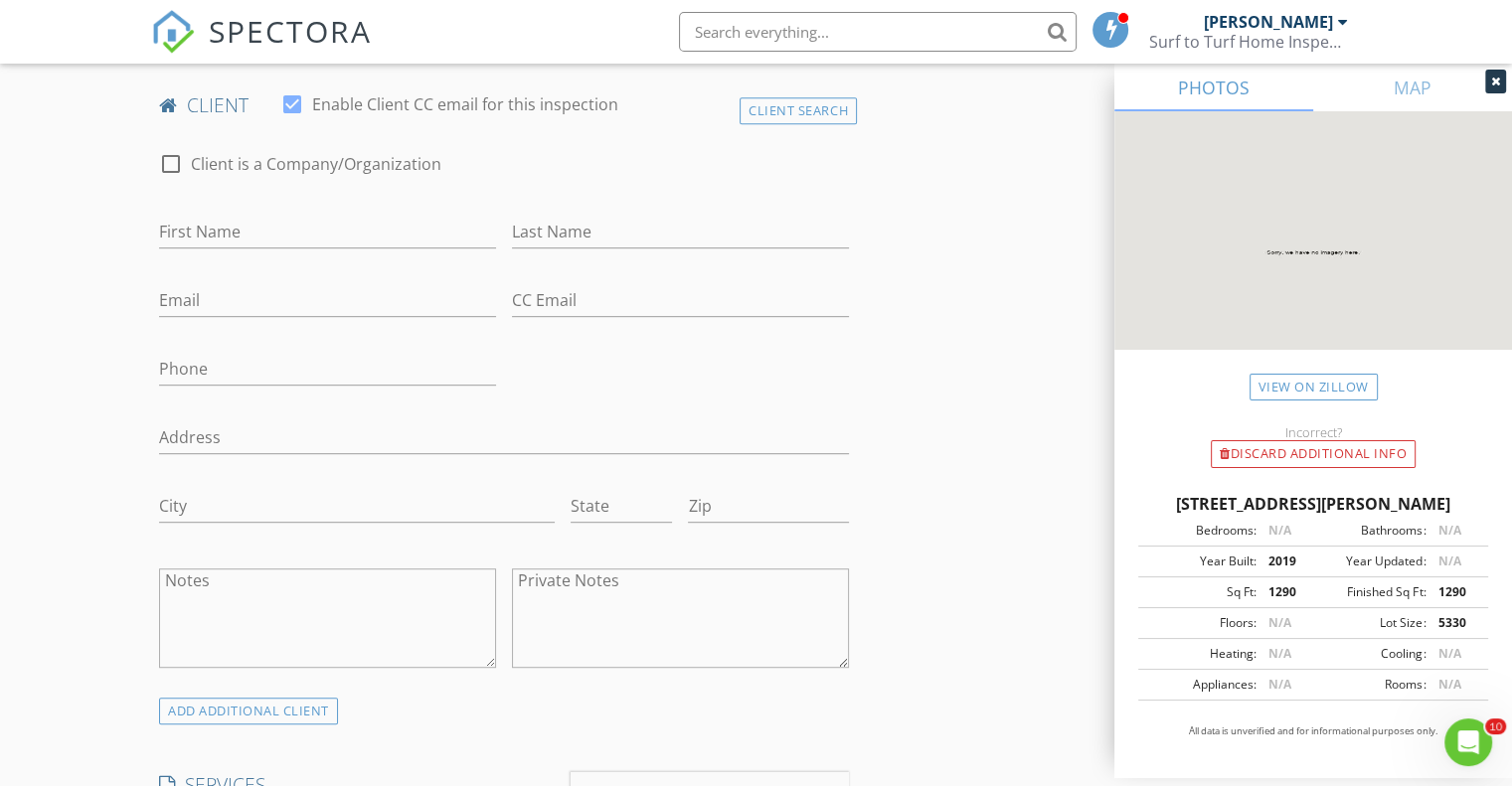 scroll, scrollTop: 978, scrollLeft: 0, axis: vertical 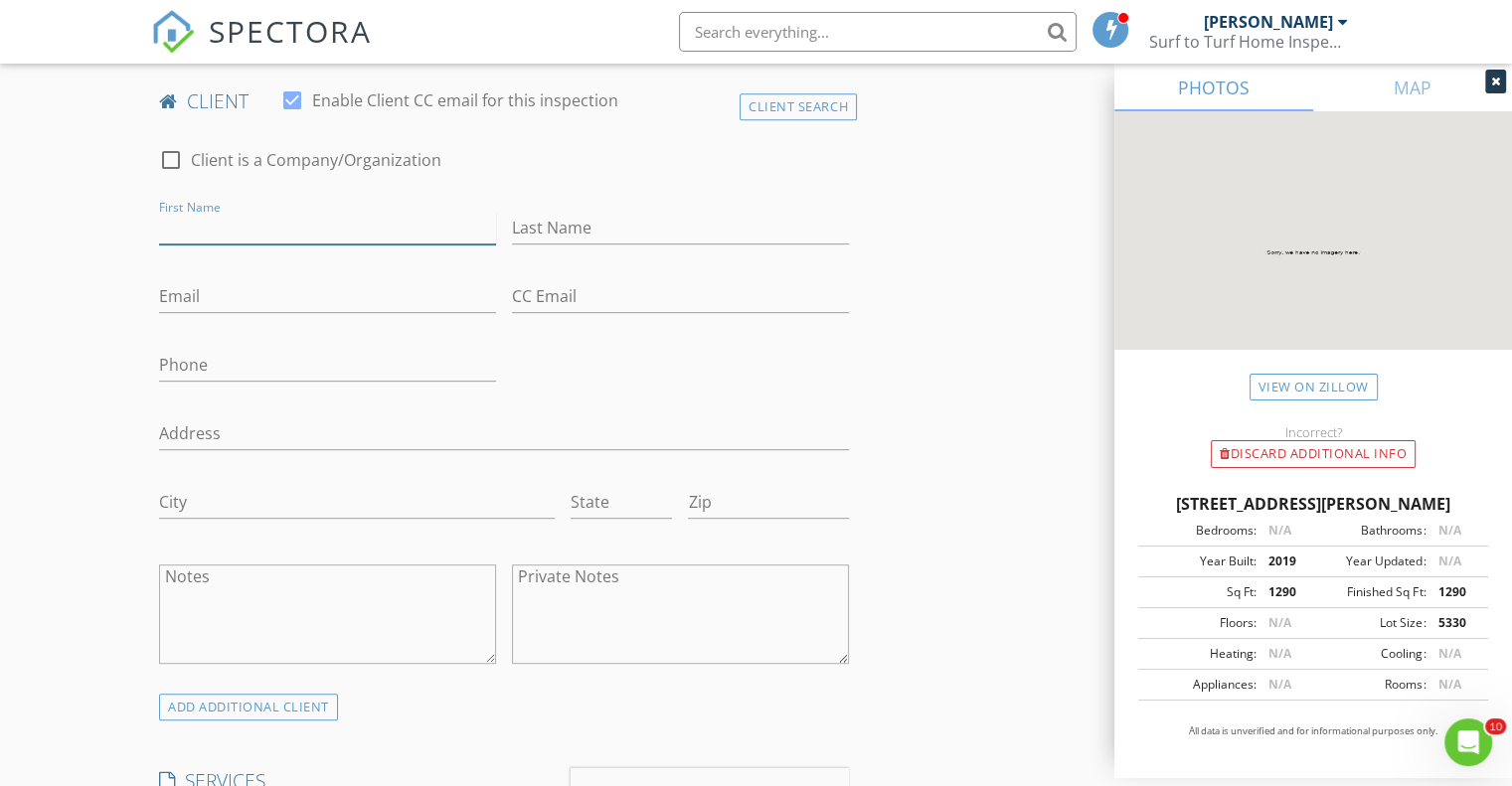 click on "First Name" at bounding box center [327, 228] 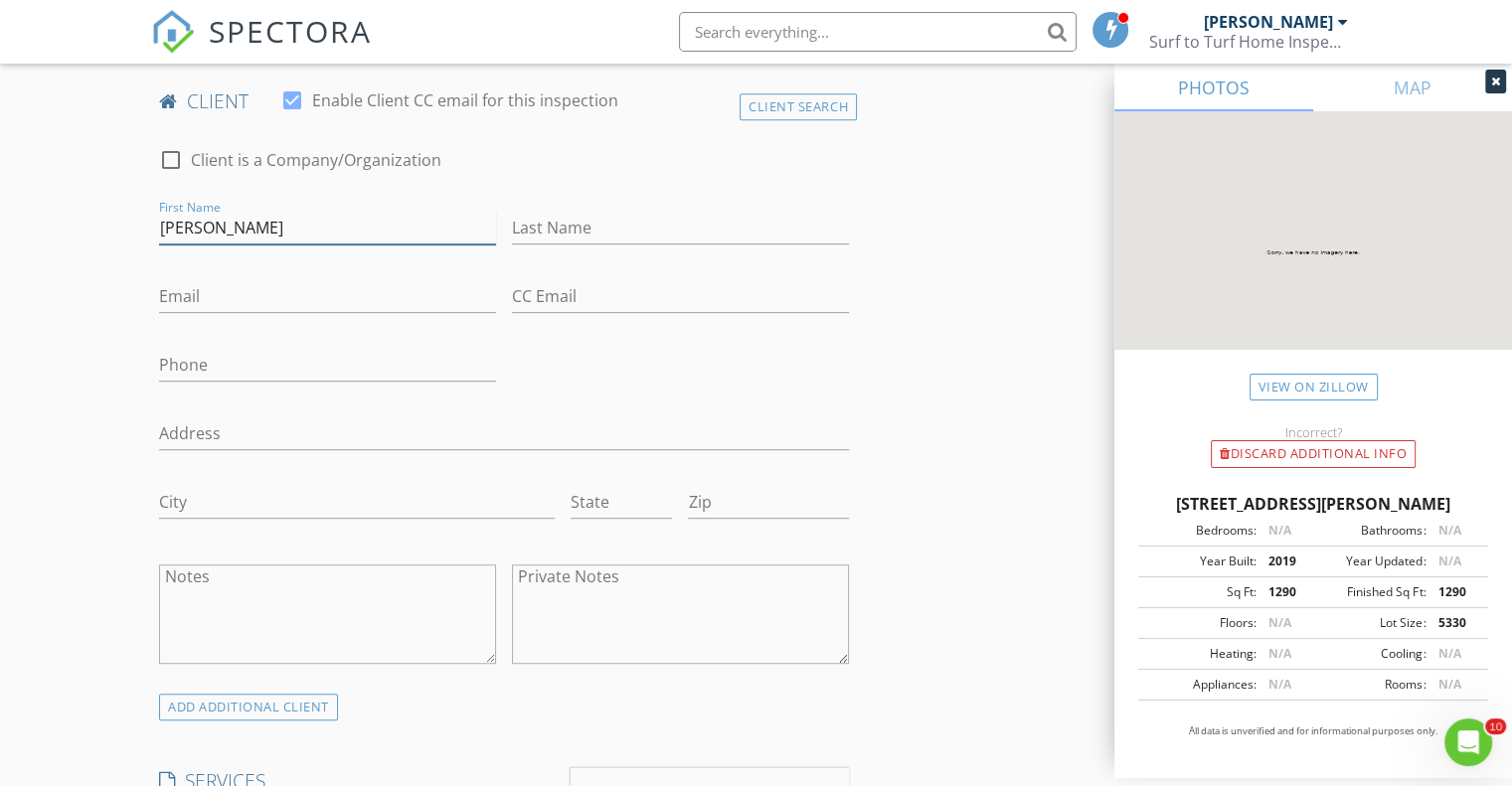 type on "[PERSON_NAME]" 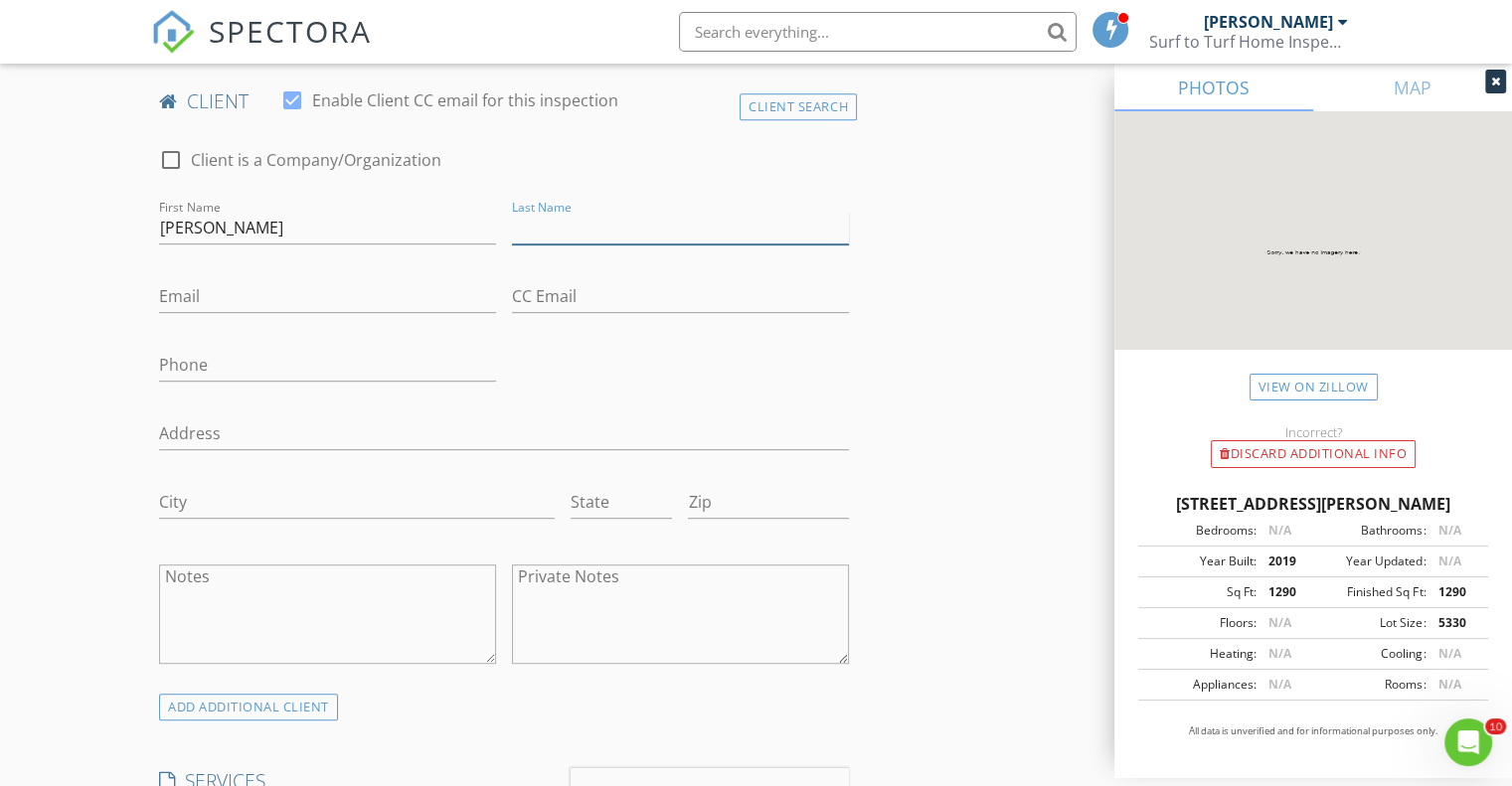 click on "Last Name" at bounding box center (680, 228) 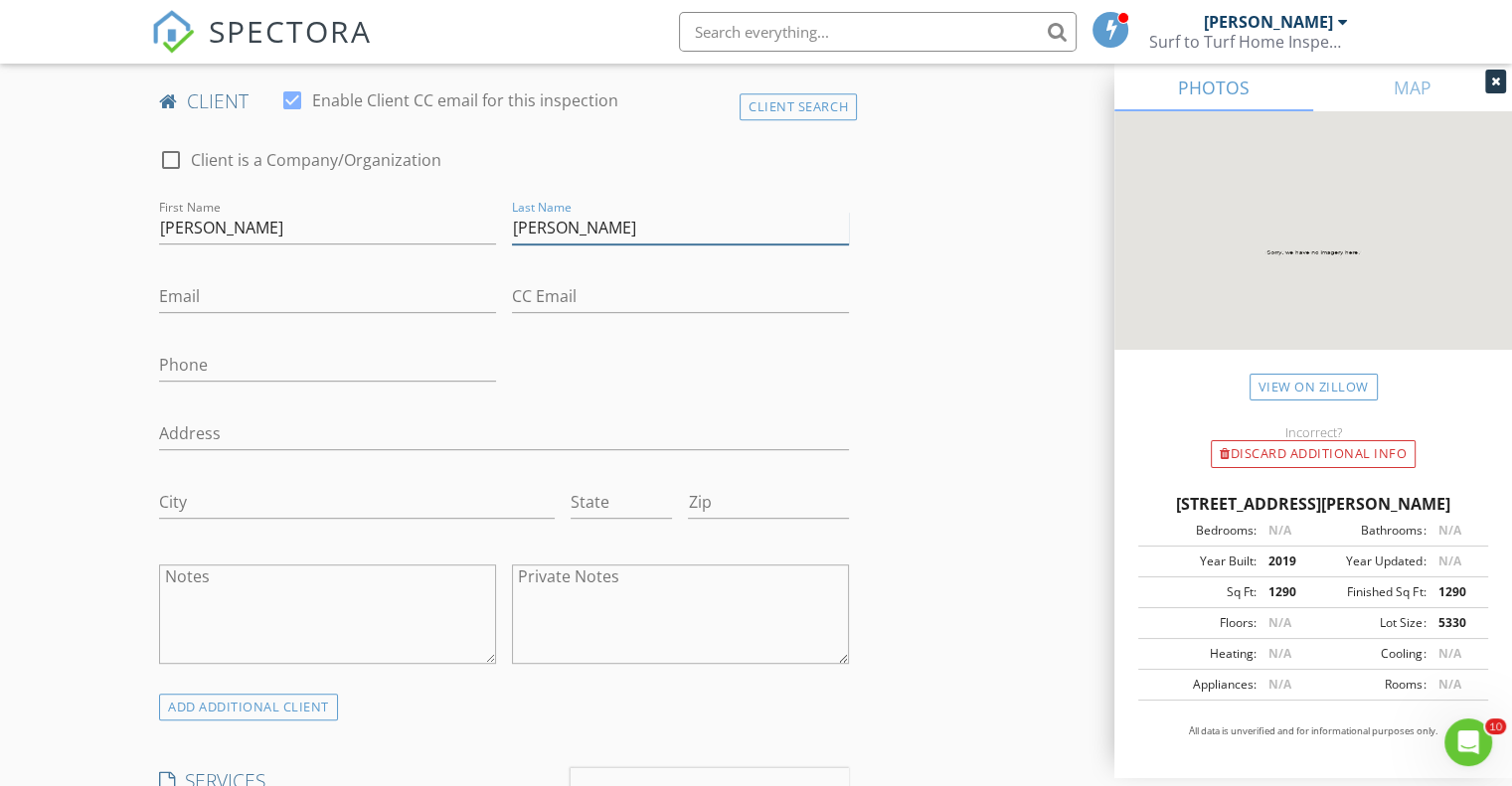 type on "McDermott" 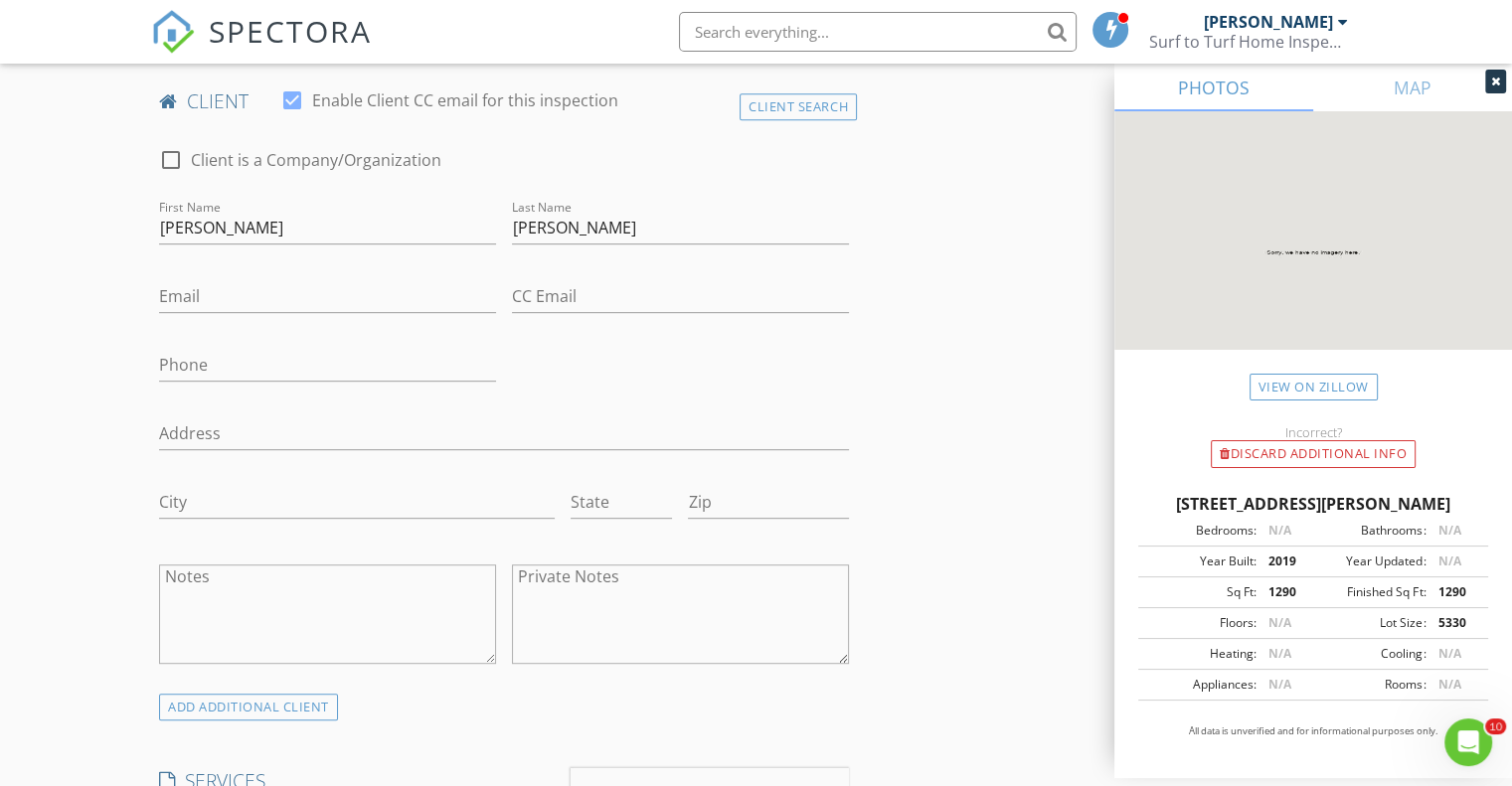 click on "Email" at bounding box center [327, 300] 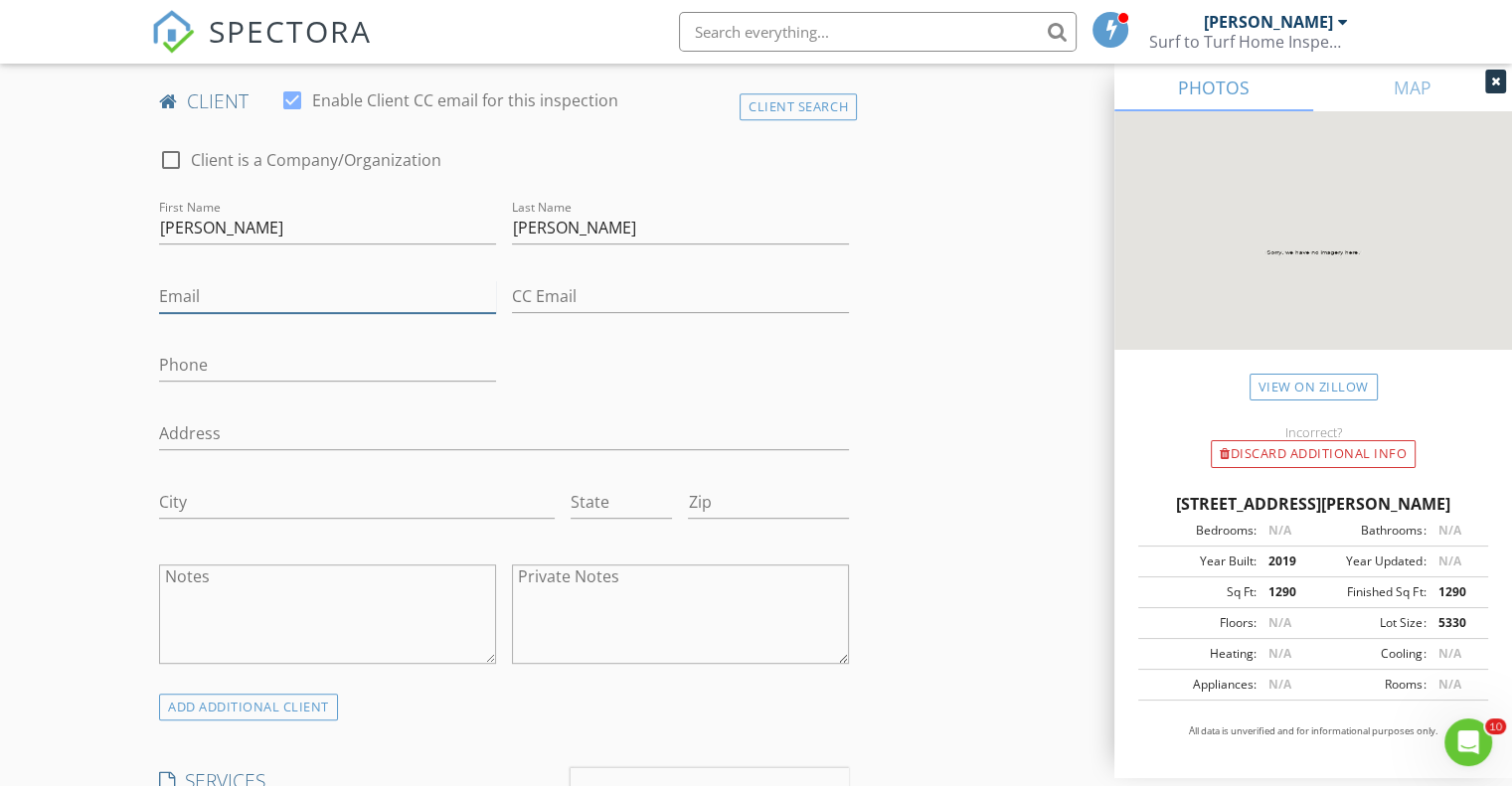 click on "Email" at bounding box center [327, 296] 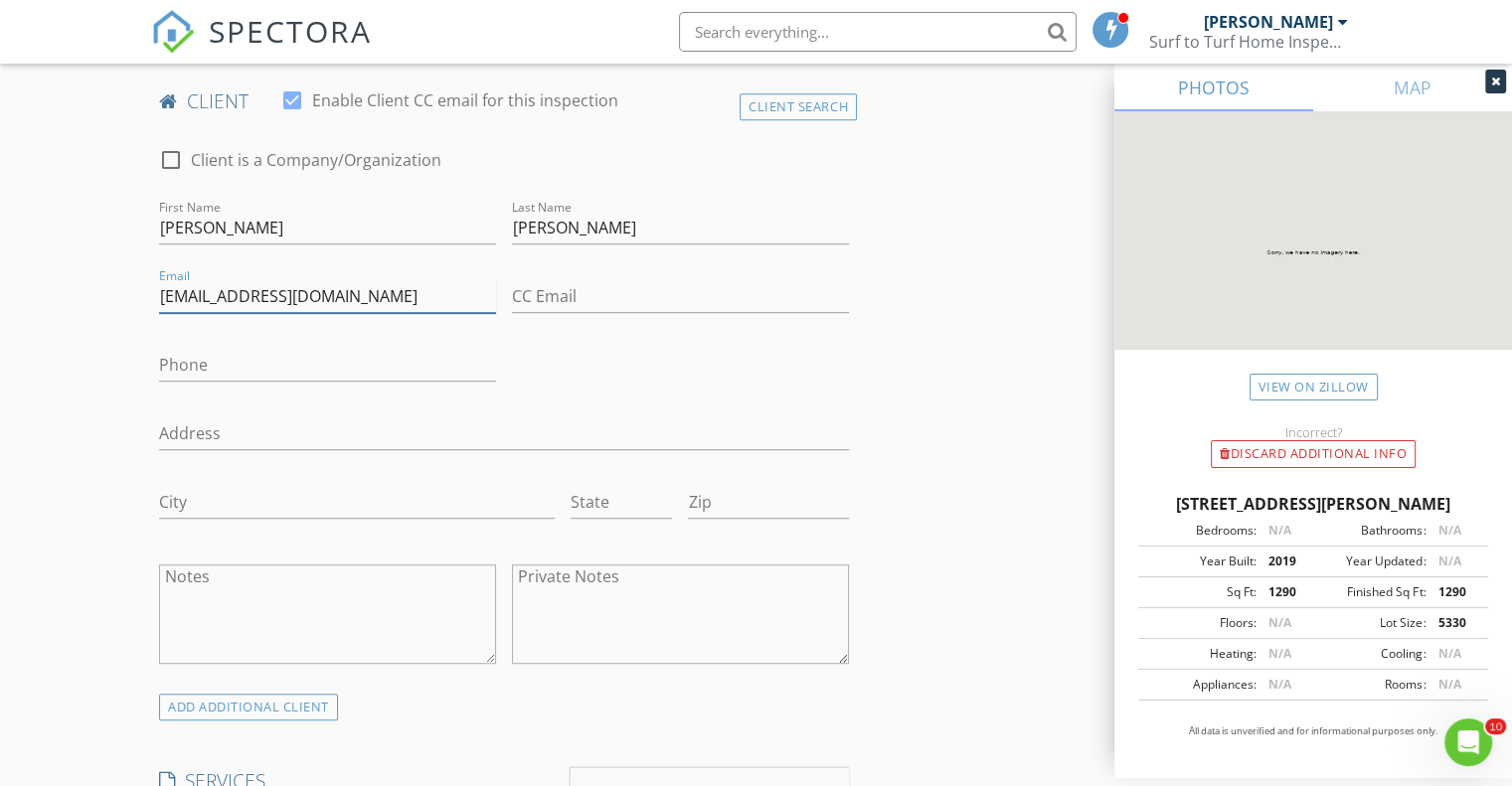 type on "[EMAIL_ADDRESS][DOMAIN_NAME]" 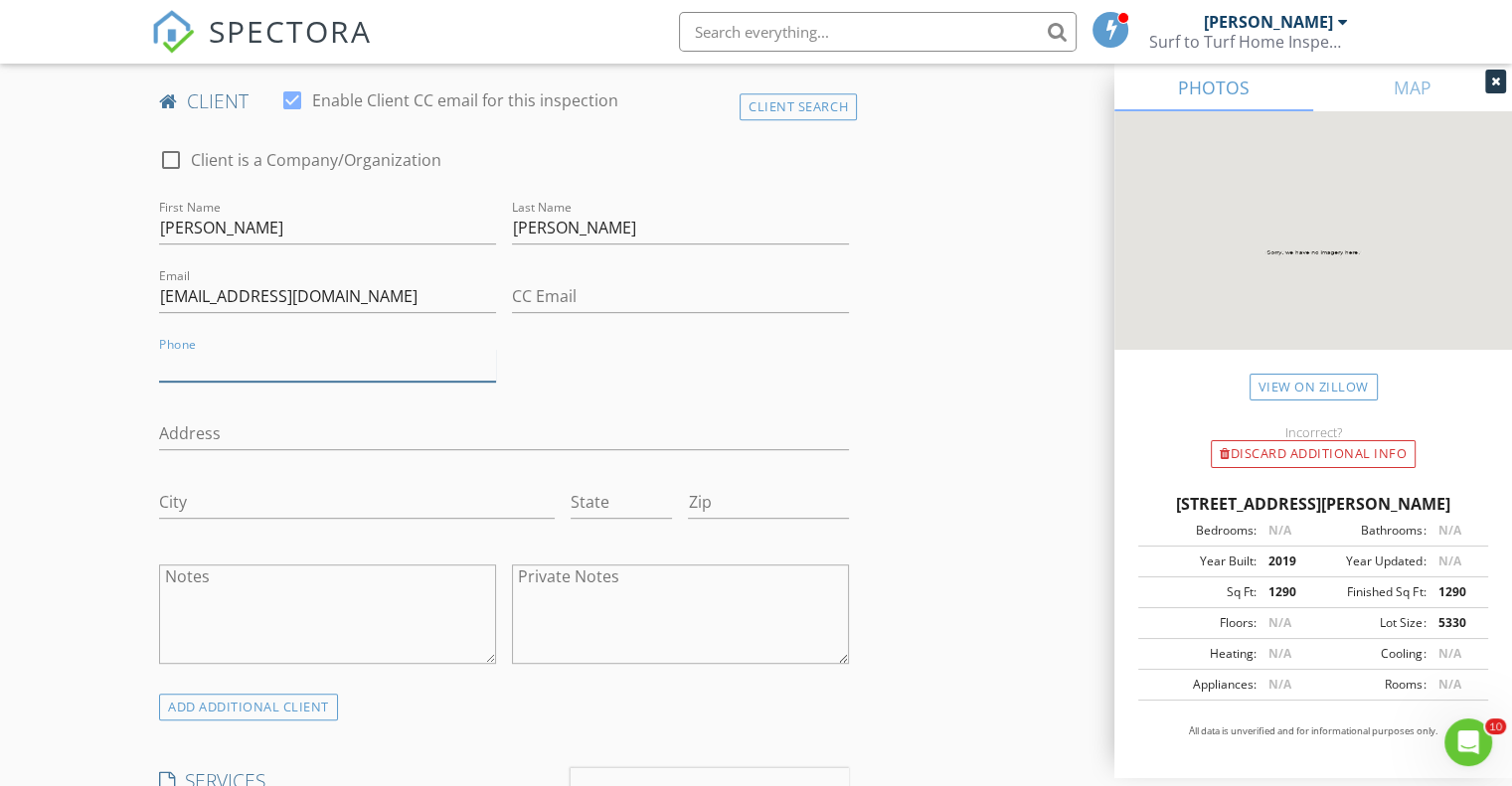 click on "Phone" at bounding box center [327, 365] 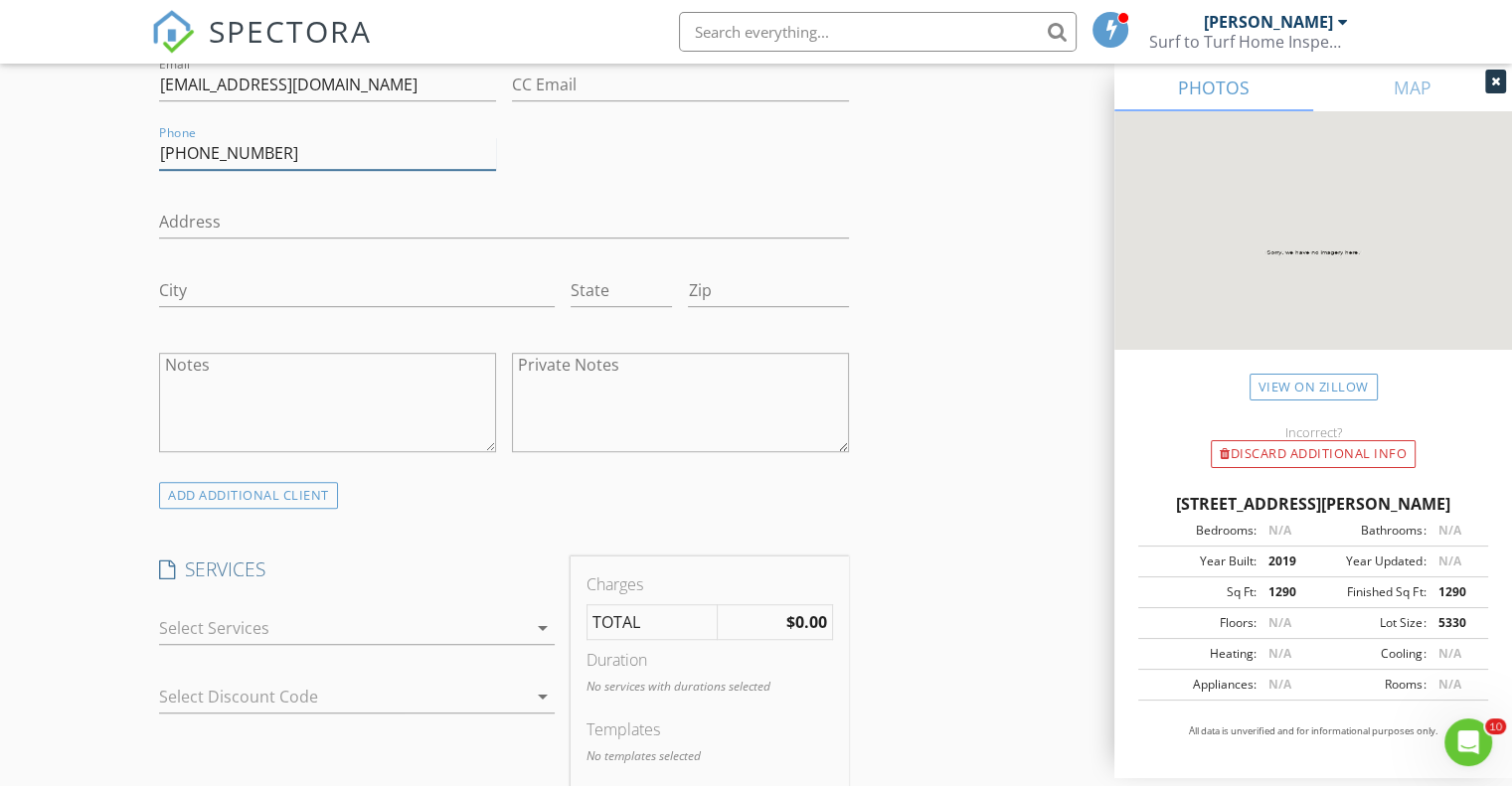 scroll, scrollTop: 1229, scrollLeft: 0, axis: vertical 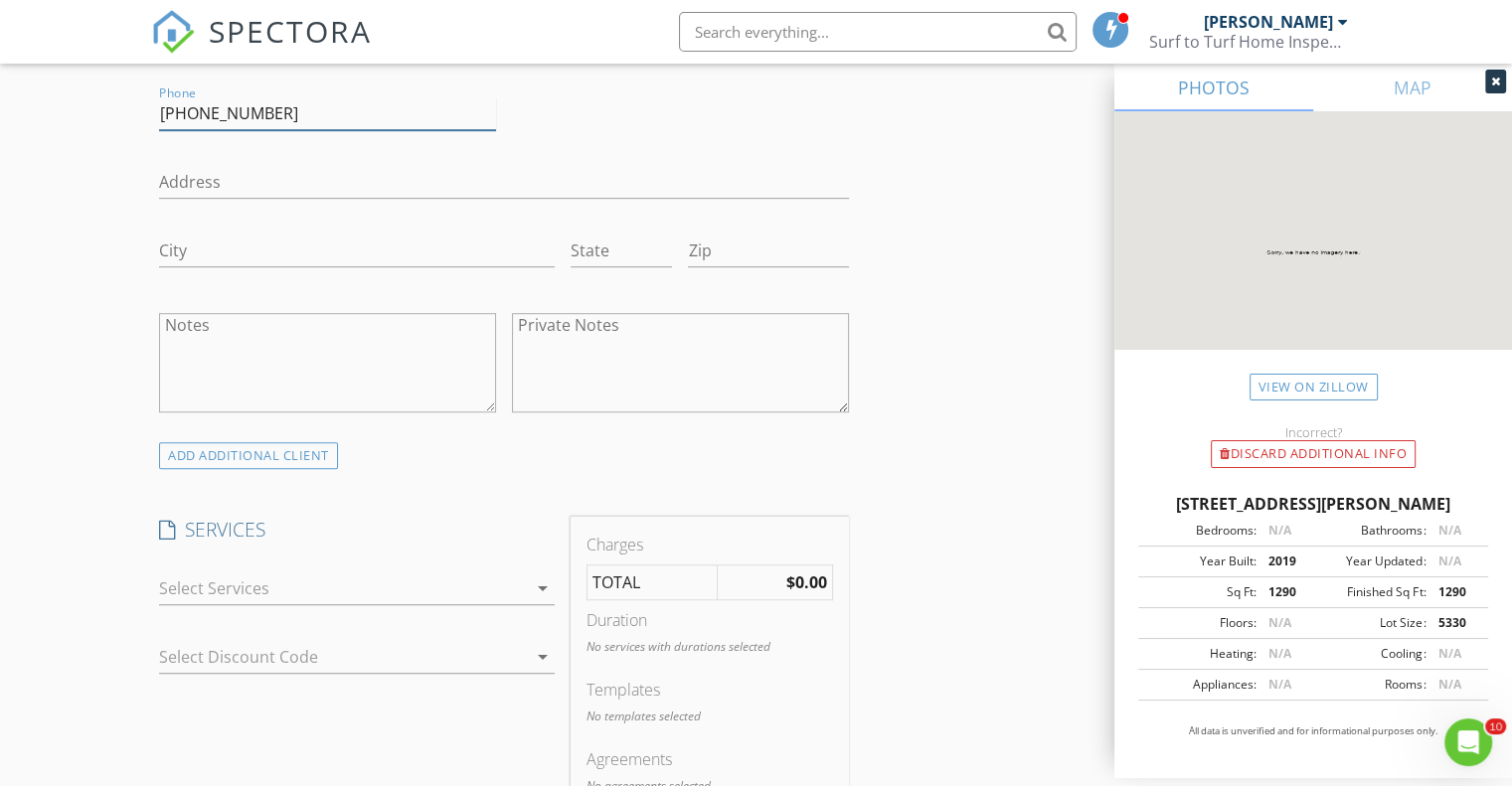 type on "[PHONE_NUMBER]" 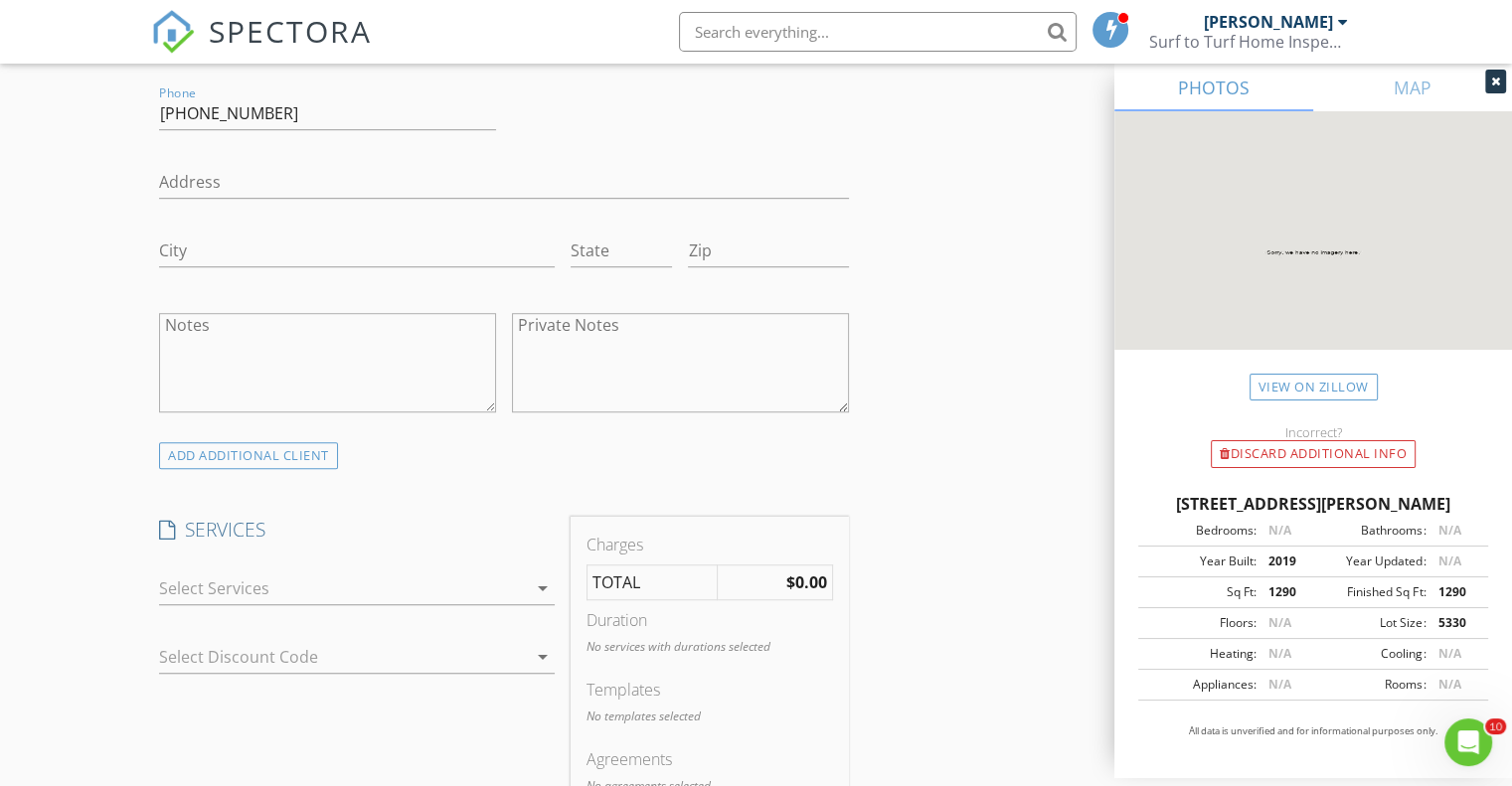 click on "arrow_drop_down" at bounding box center (543, 588) 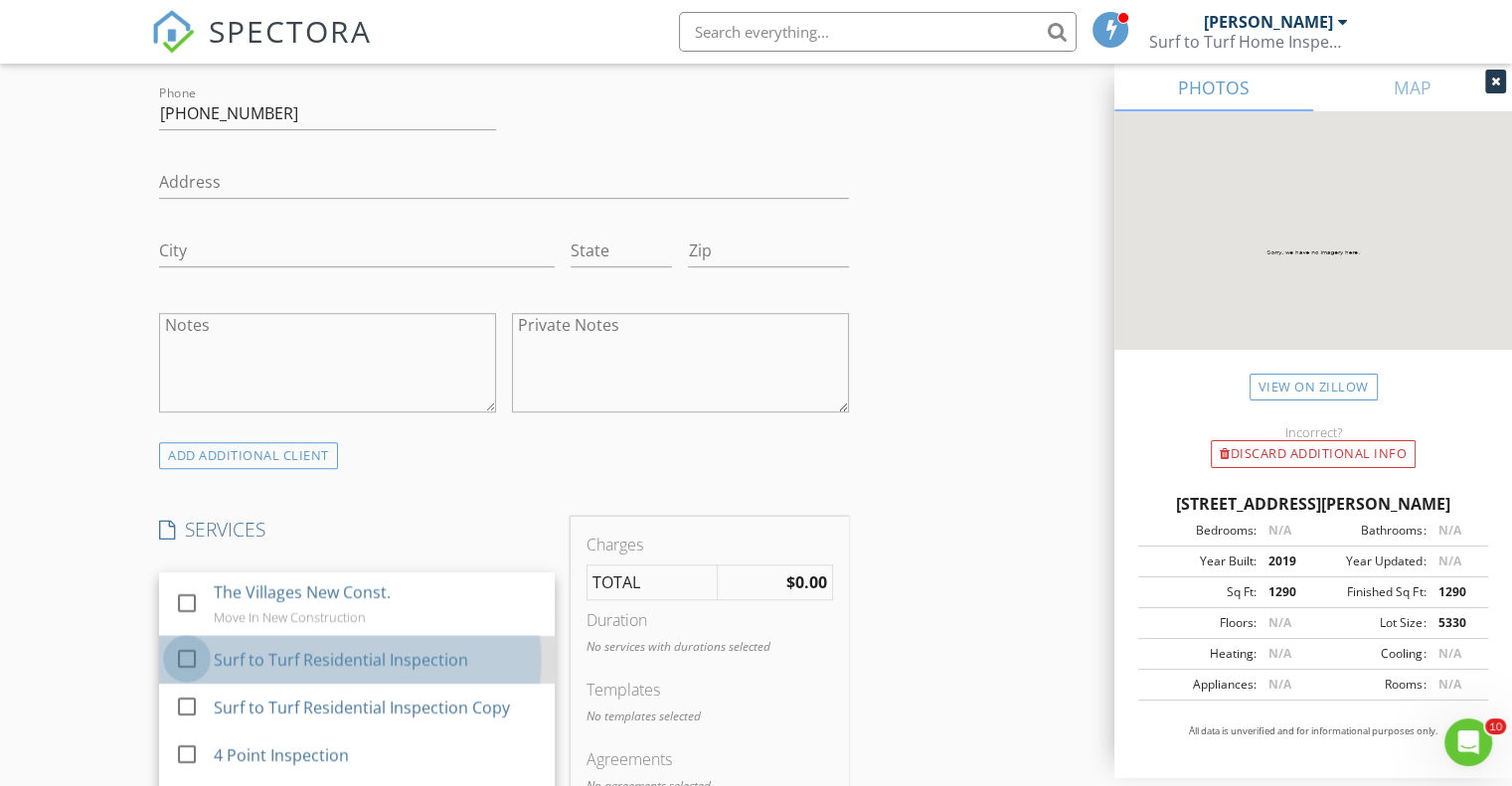 click at bounding box center [187, 659] 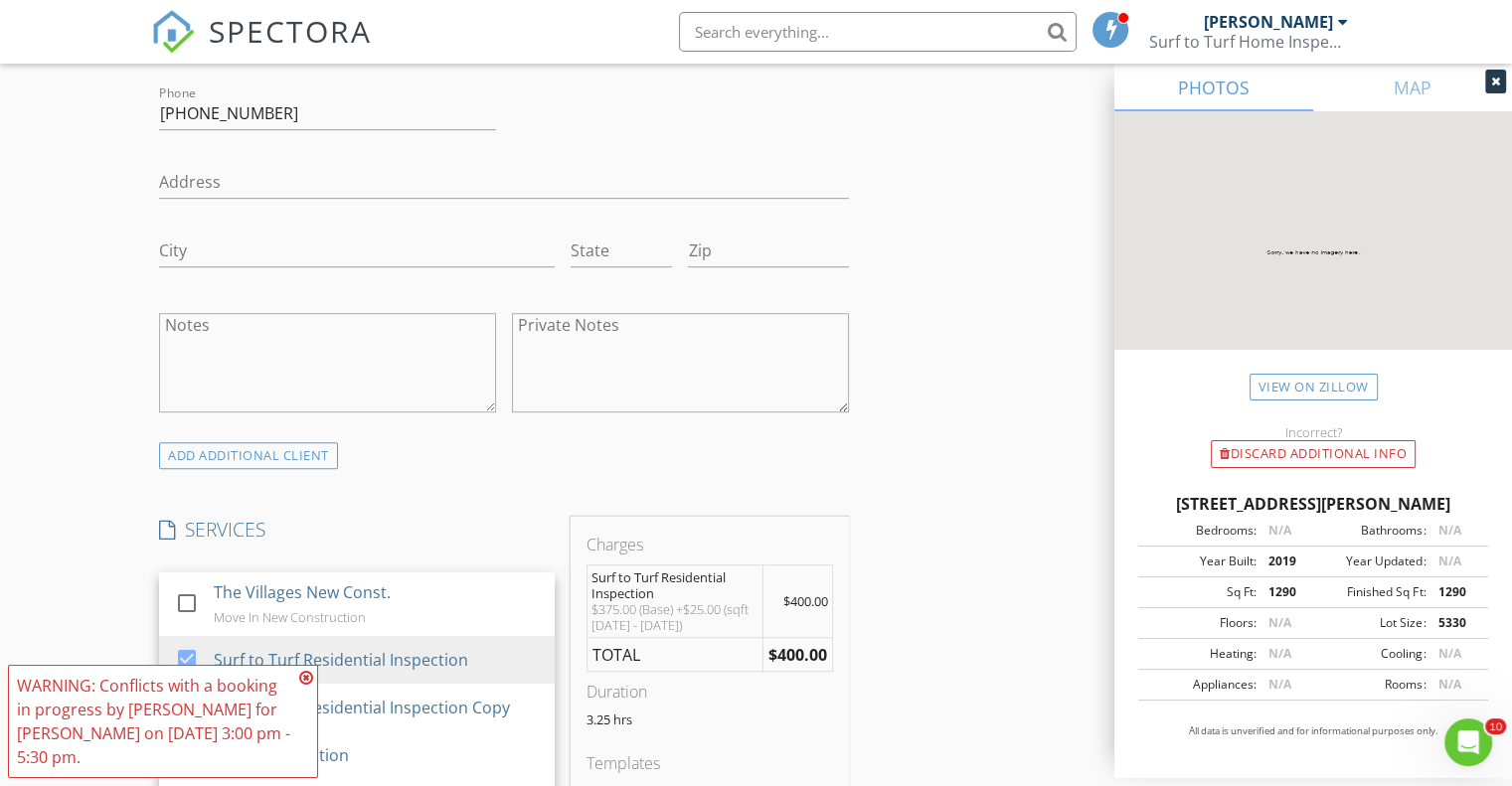 click at bounding box center (306, 678) 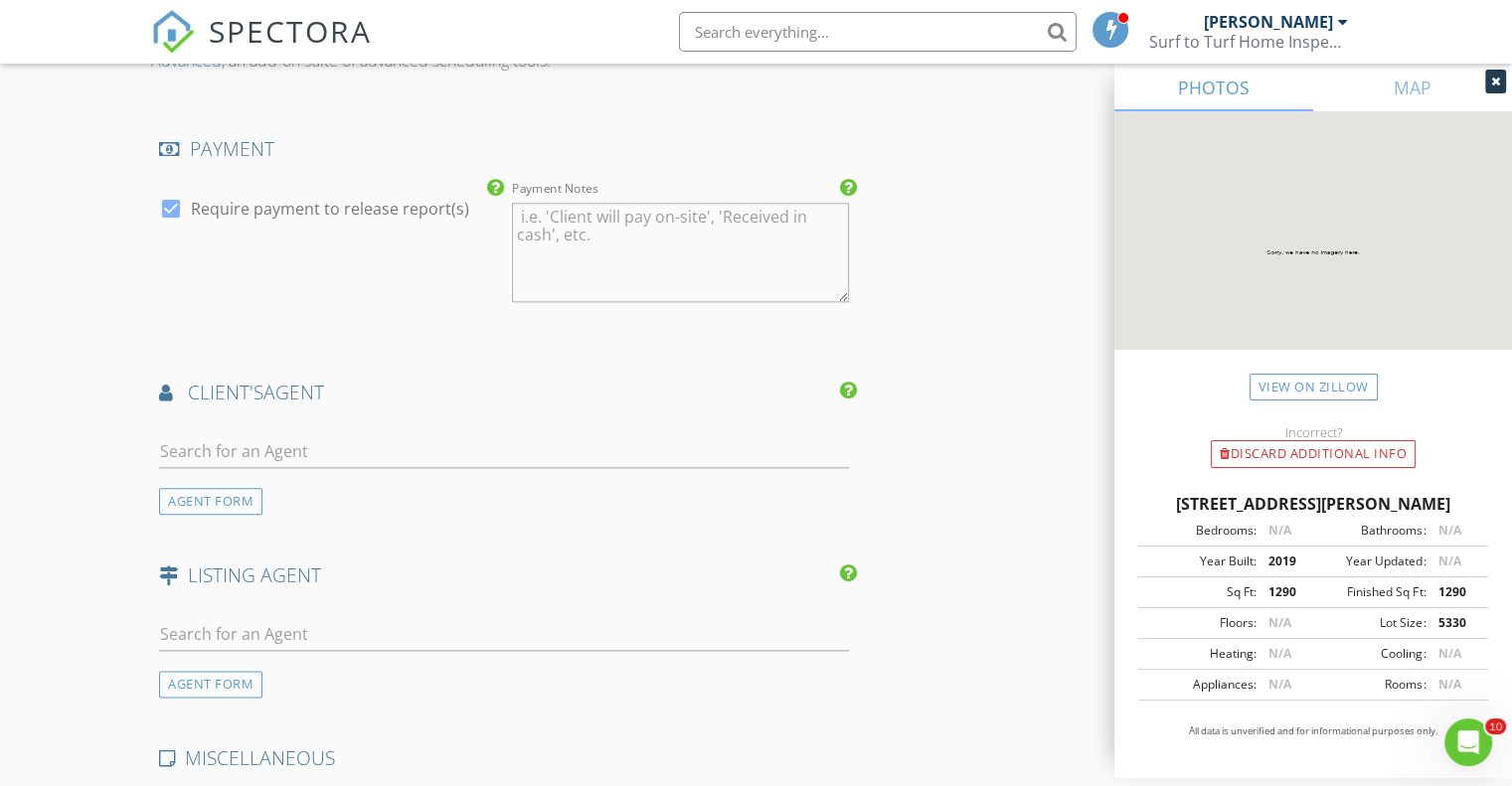 scroll, scrollTop: 2226, scrollLeft: 0, axis: vertical 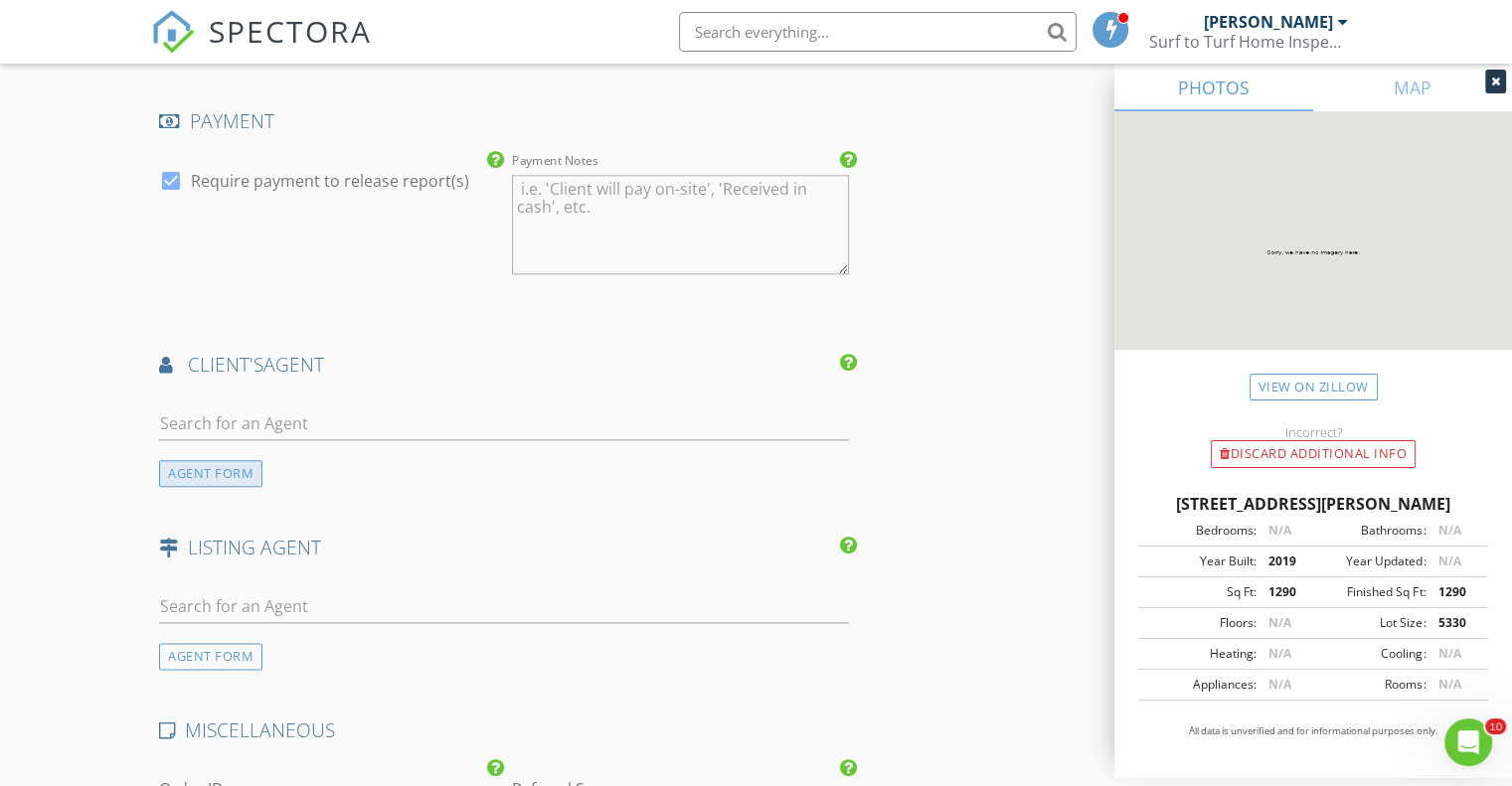 click on "AGENT FORM" at bounding box center [211, 473] 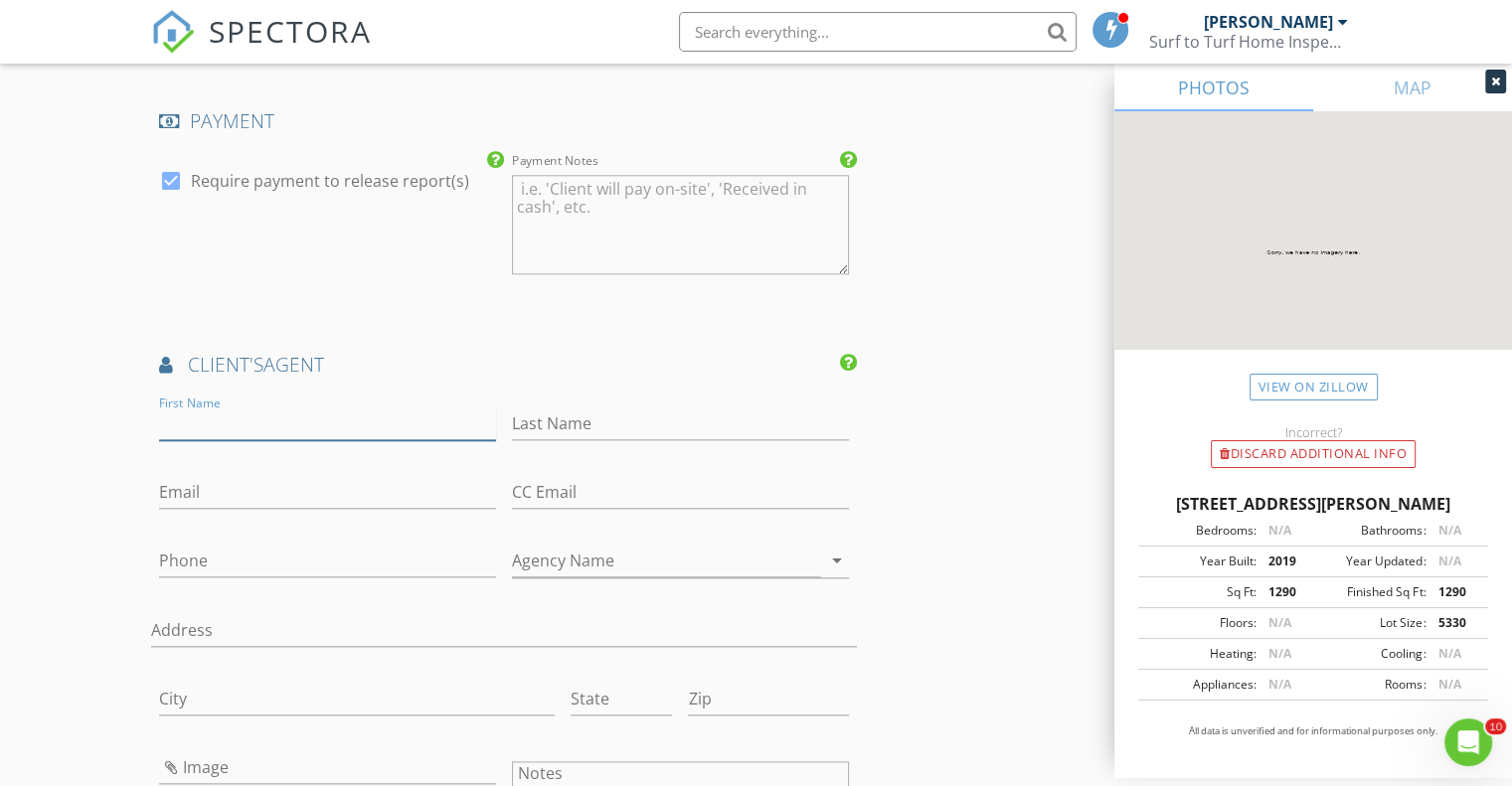 click on "First Name" at bounding box center [327, 423] 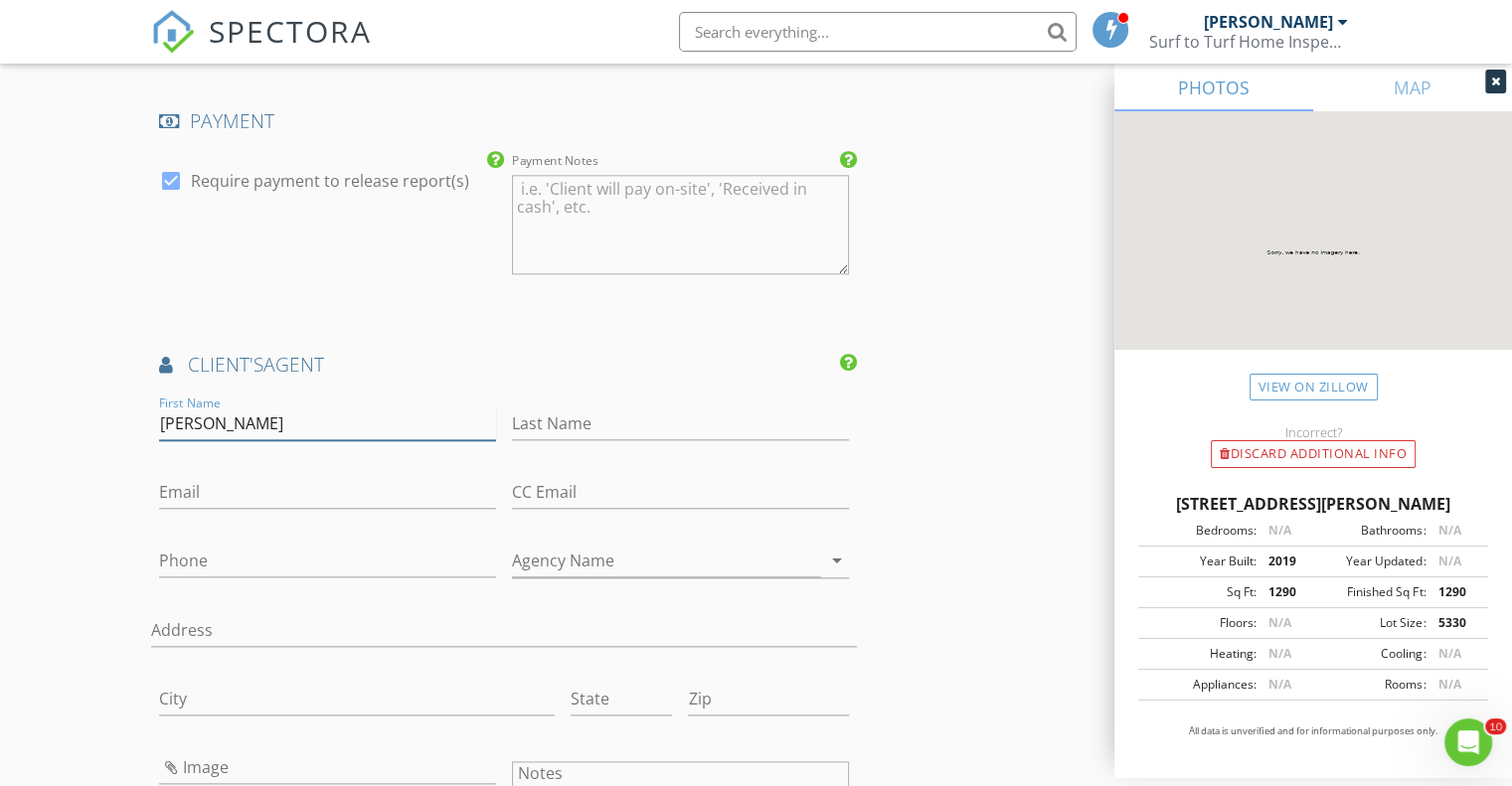 type on "[PERSON_NAME]" 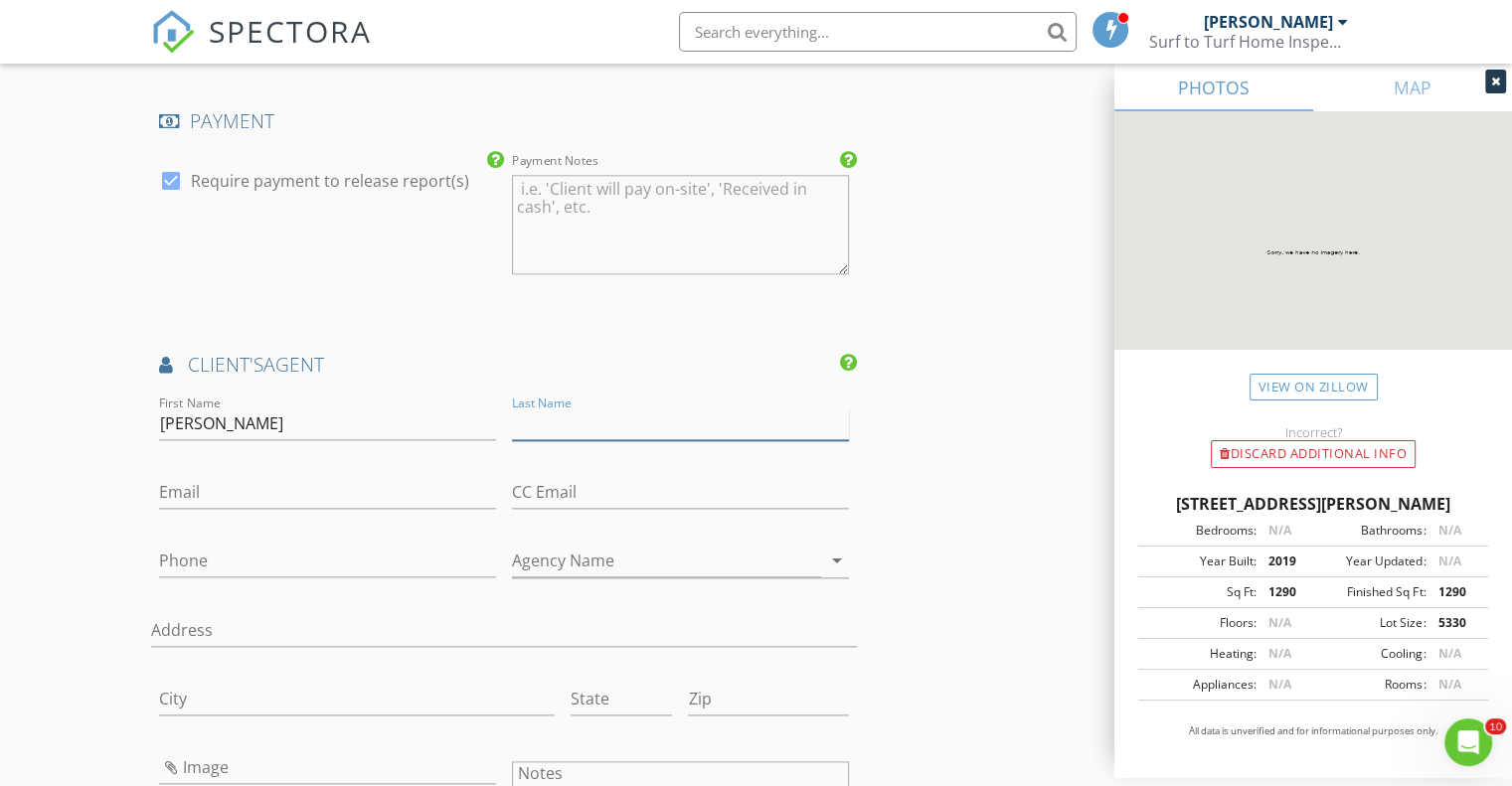 click on "Last Name" at bounding box center (680, 423) 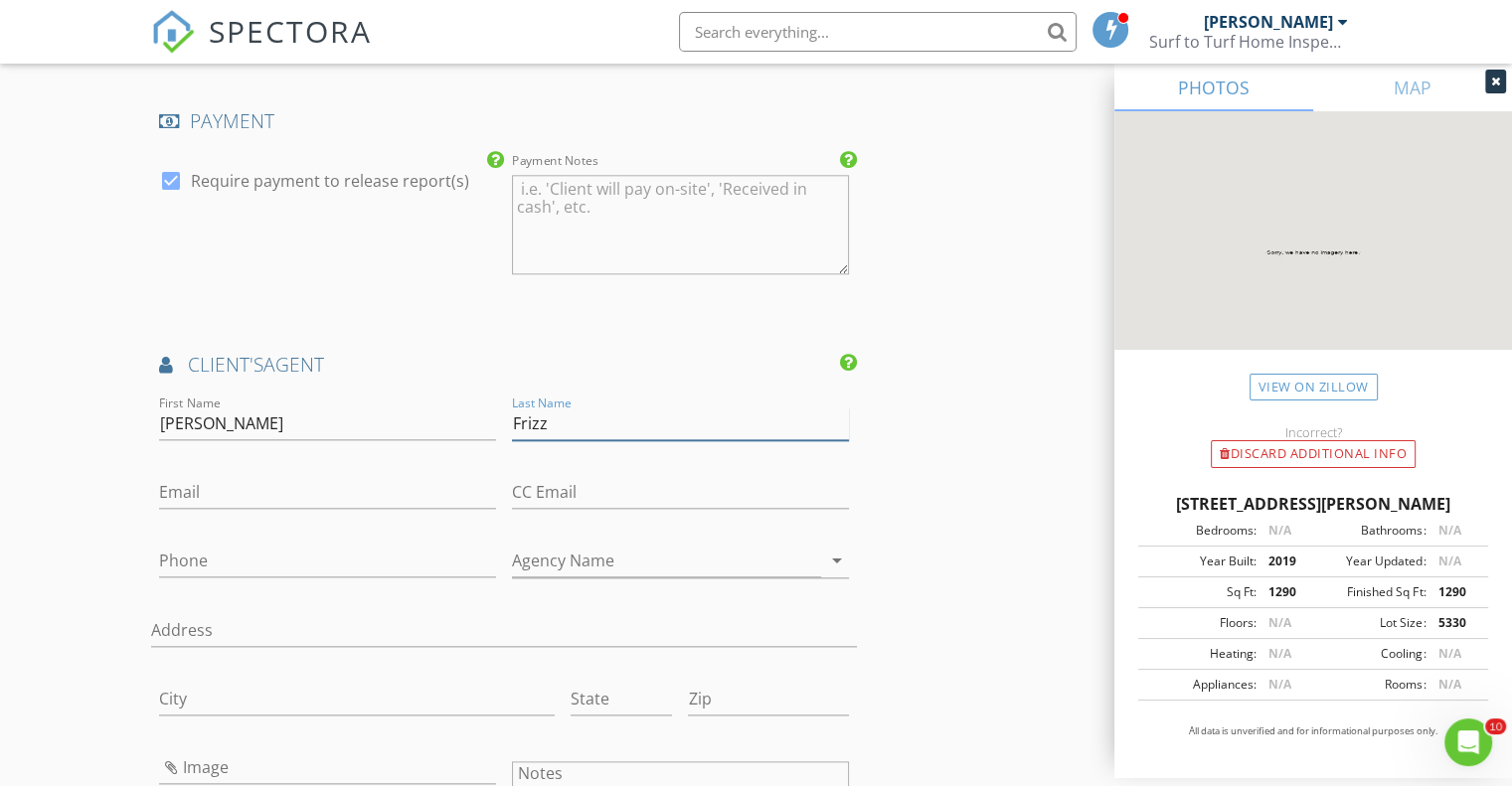 type on "Frizz" 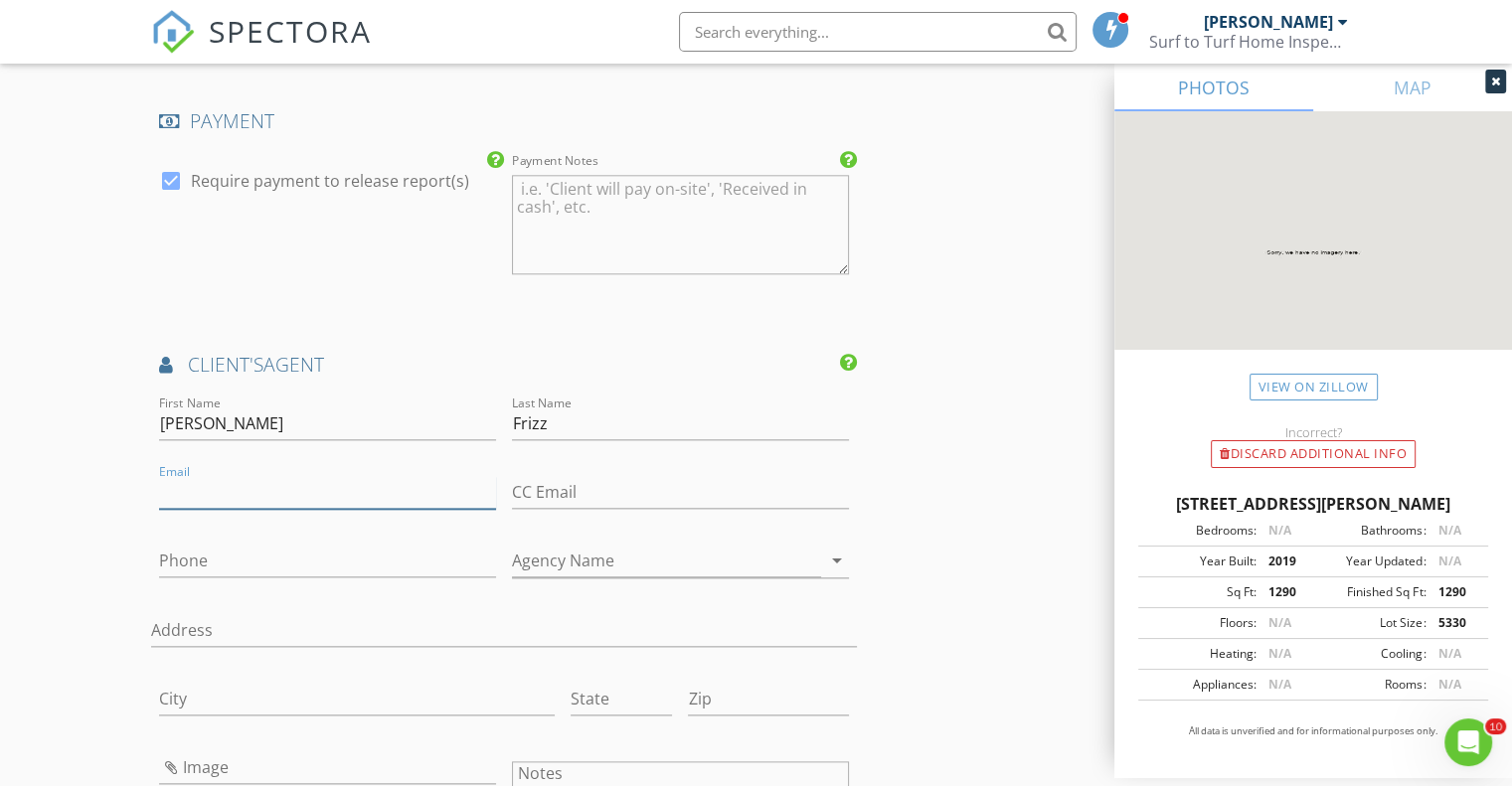click on "Email" at bounding box center [327, 492] 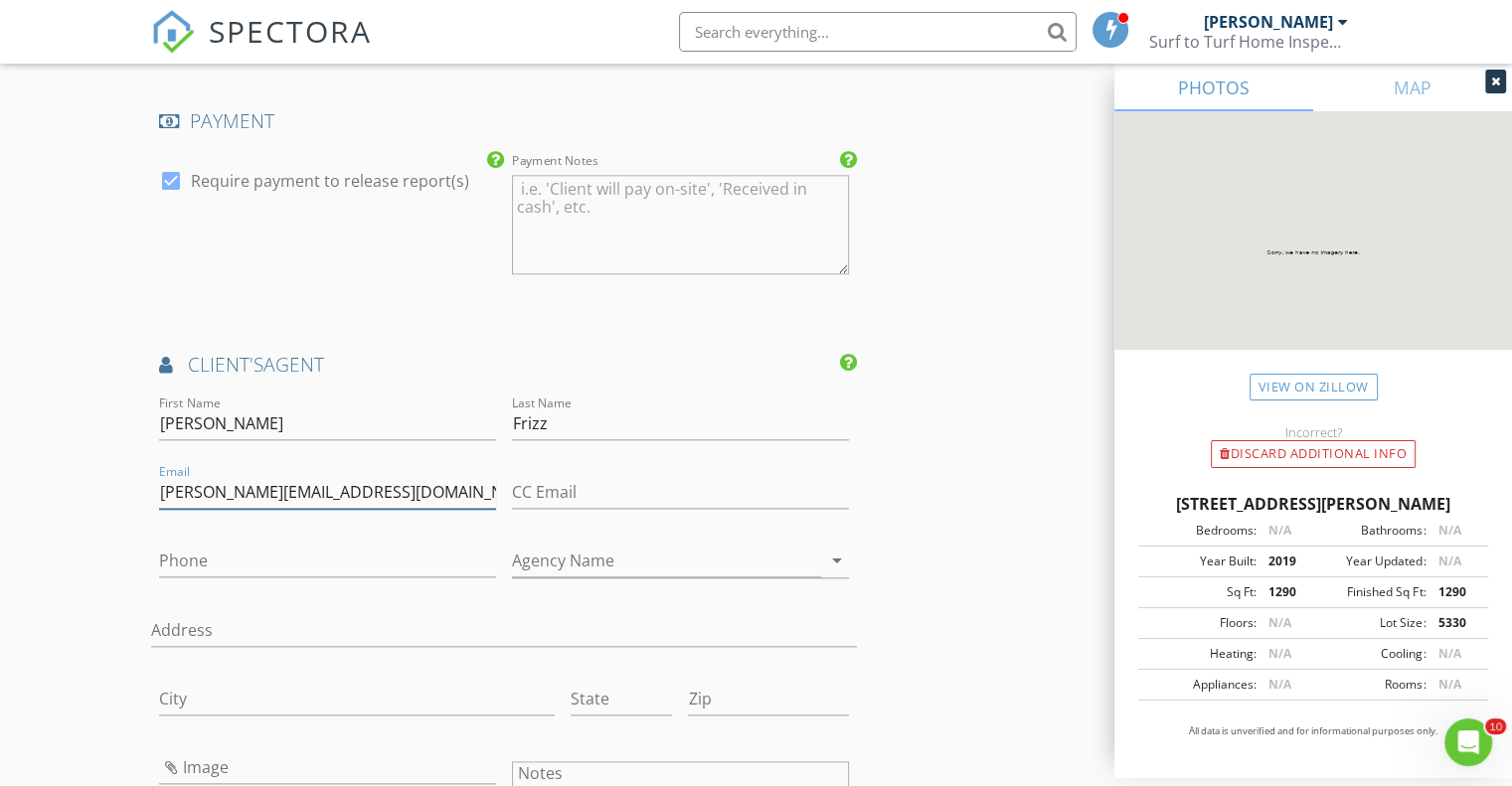 type on "[PERSON_NAME][EMAIL_ADDRESS][DOMAIN_NAME]" 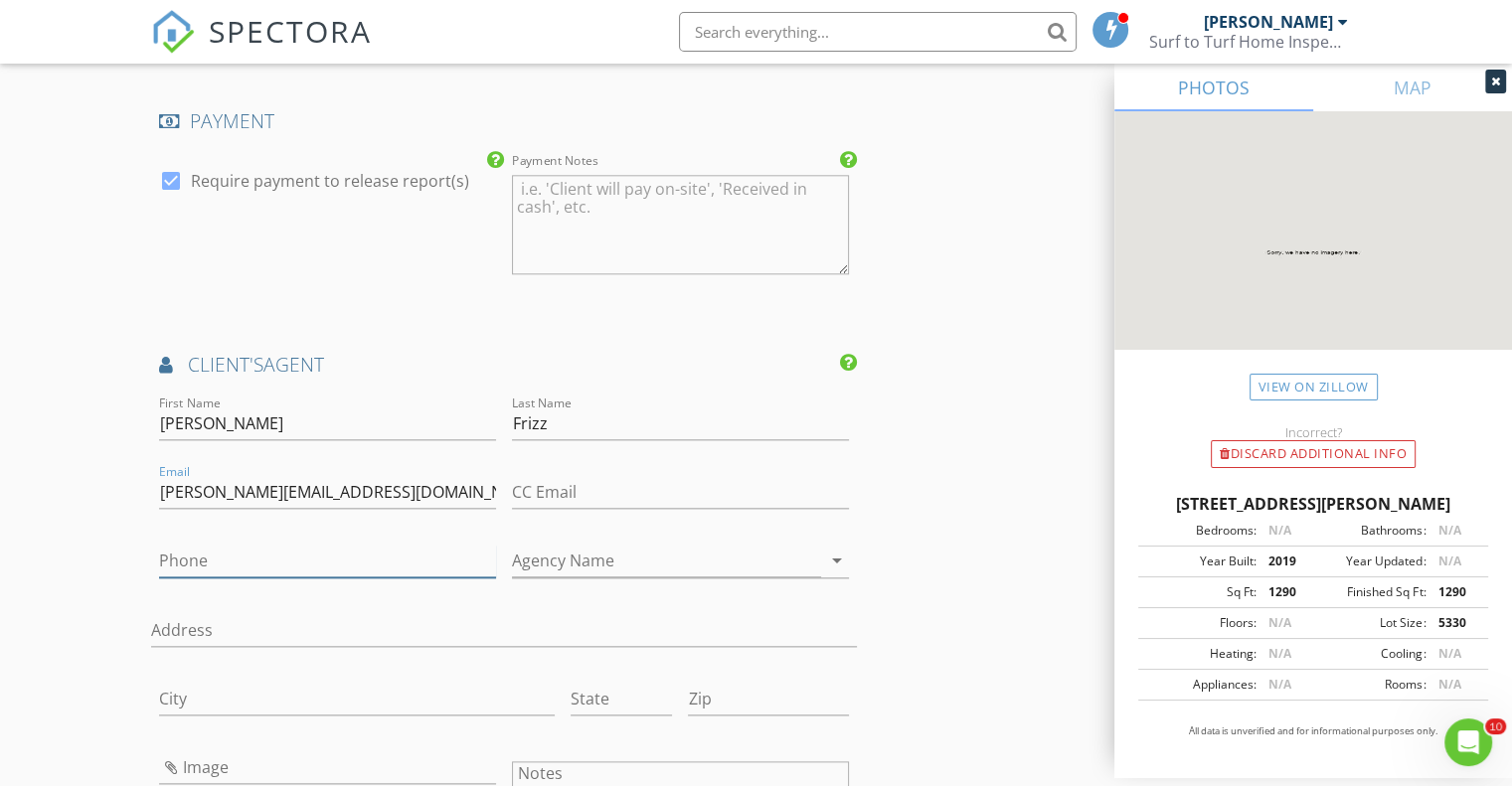 click on "Phone" at bounding box center [327, 560] 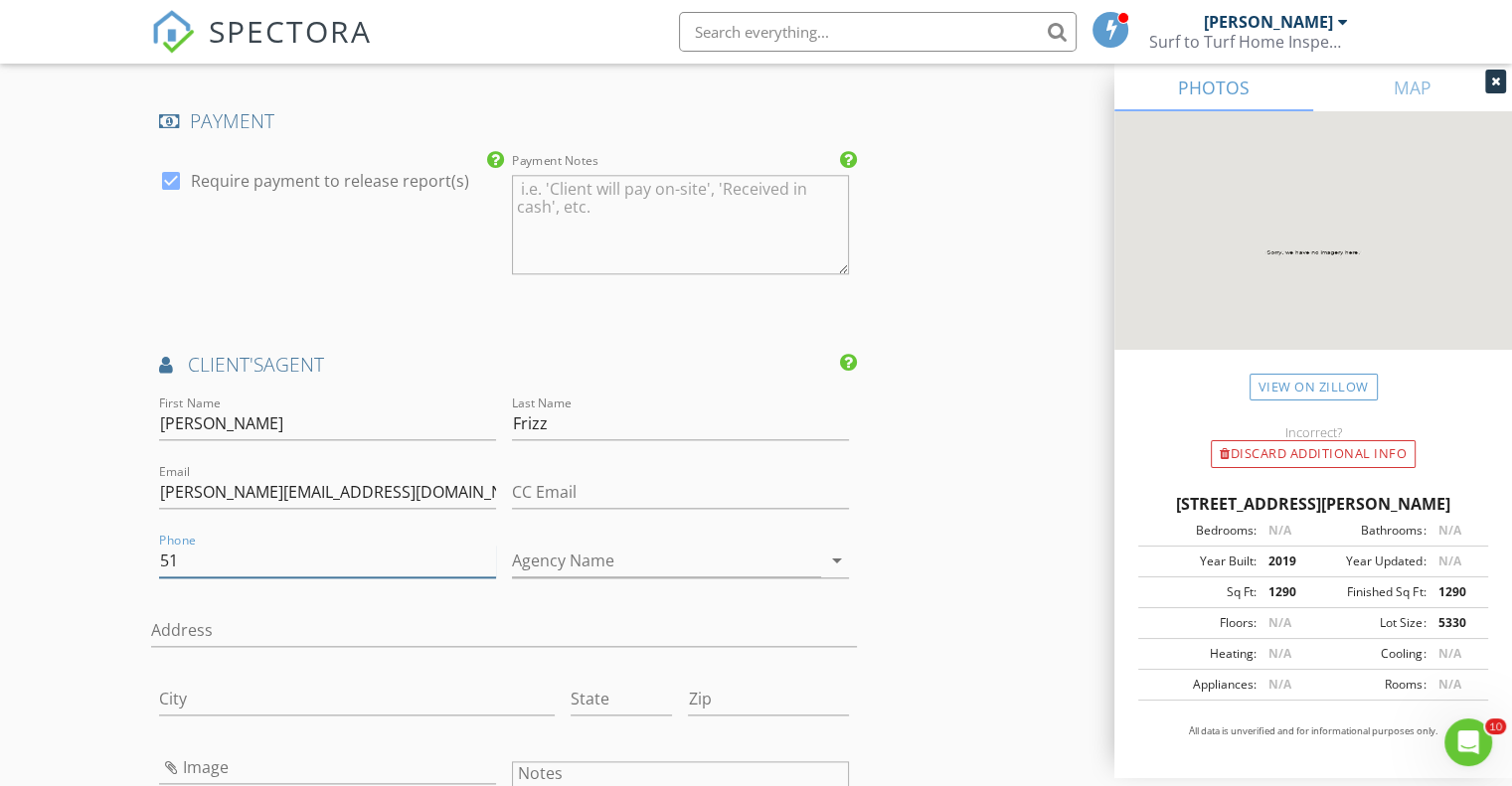 type on "5" 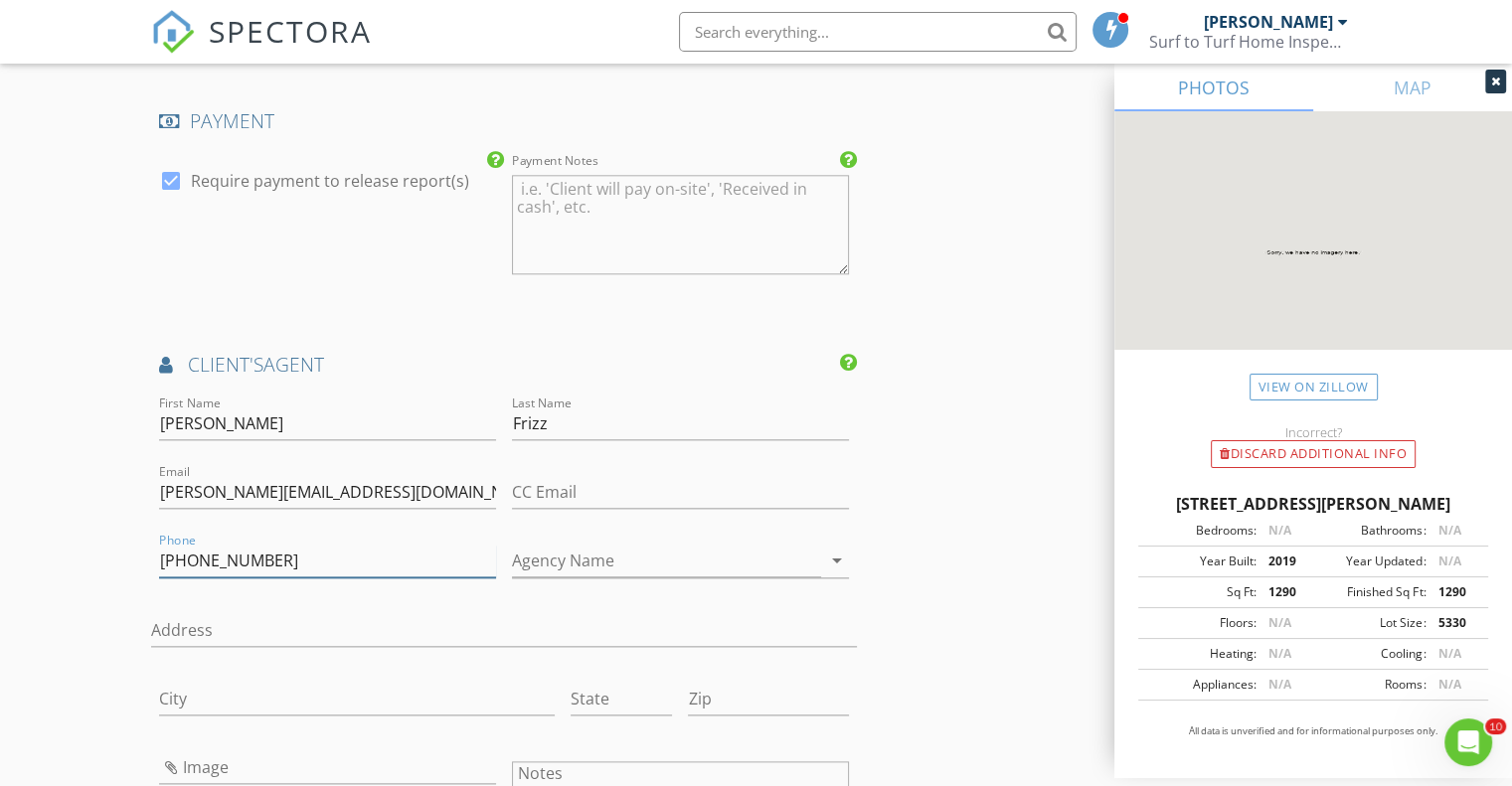 type on "[PHONE_NUMBER]" 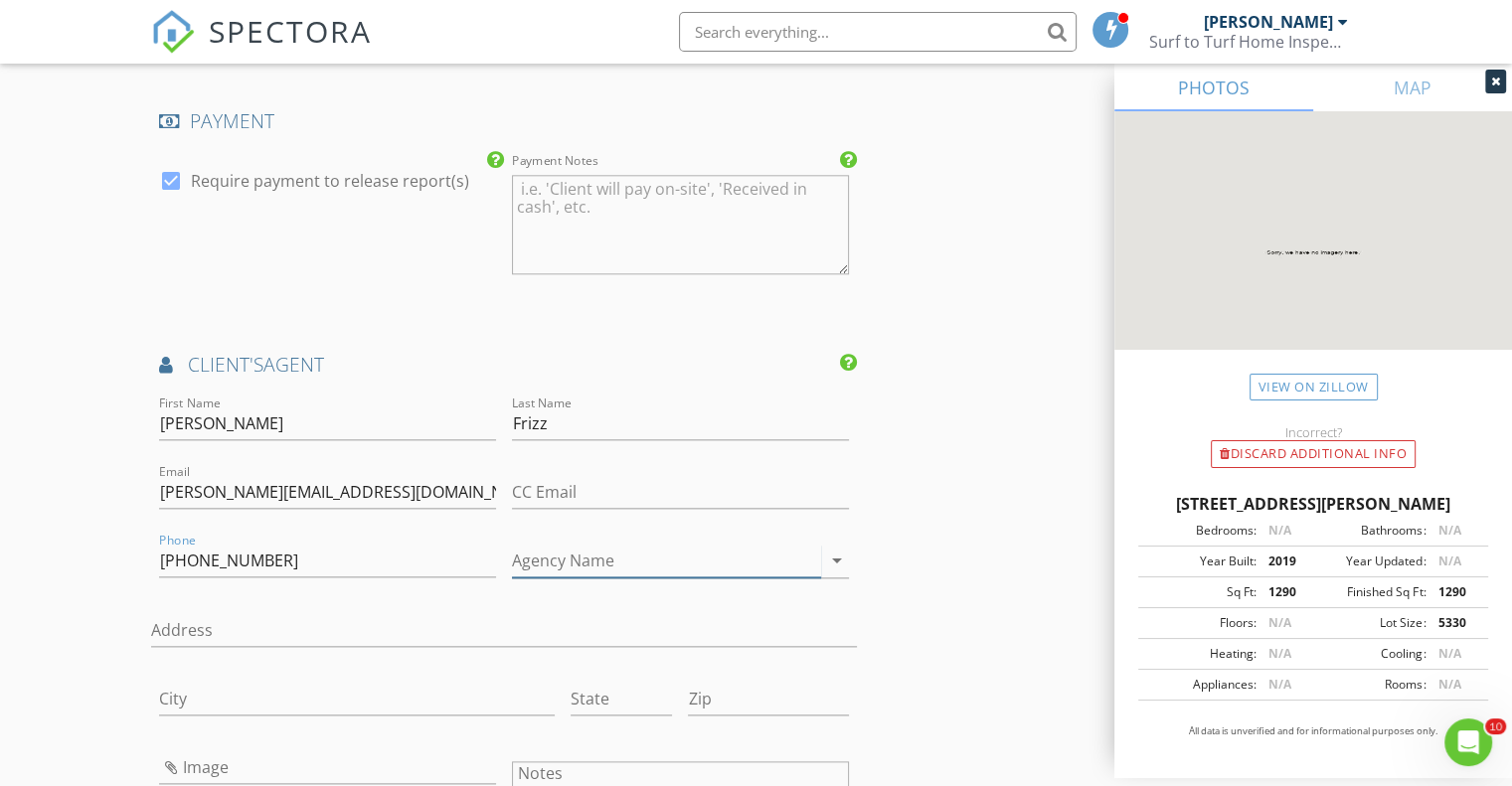 click on "arrow_drop_down" at bounding box center (837, 560) 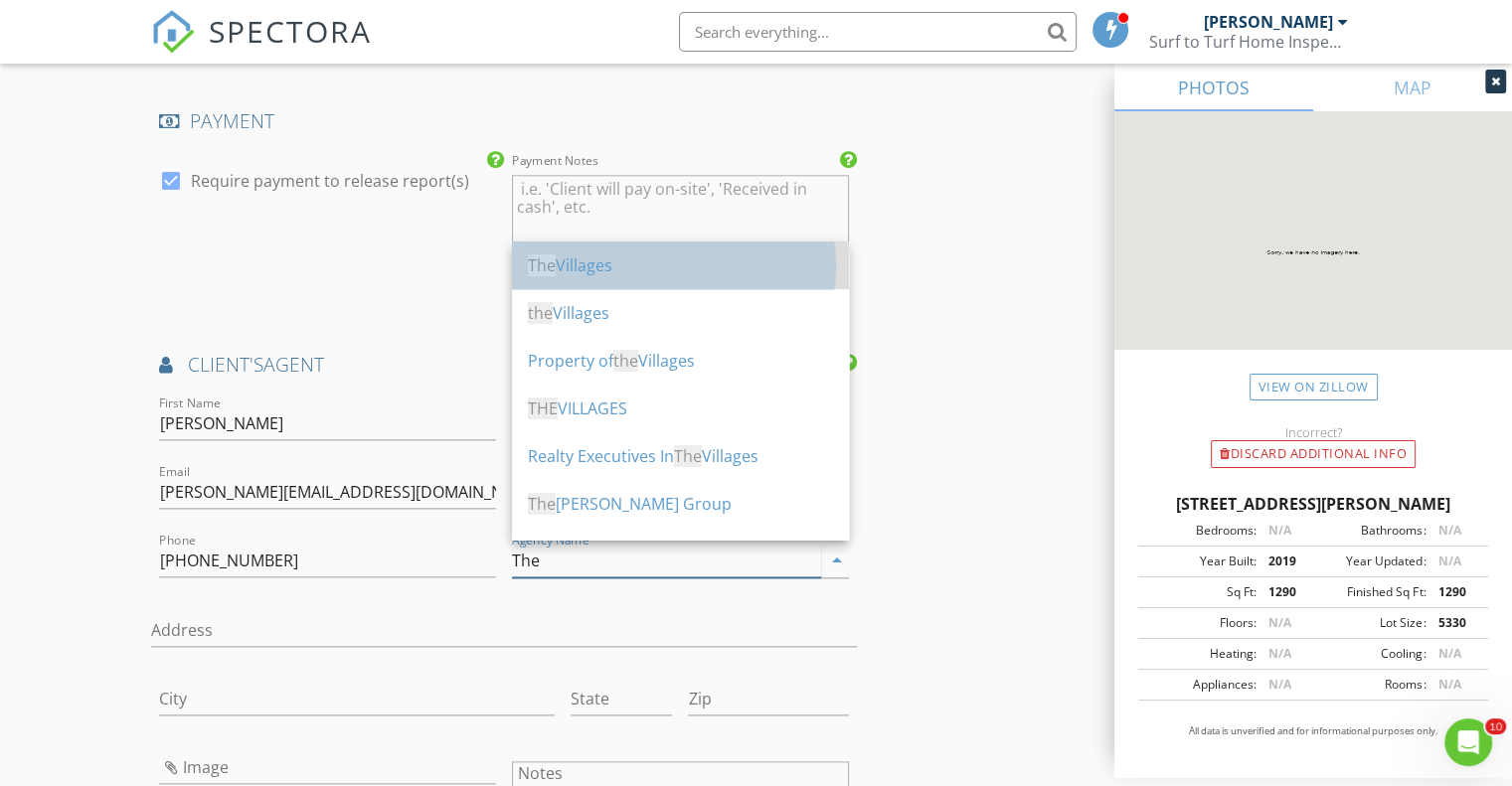 click on "The  Villages" at bounding box center [680, 265] 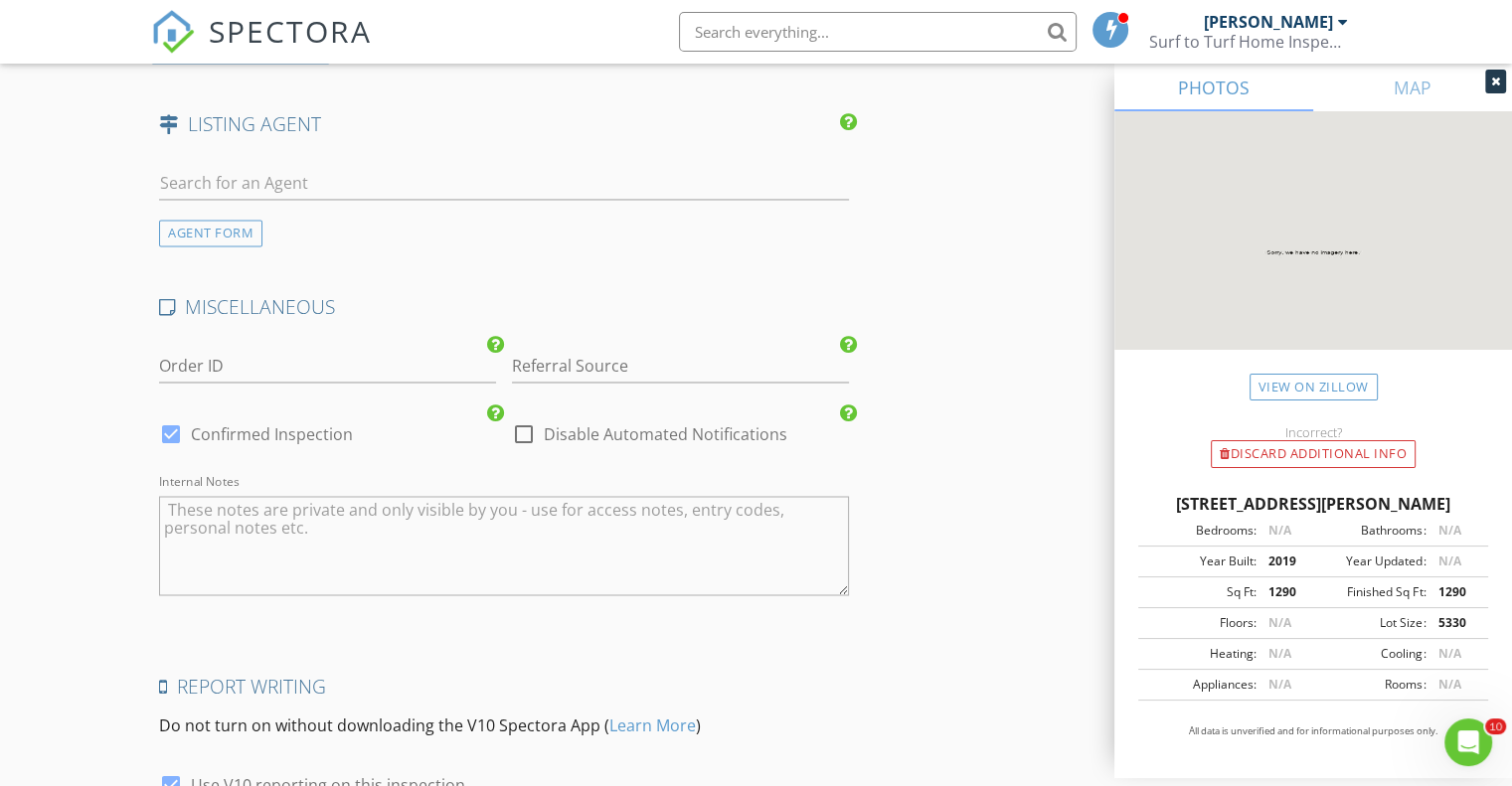 scroll, scrollTop: 3240, scrollLeft: 0, axis: vertical 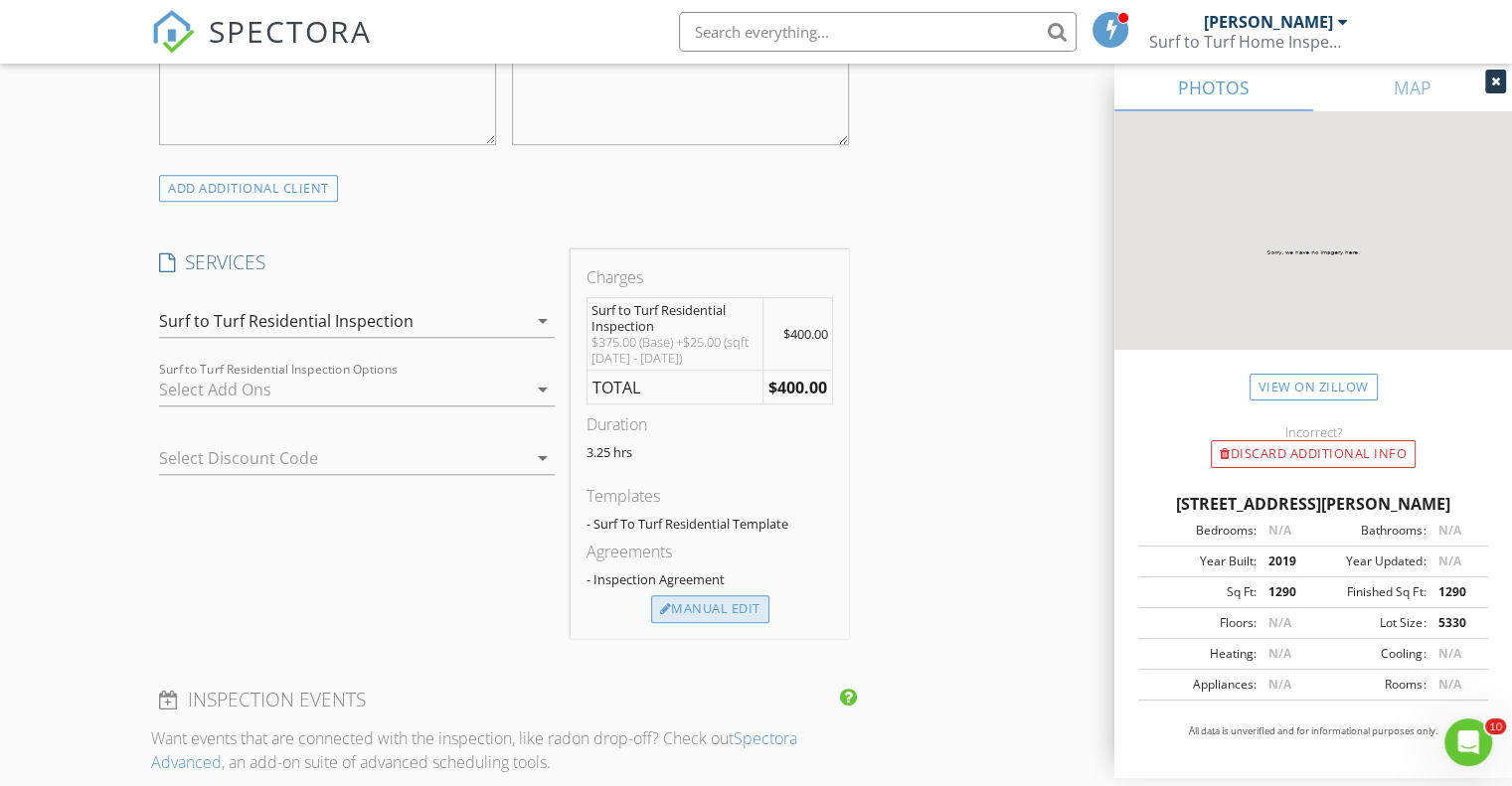 type on "The Villages" 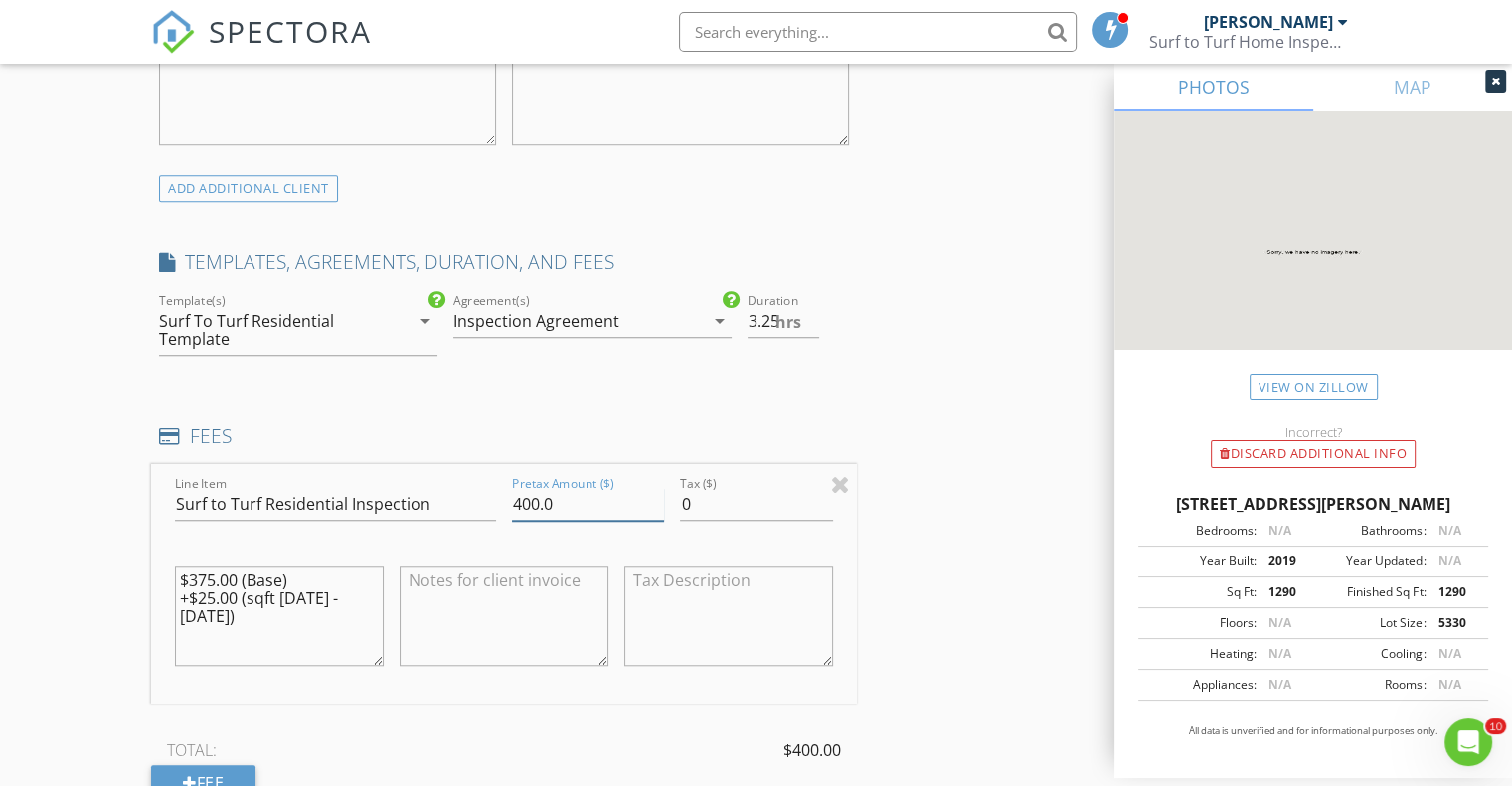 click on "400.0" at bounding box center (588, 504) 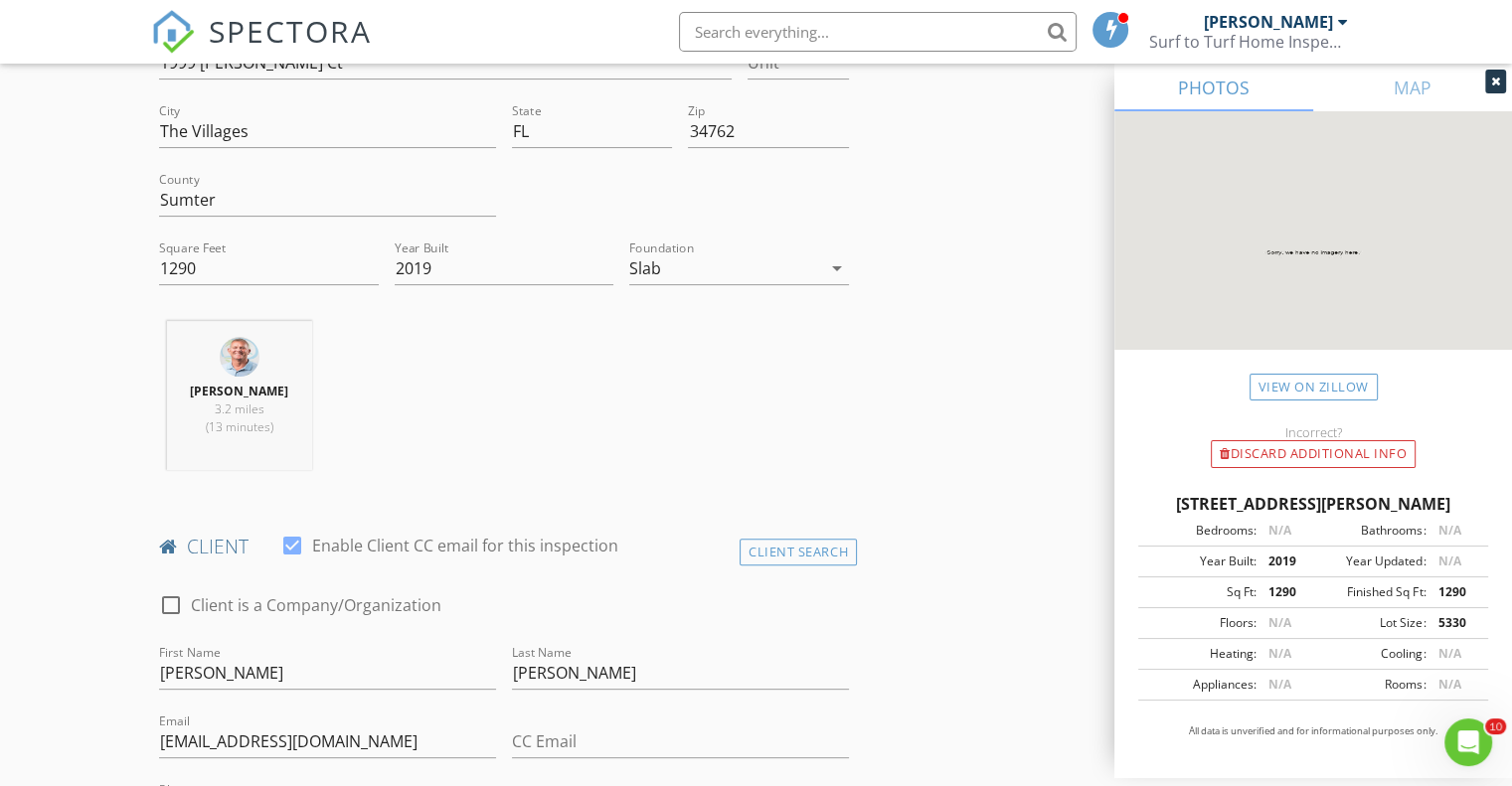 scroll, scrollTop: 66, scrollLeft: 0, axis: vertical 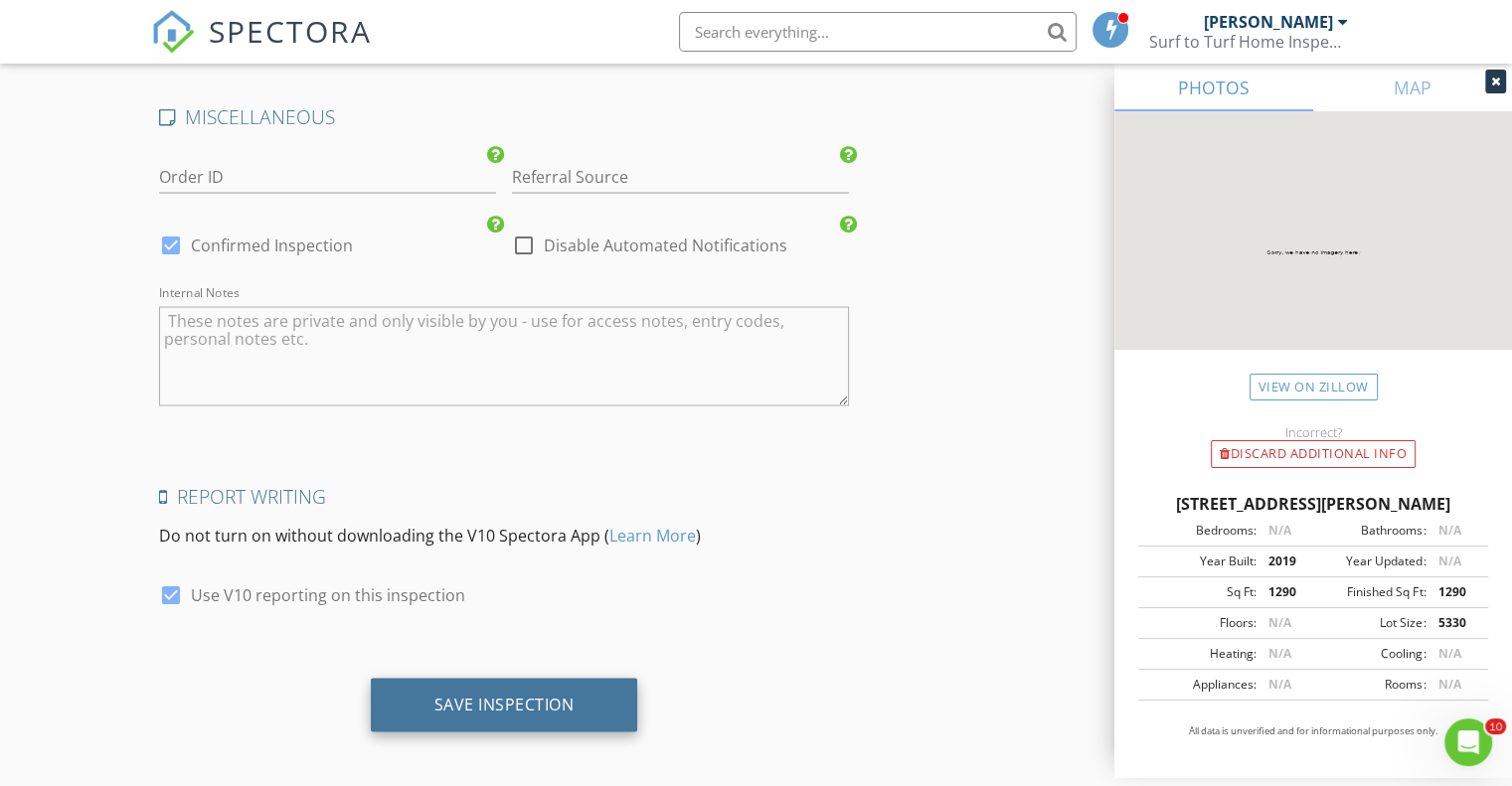 type on "375.0" 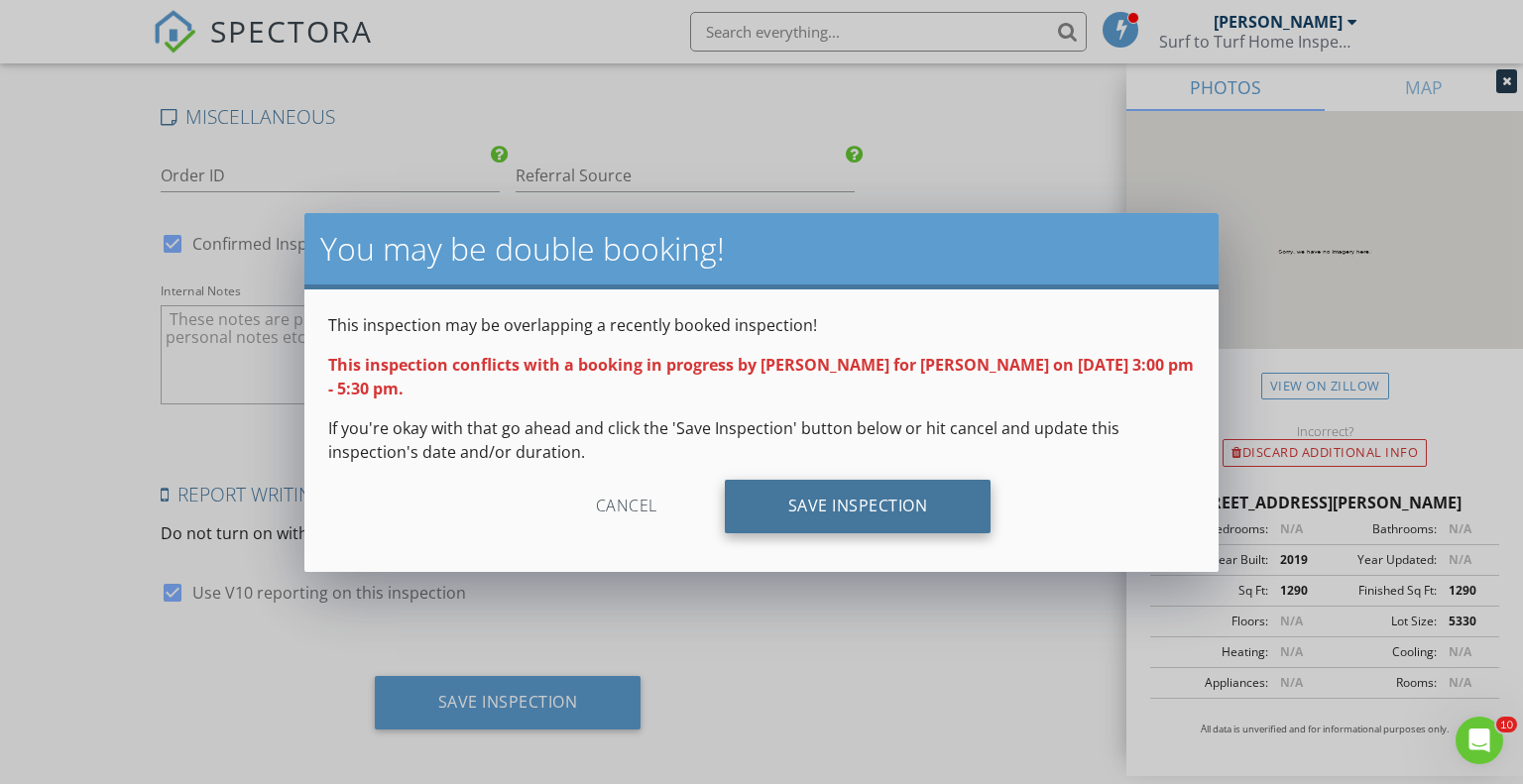 click on "Save Inspection" at bounding box center [858, 506] 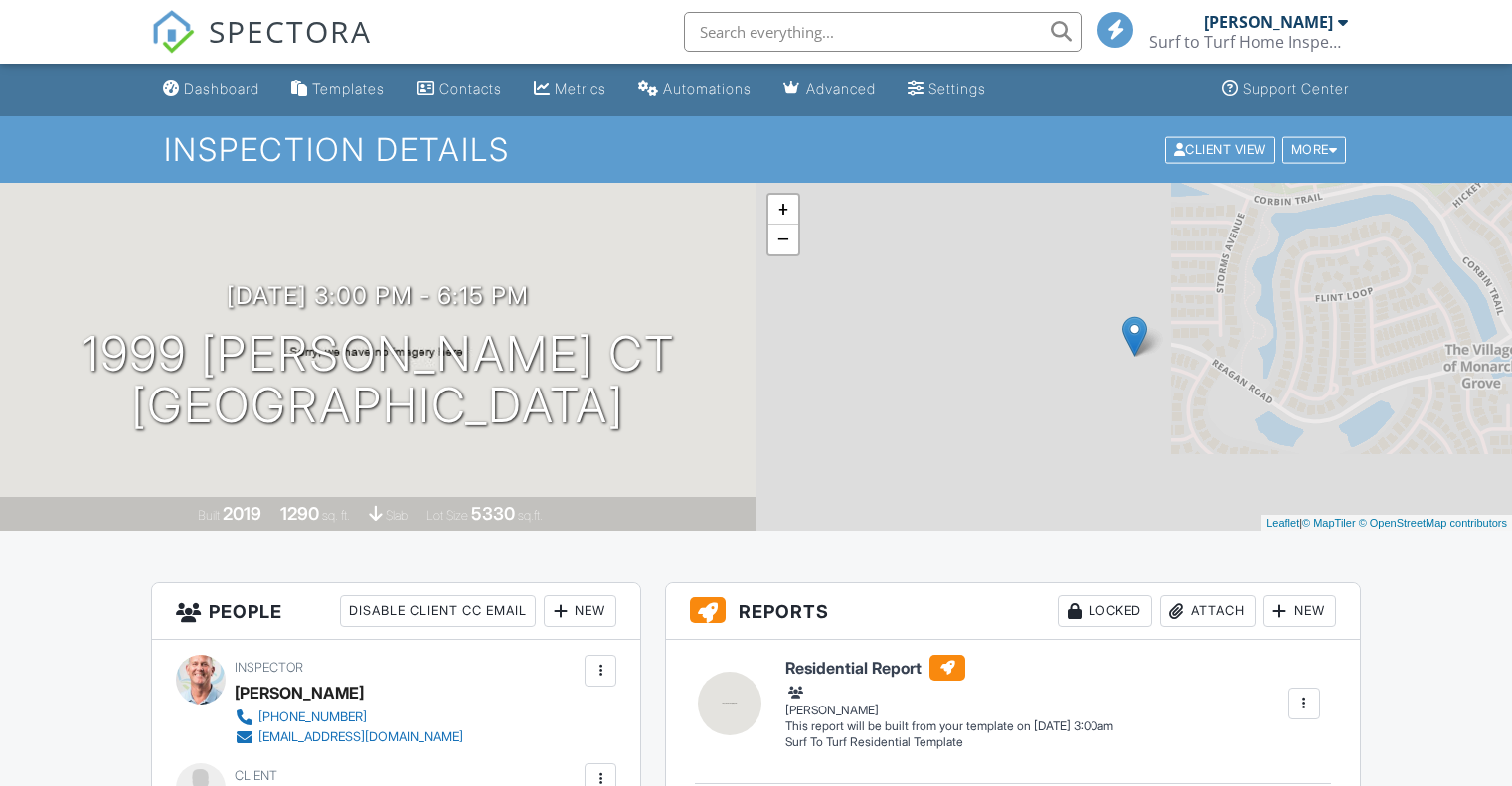 scroll, scrollTop: 0, scrollLeft: 0, axis: both 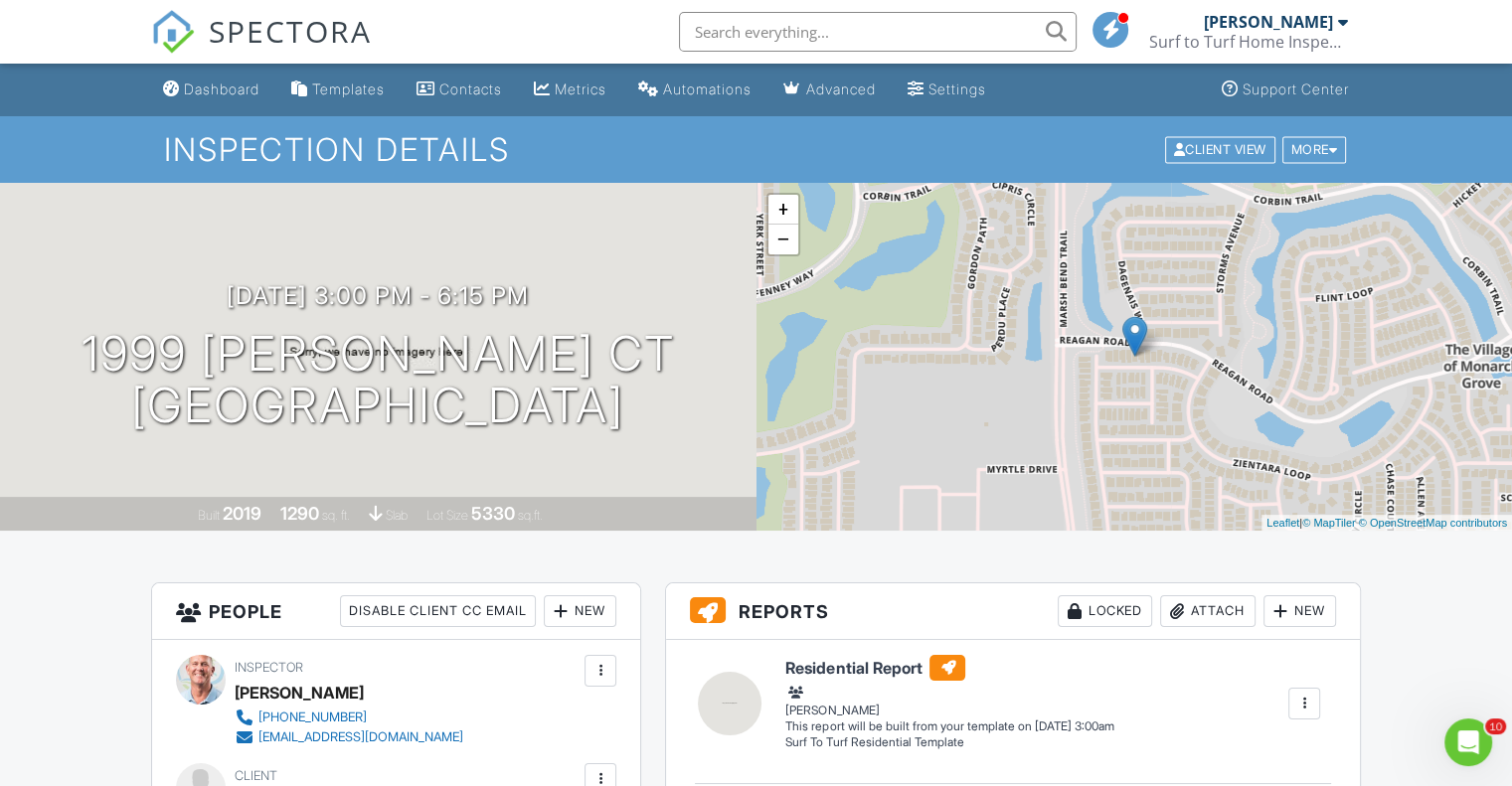click at bounding box center (1343, 22) 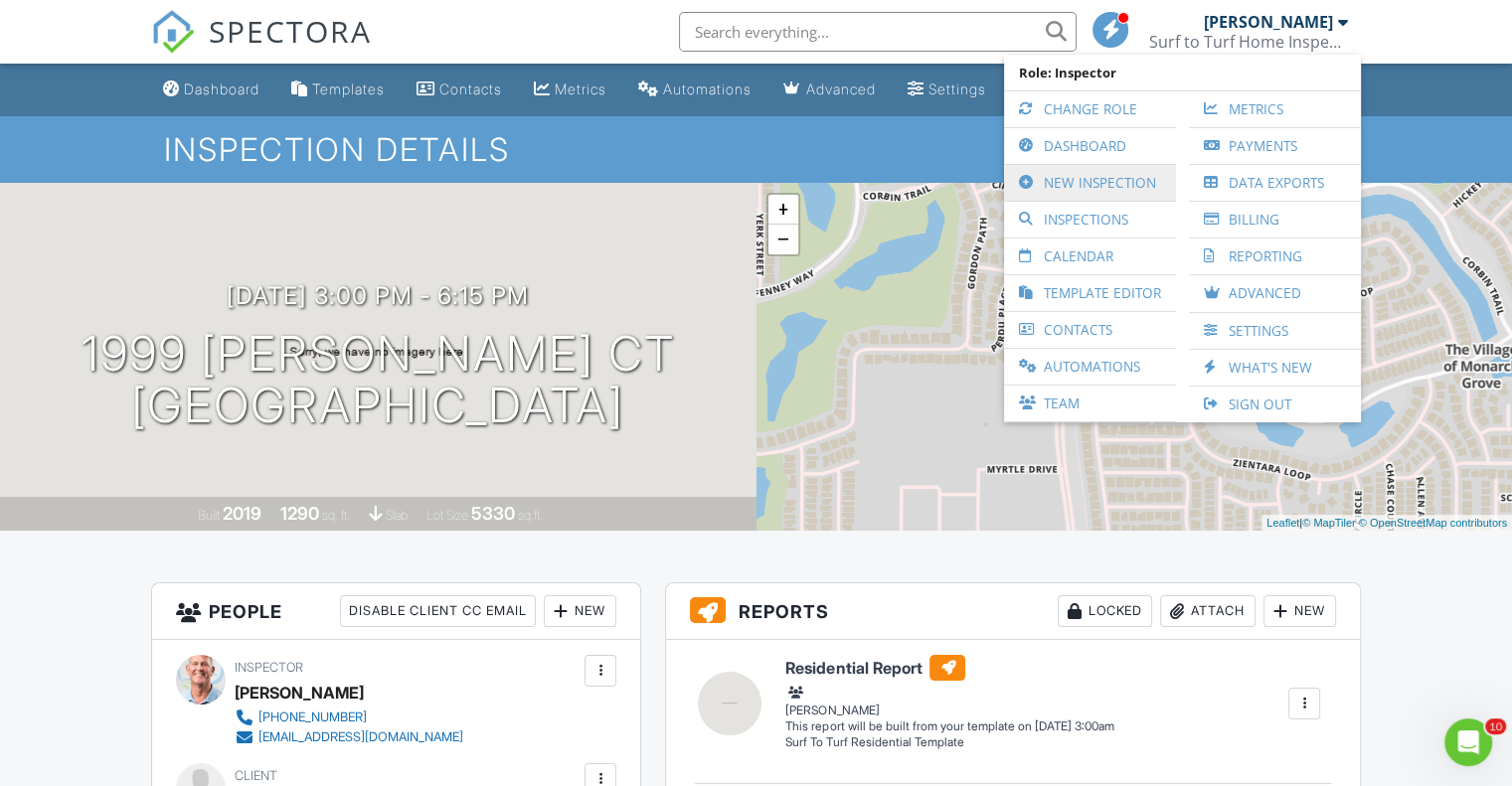 click on "New Inspection" at bounding box center (1090, 183) 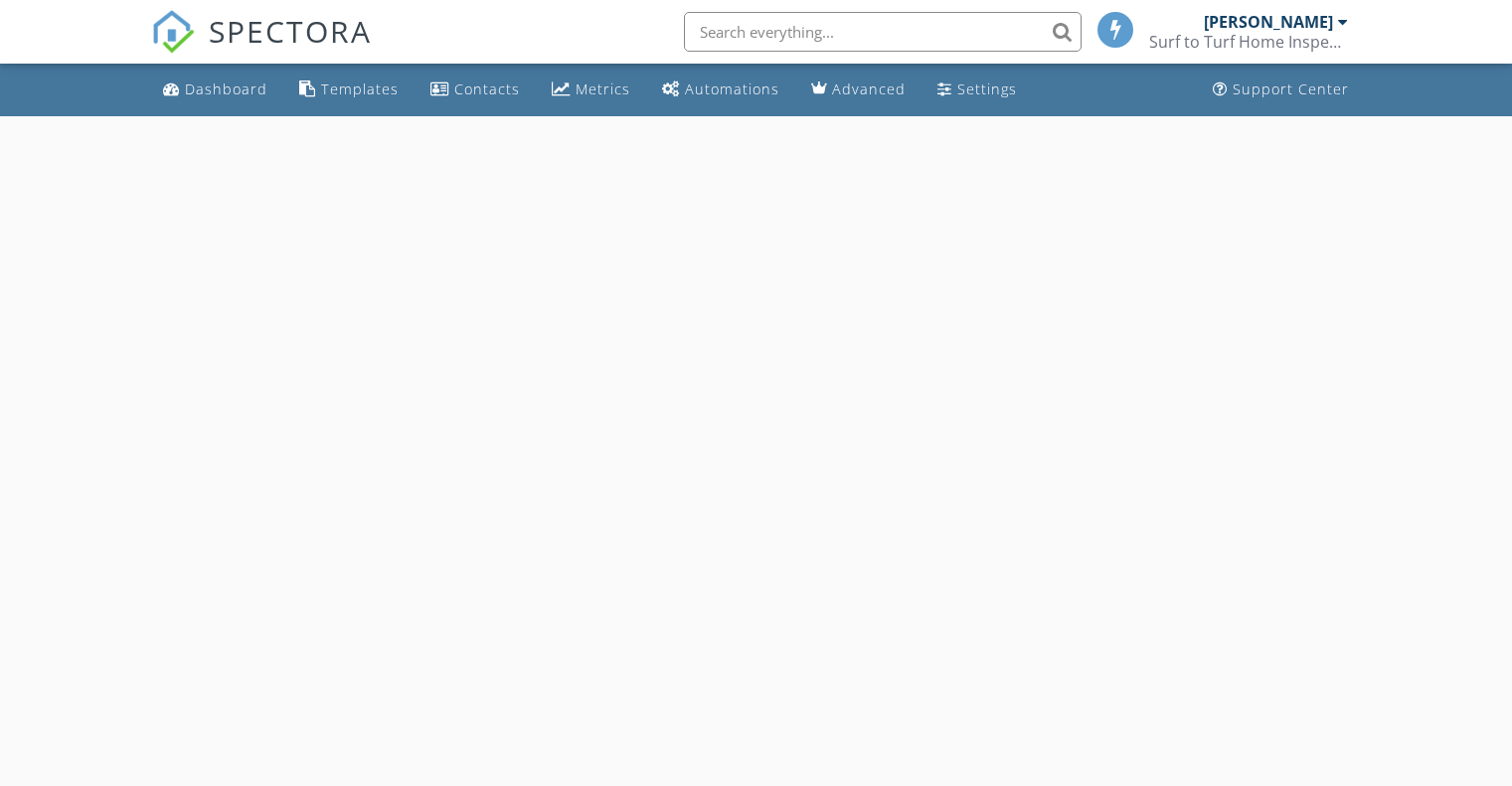 scroll, scrollTop: 0, scrollLeft: 0, axis: both 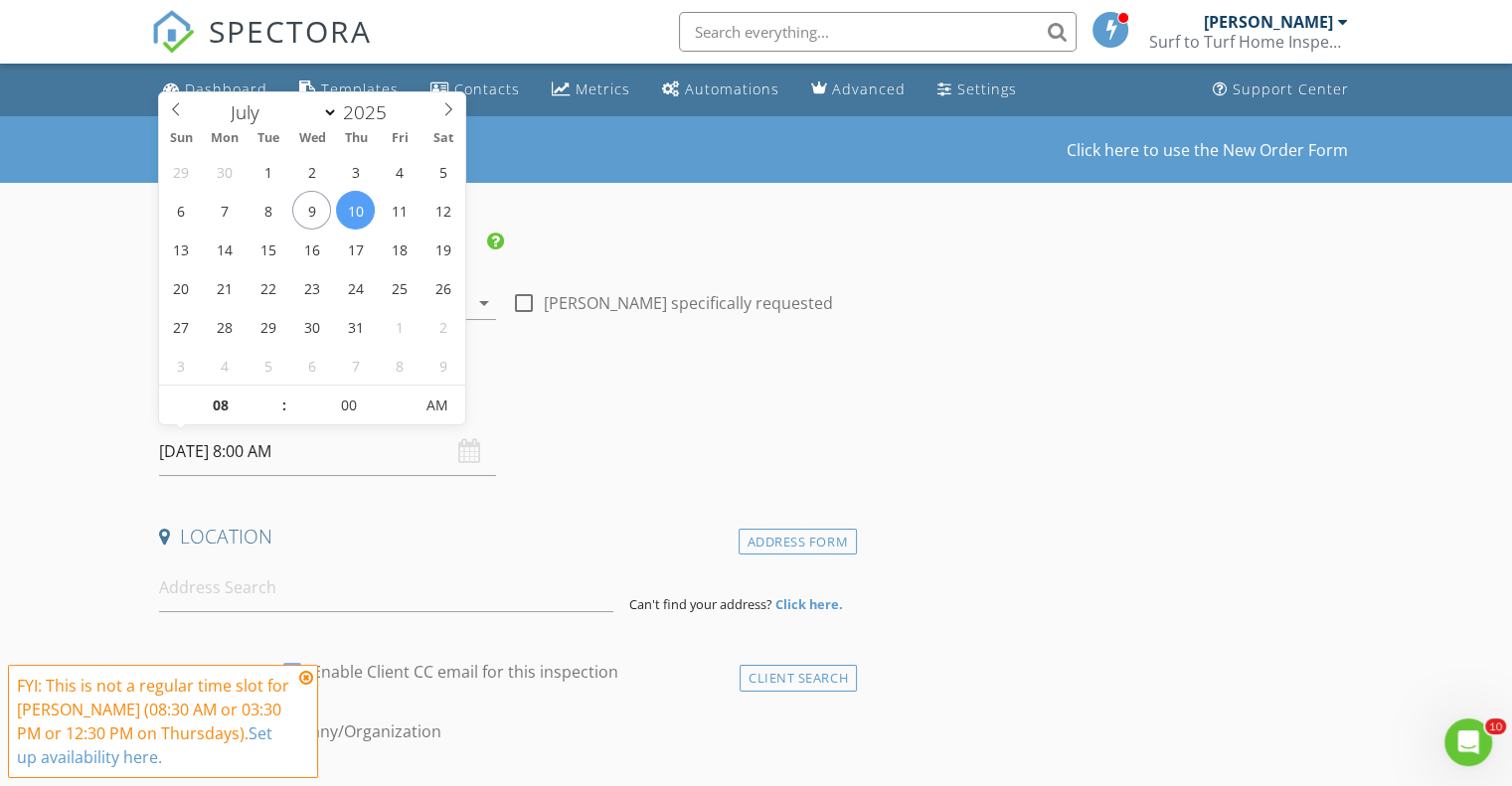 click on "[DATE] 8:00 AM" at bounding box center (327, 451) 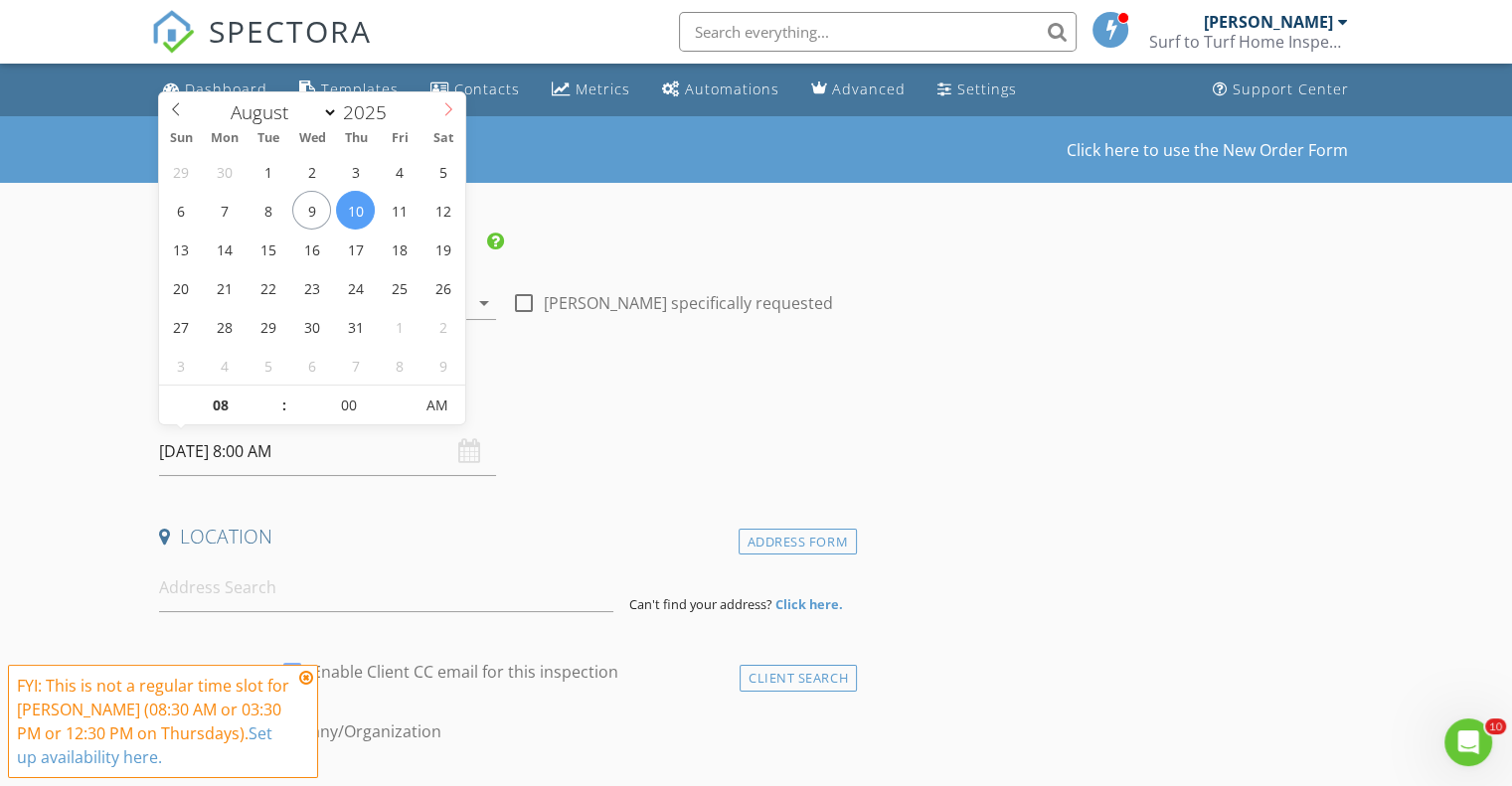 click 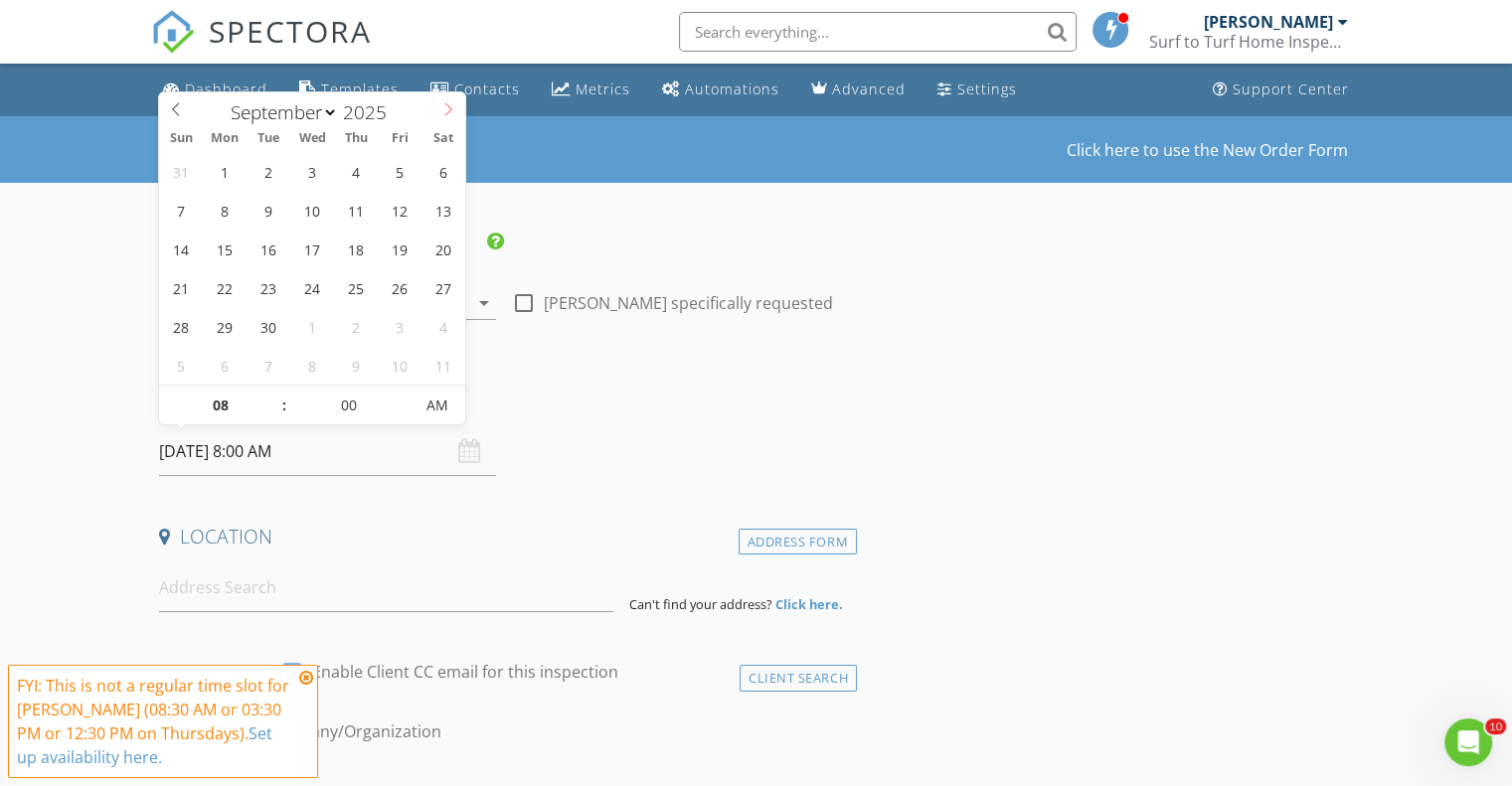 click 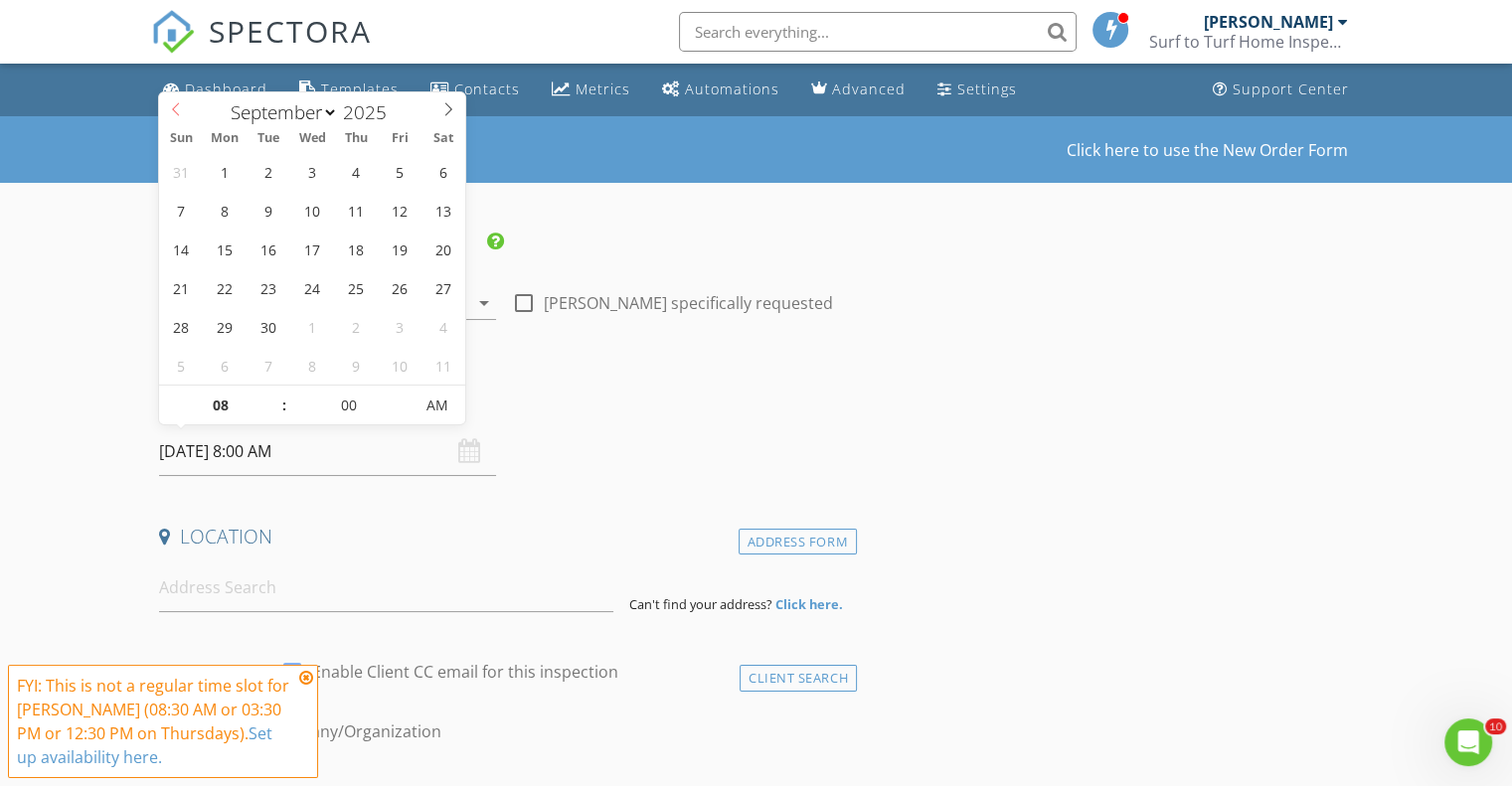 select on "7" 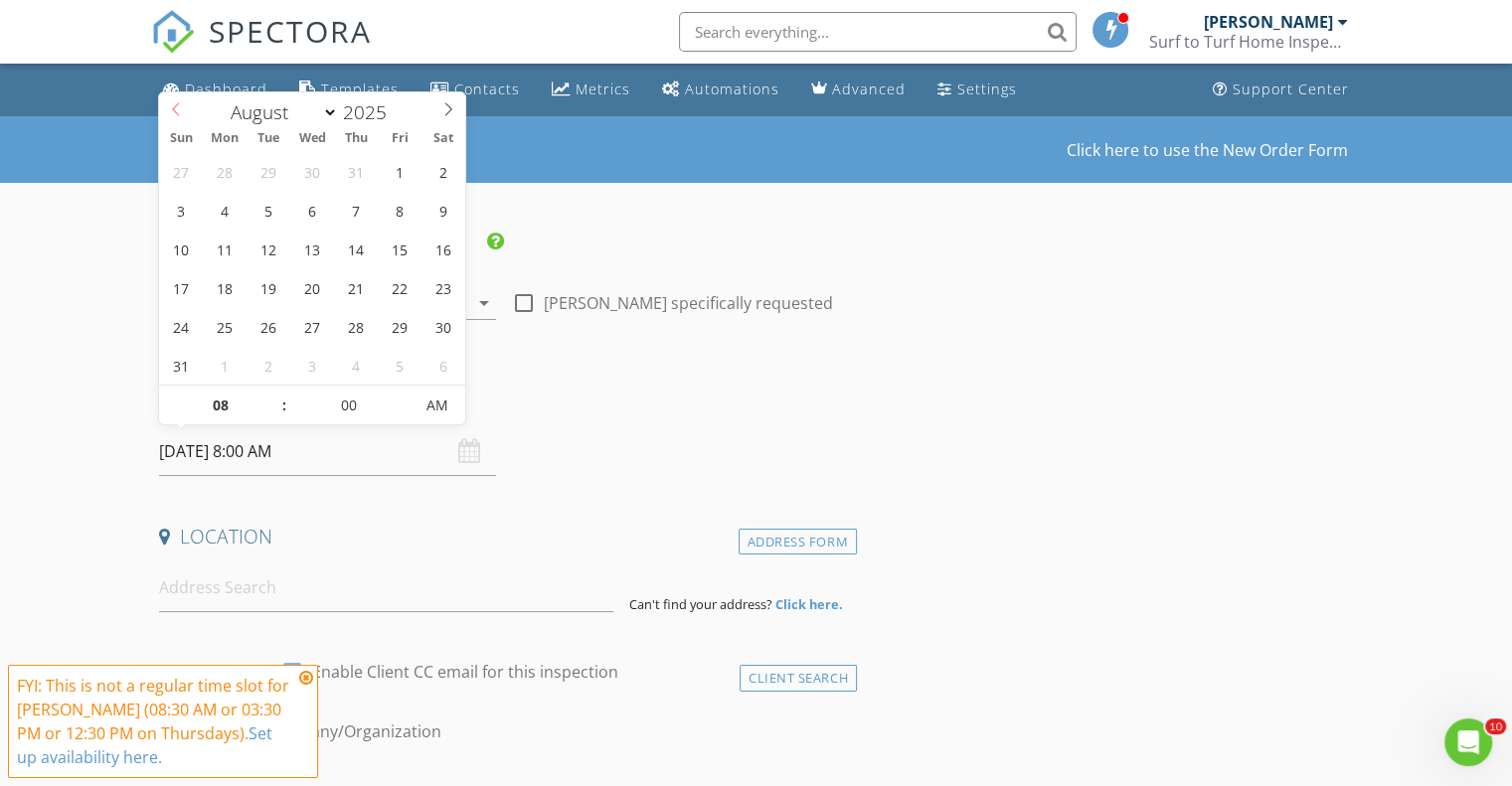 click 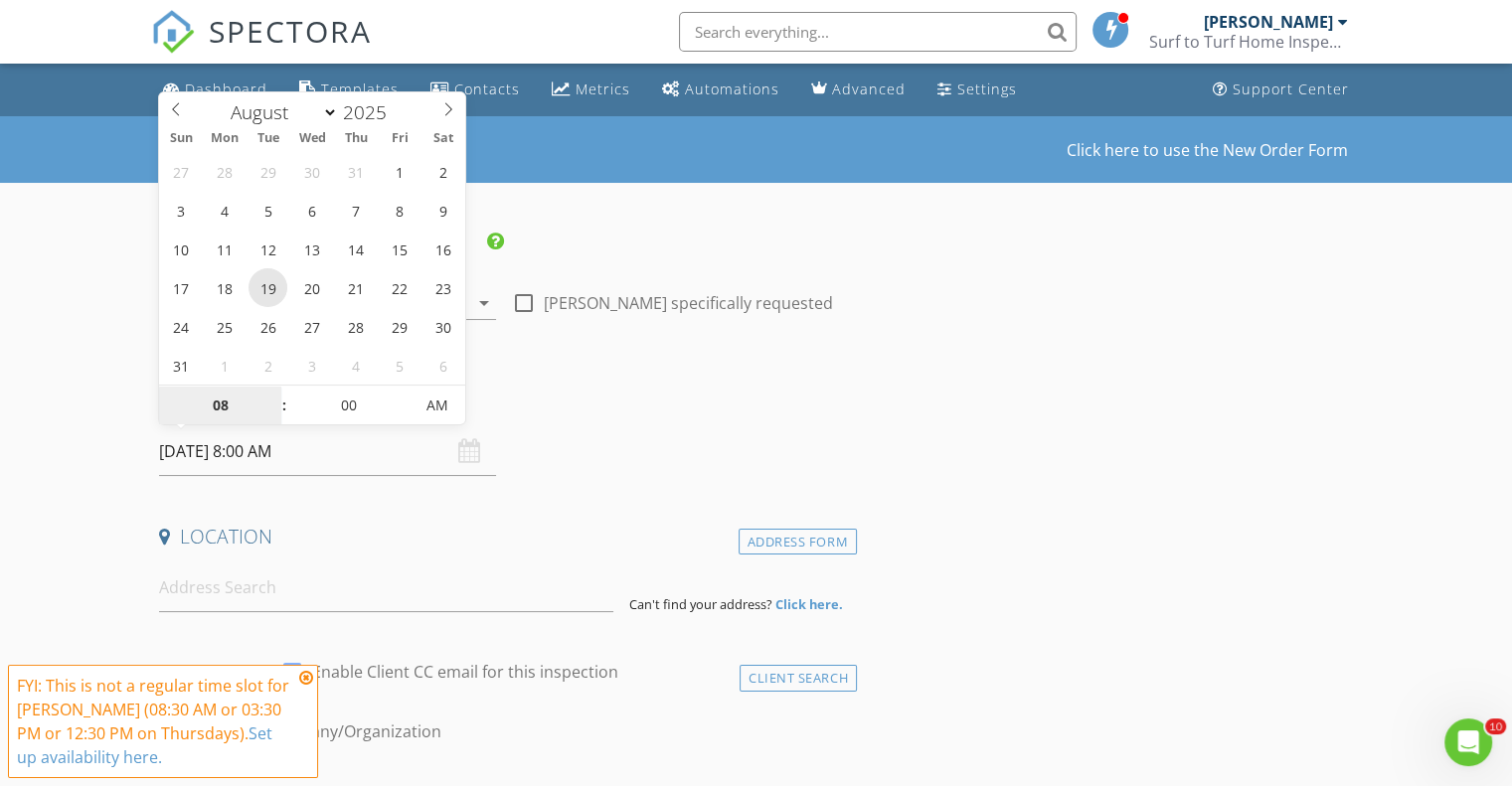 type on "08/19/2025 8:00 AM" 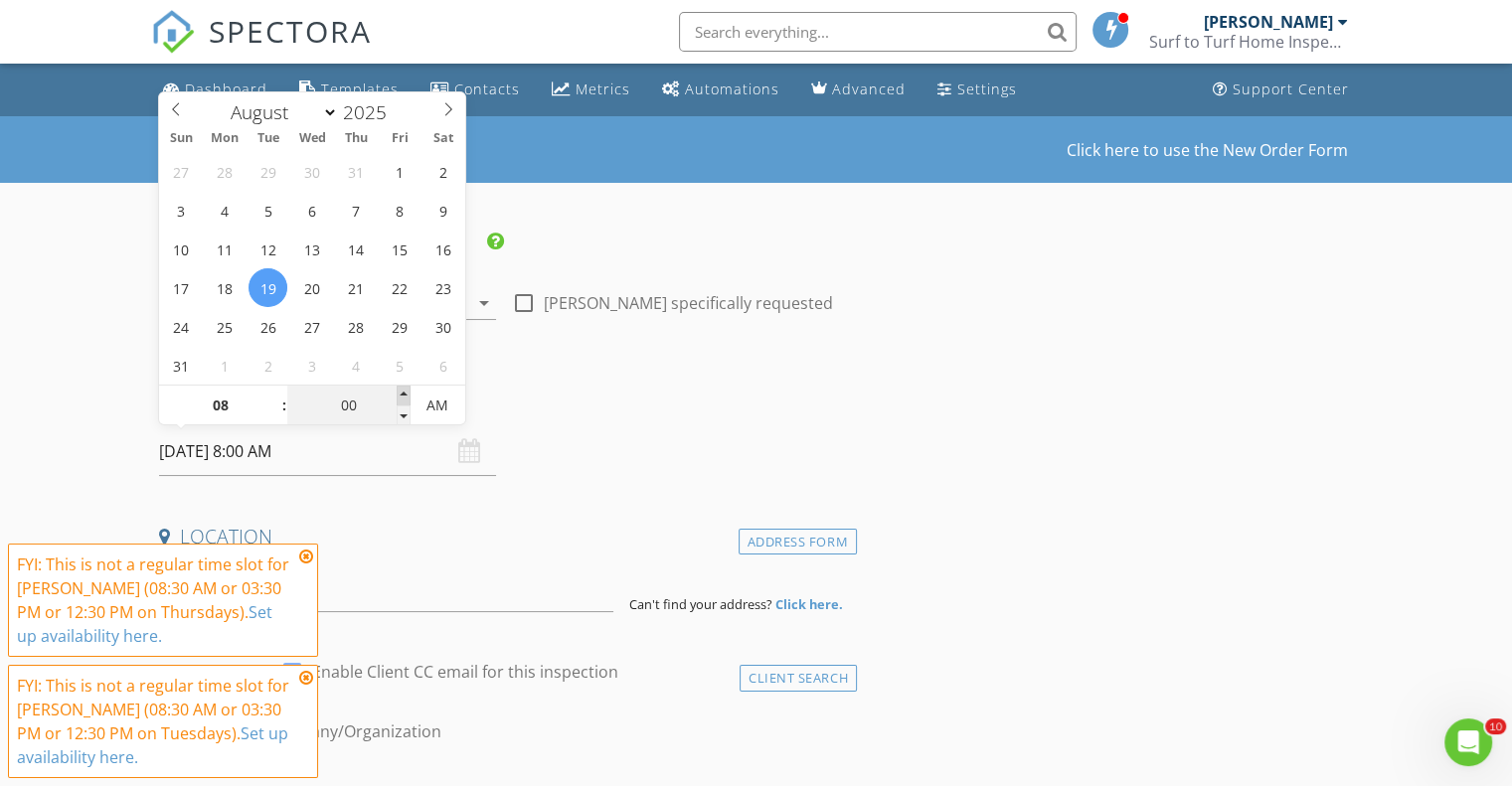 type on "05" 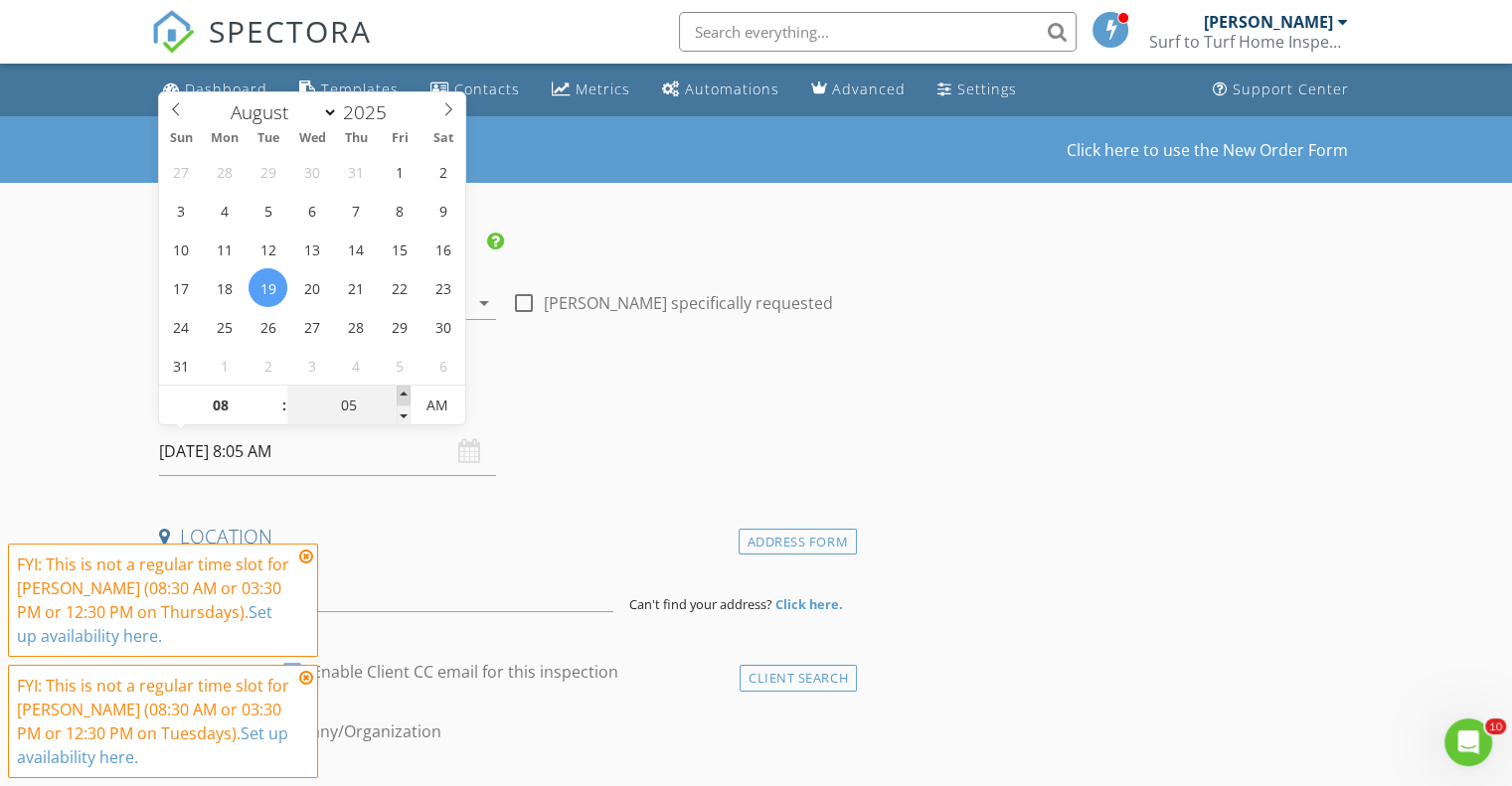 click at bounding box center [404, 395] 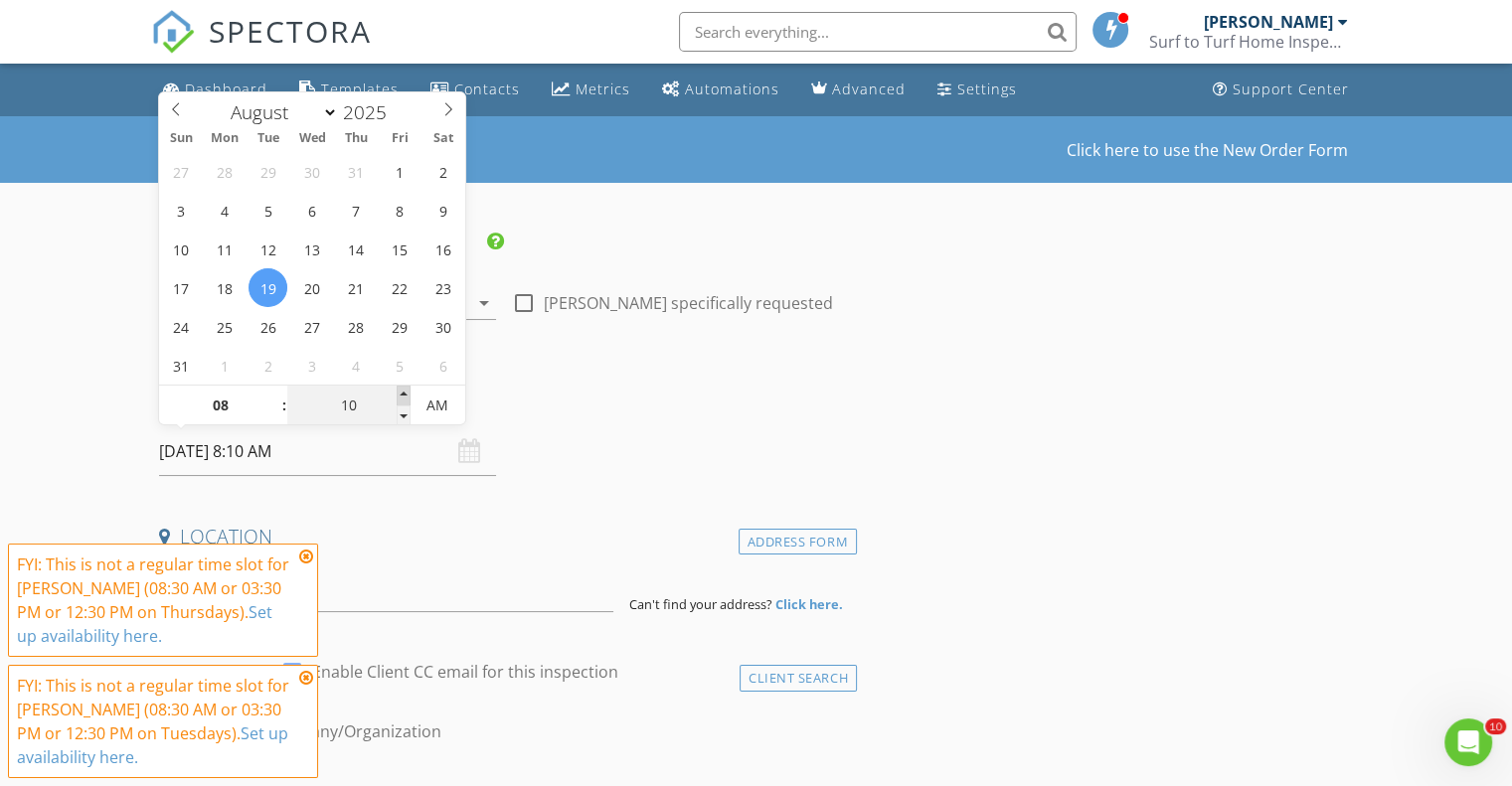 click at bounding box center (404, 395) 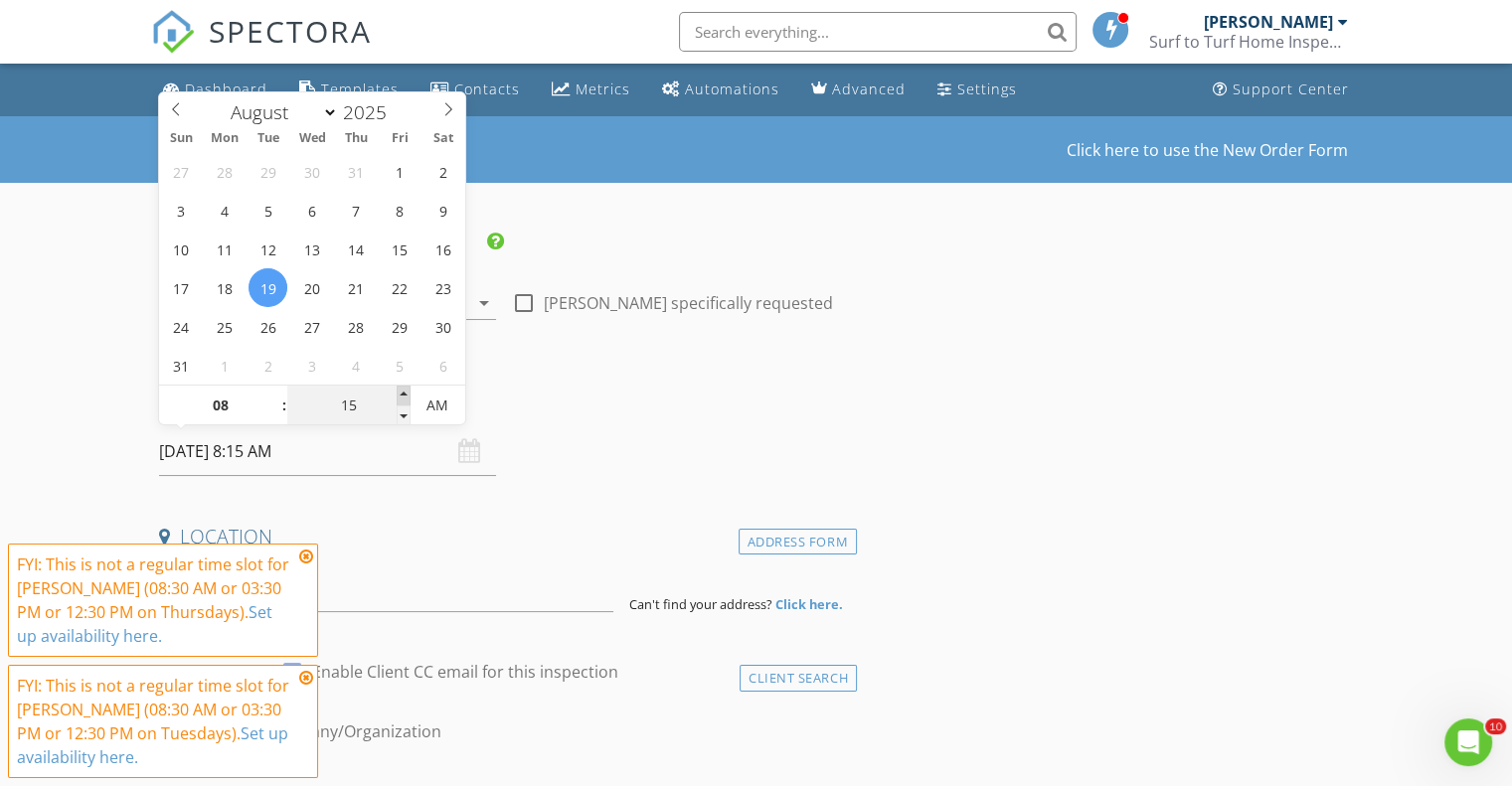 click at bounding box center (404, 395) 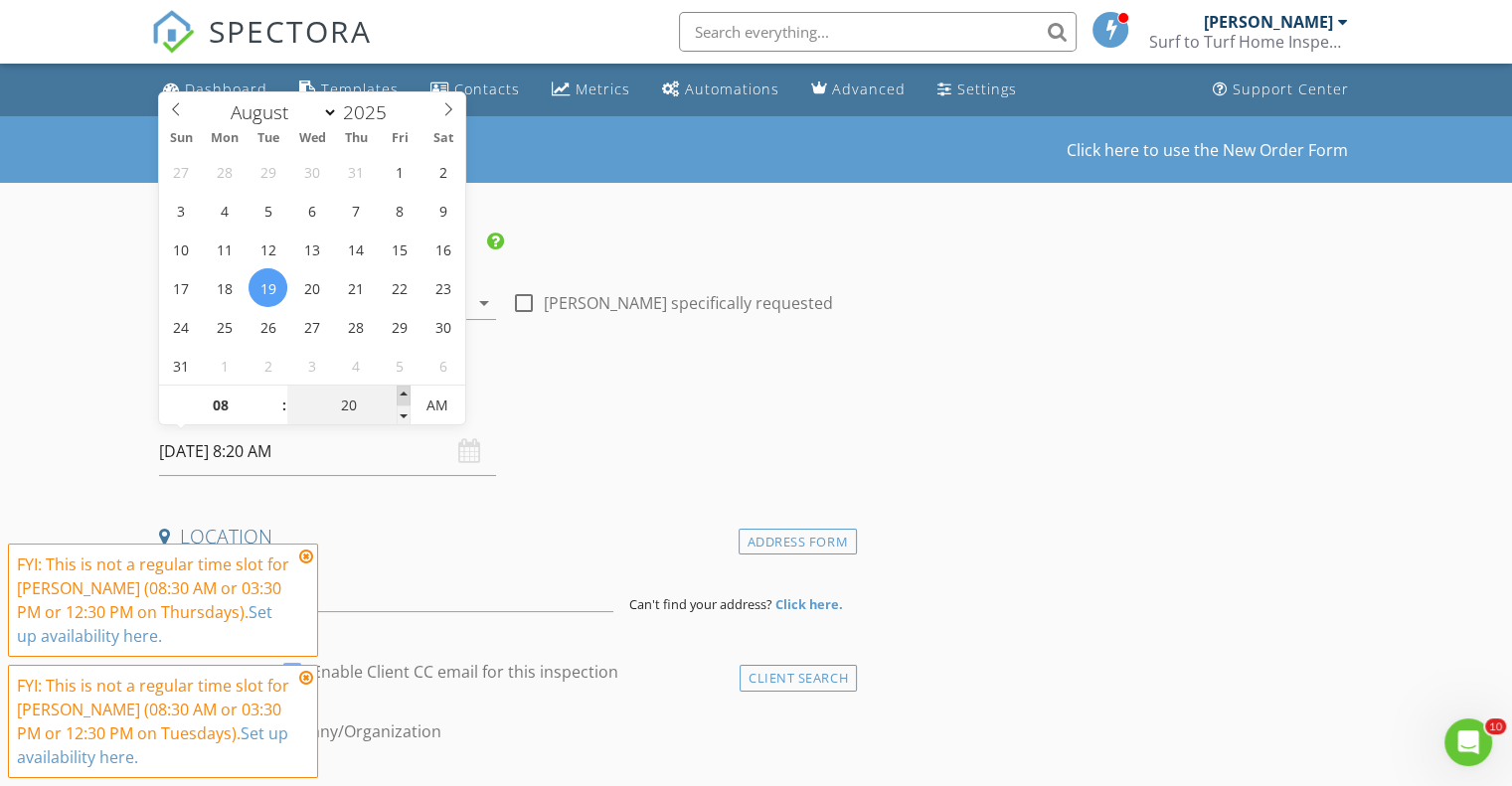 click at bounding box center (404, 395) 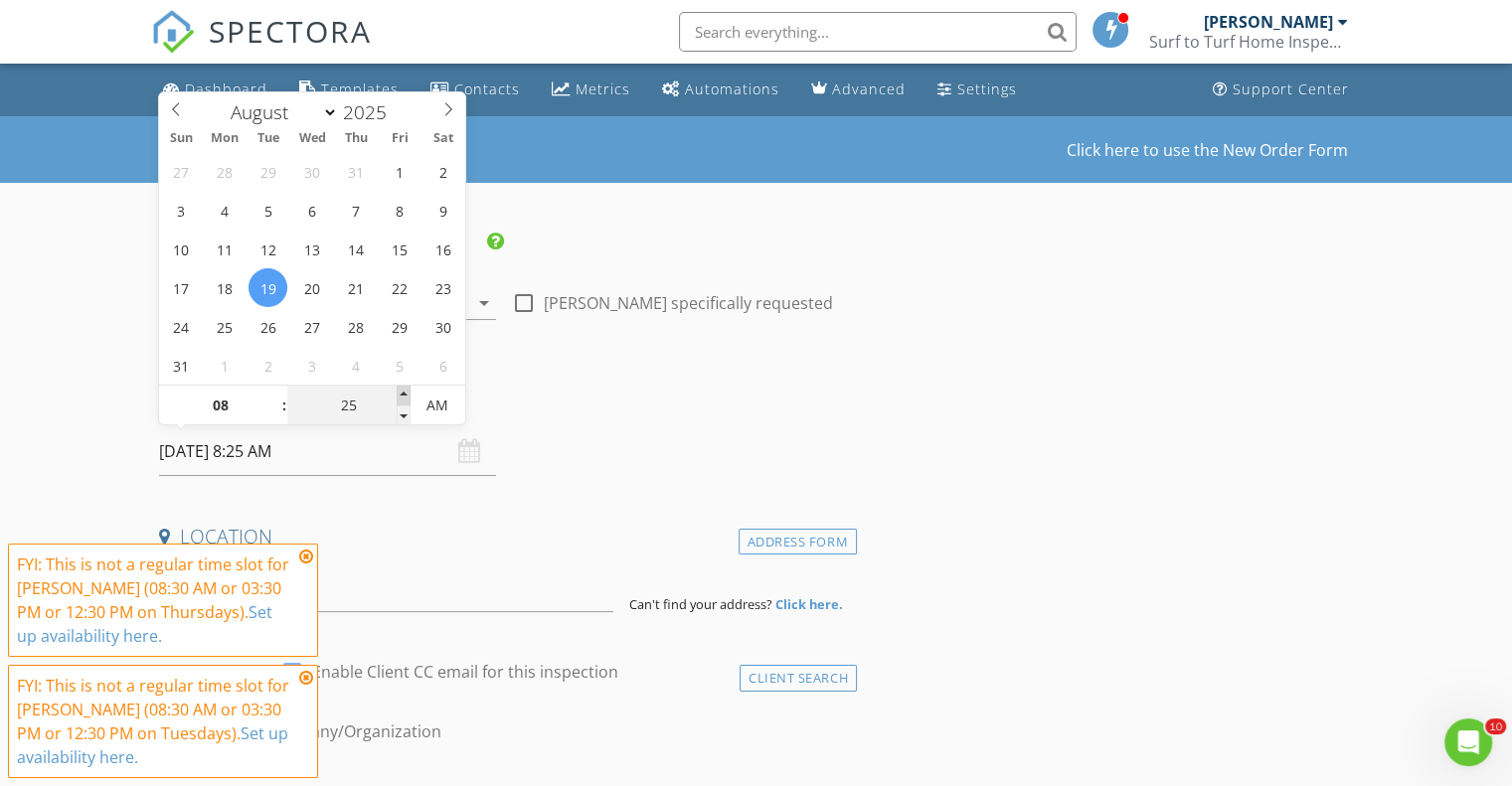 click at bounding box center [404, 395] 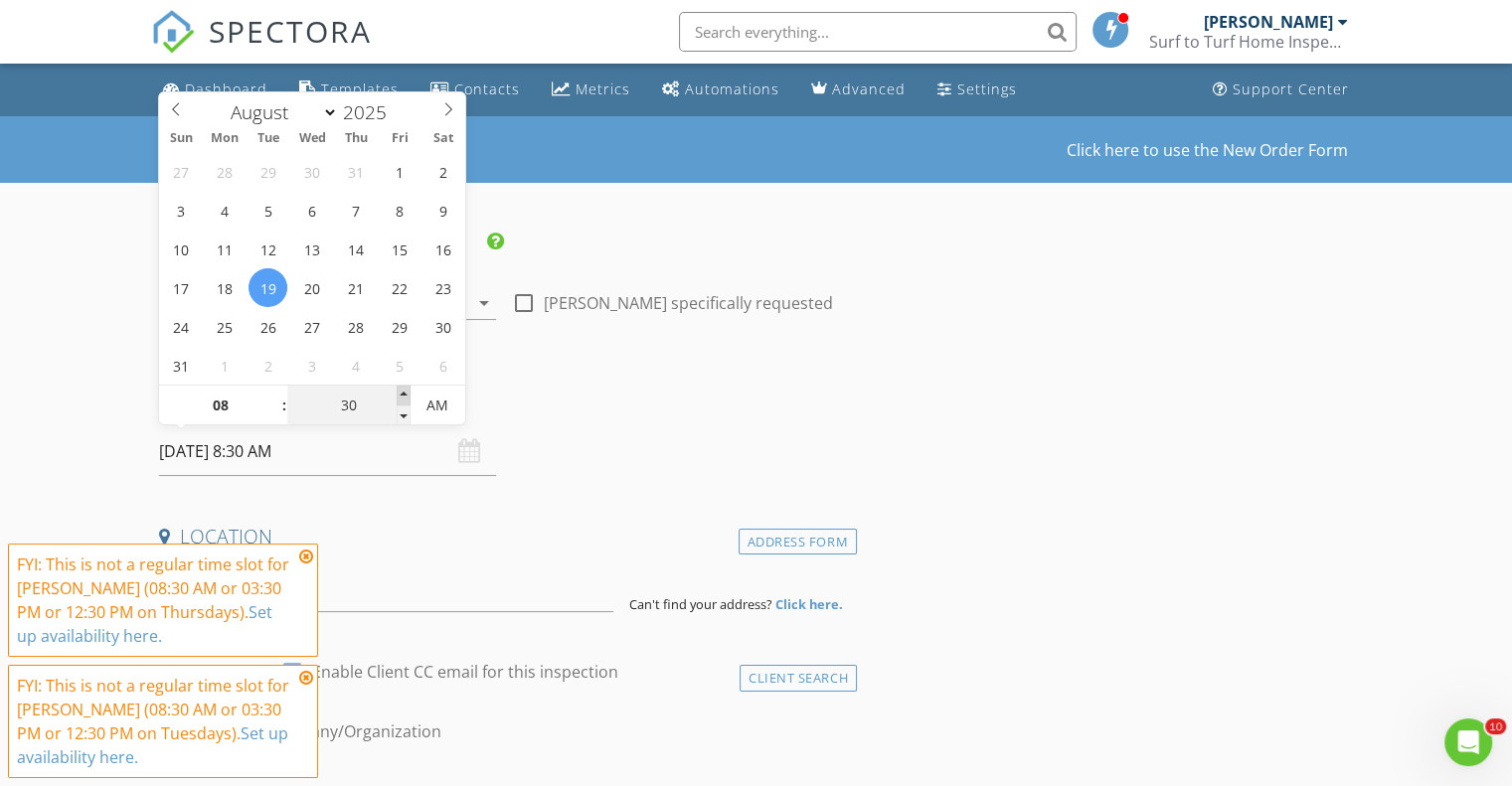 click at bounding box center [404, 395] 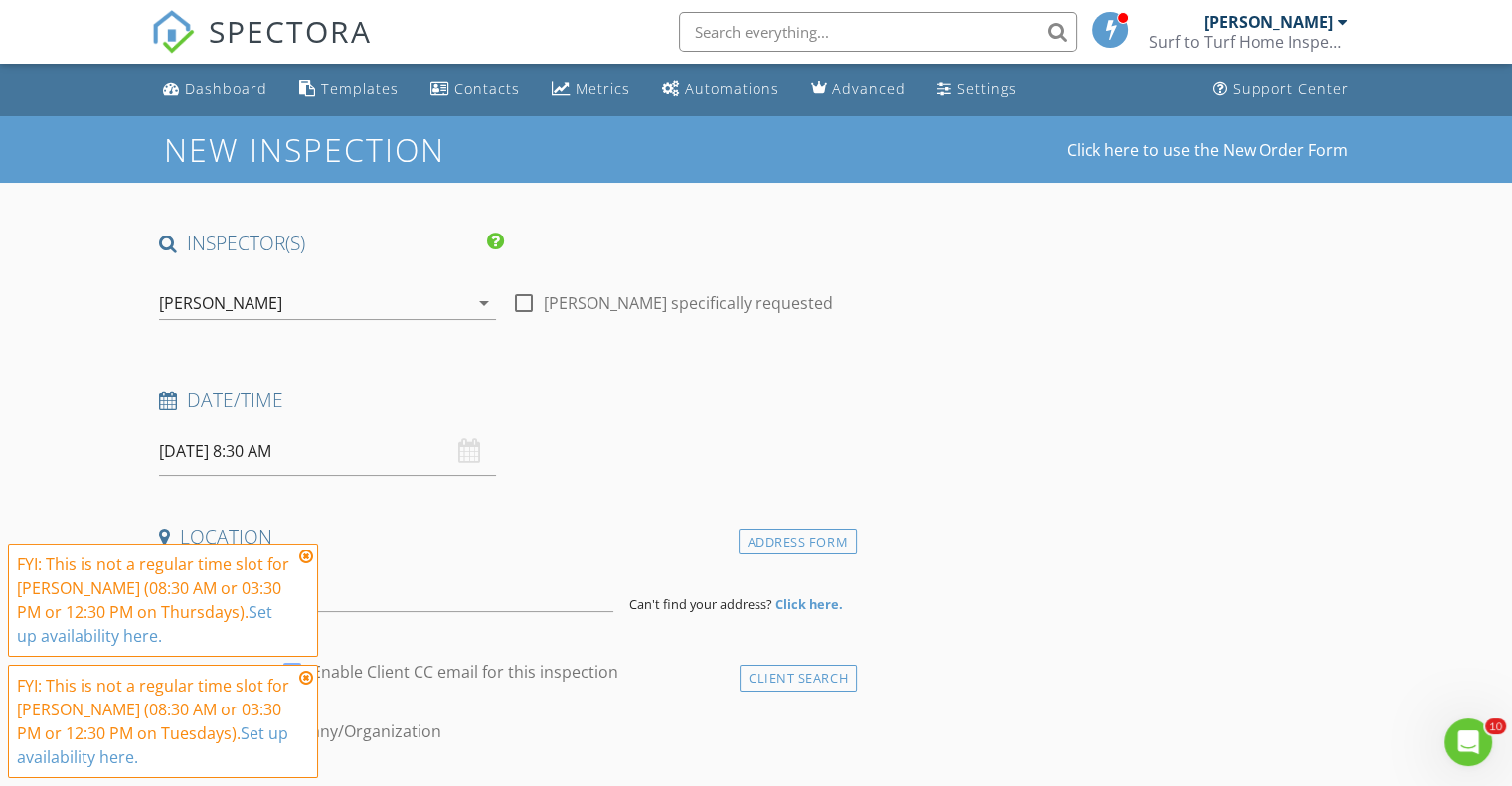 click at bounding box center [306, 556] 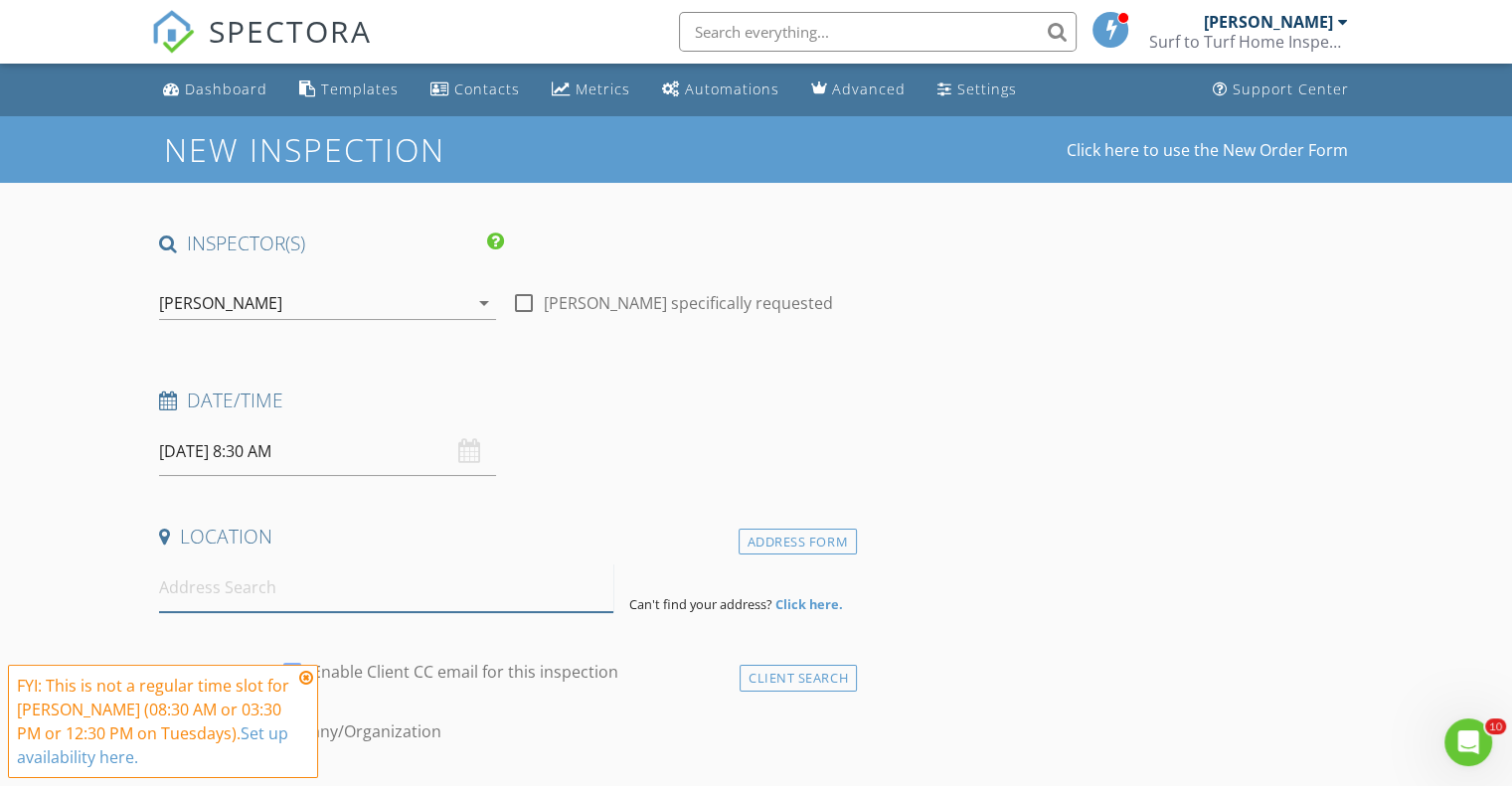 click at bounding box center [386, 587] 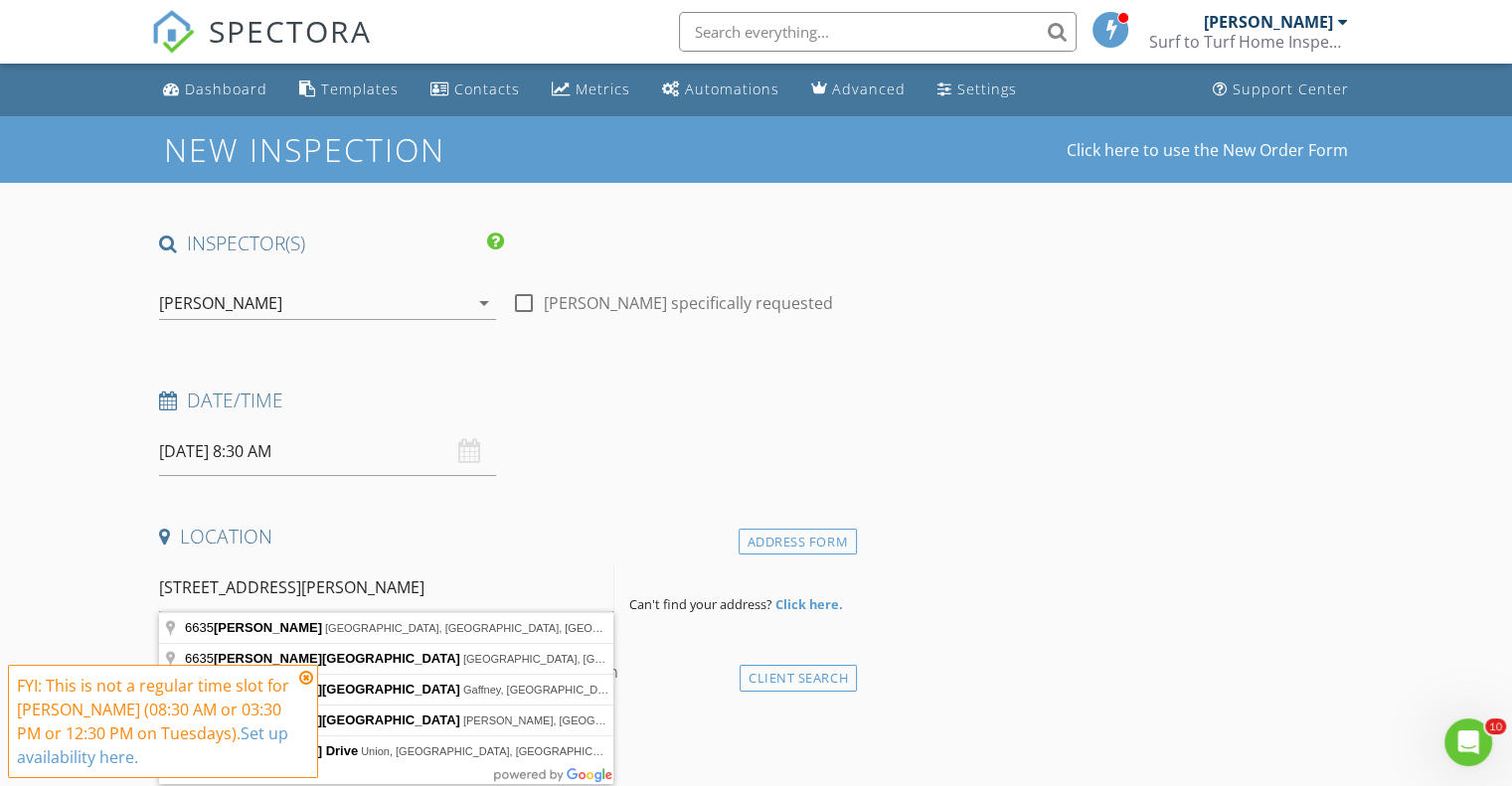 type on "6635 Littlejohn Loop" 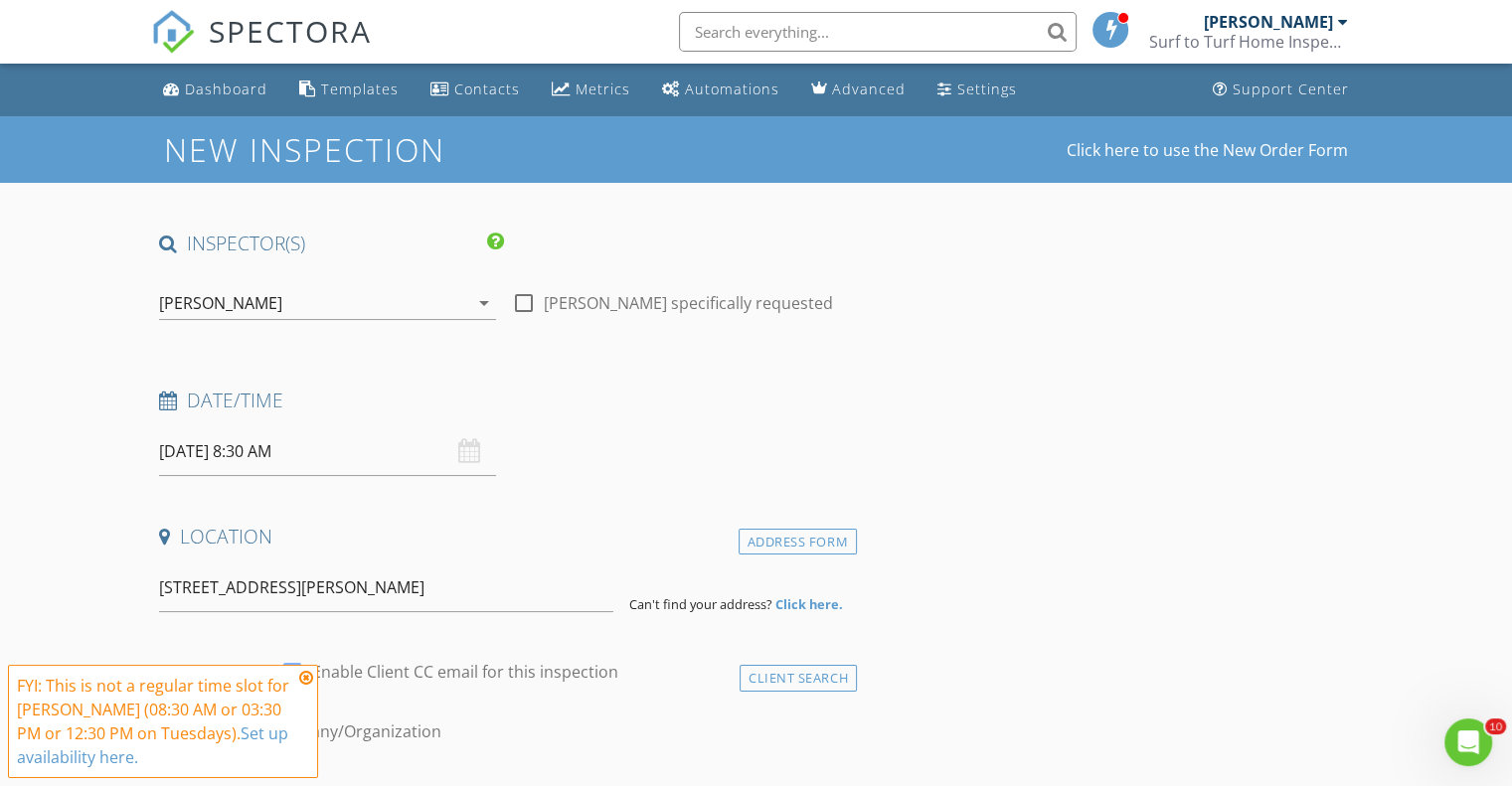 click on "Click here." at bounding box center [809, 604] 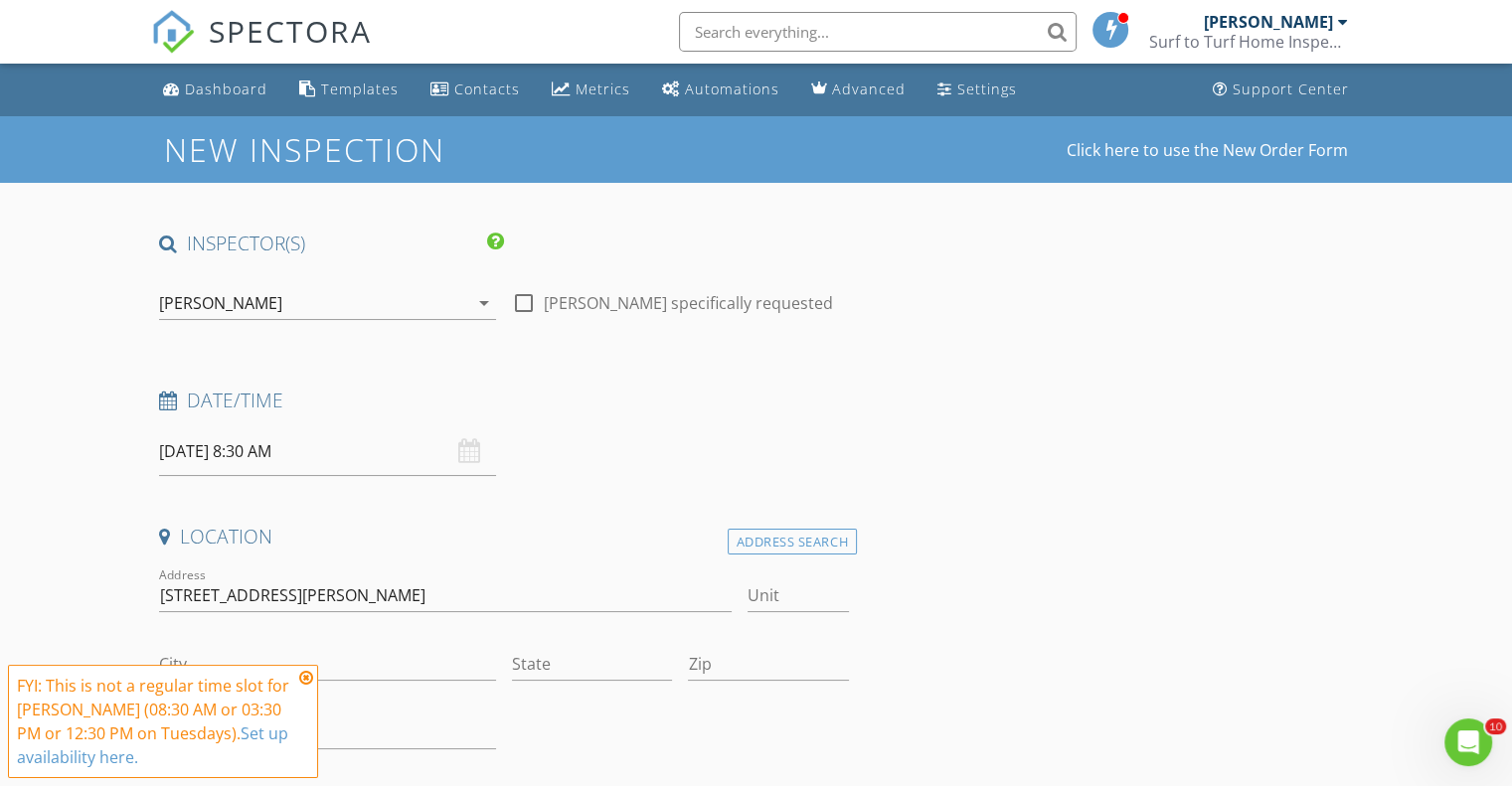click at bounding box center (306, 678) 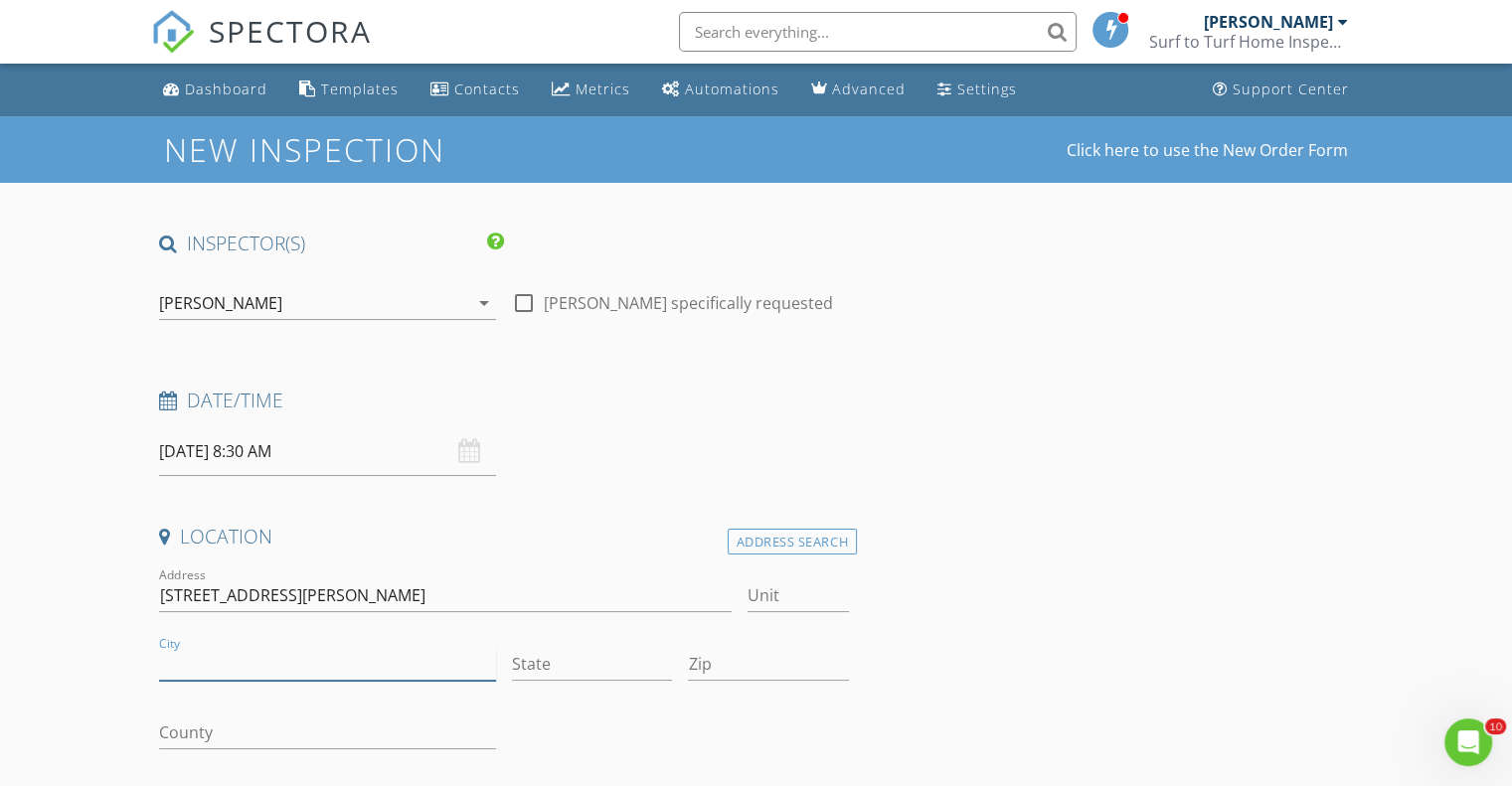 click on "City" at bounding box center (327, 664) 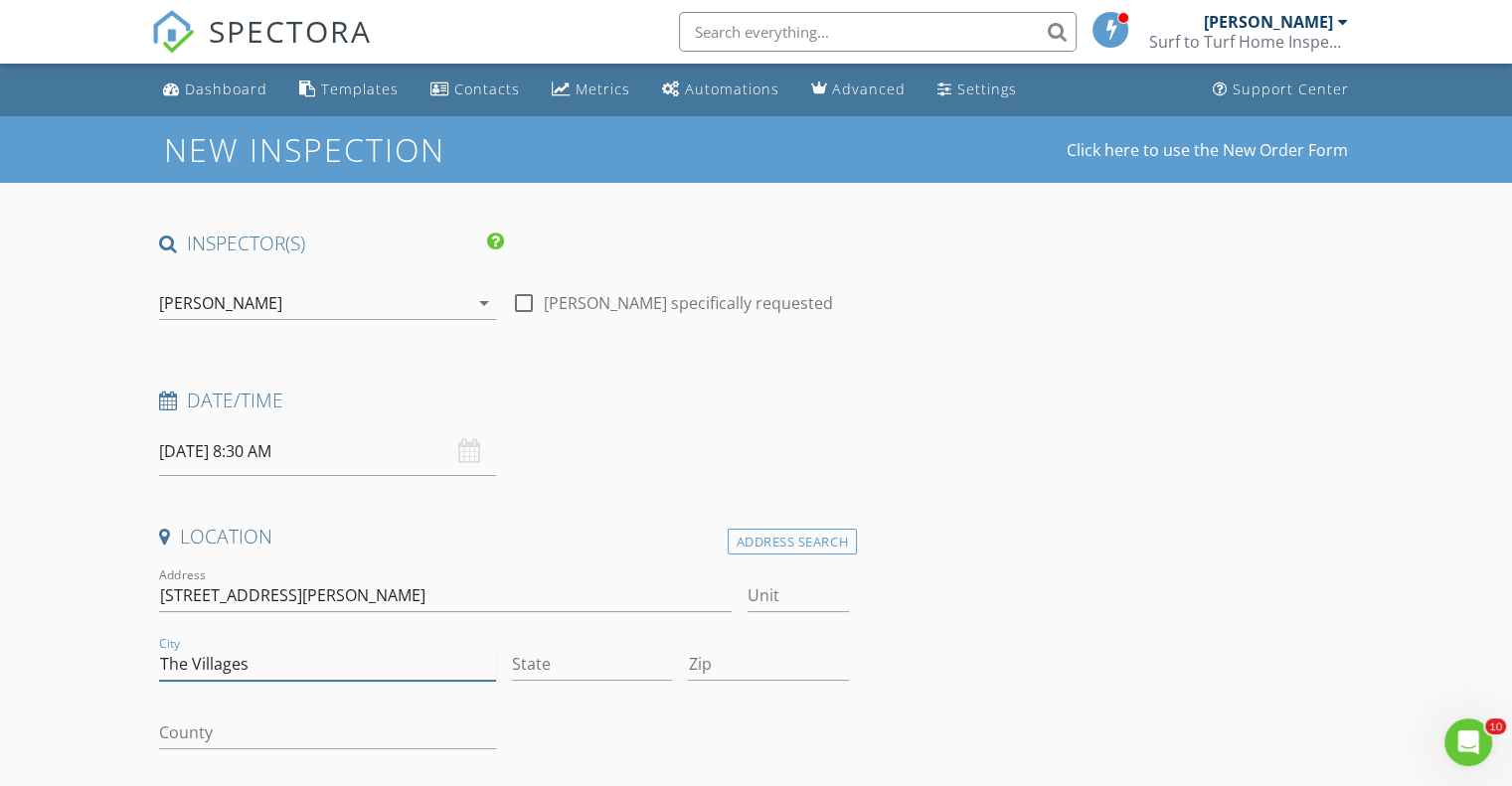 type on "The Villages" 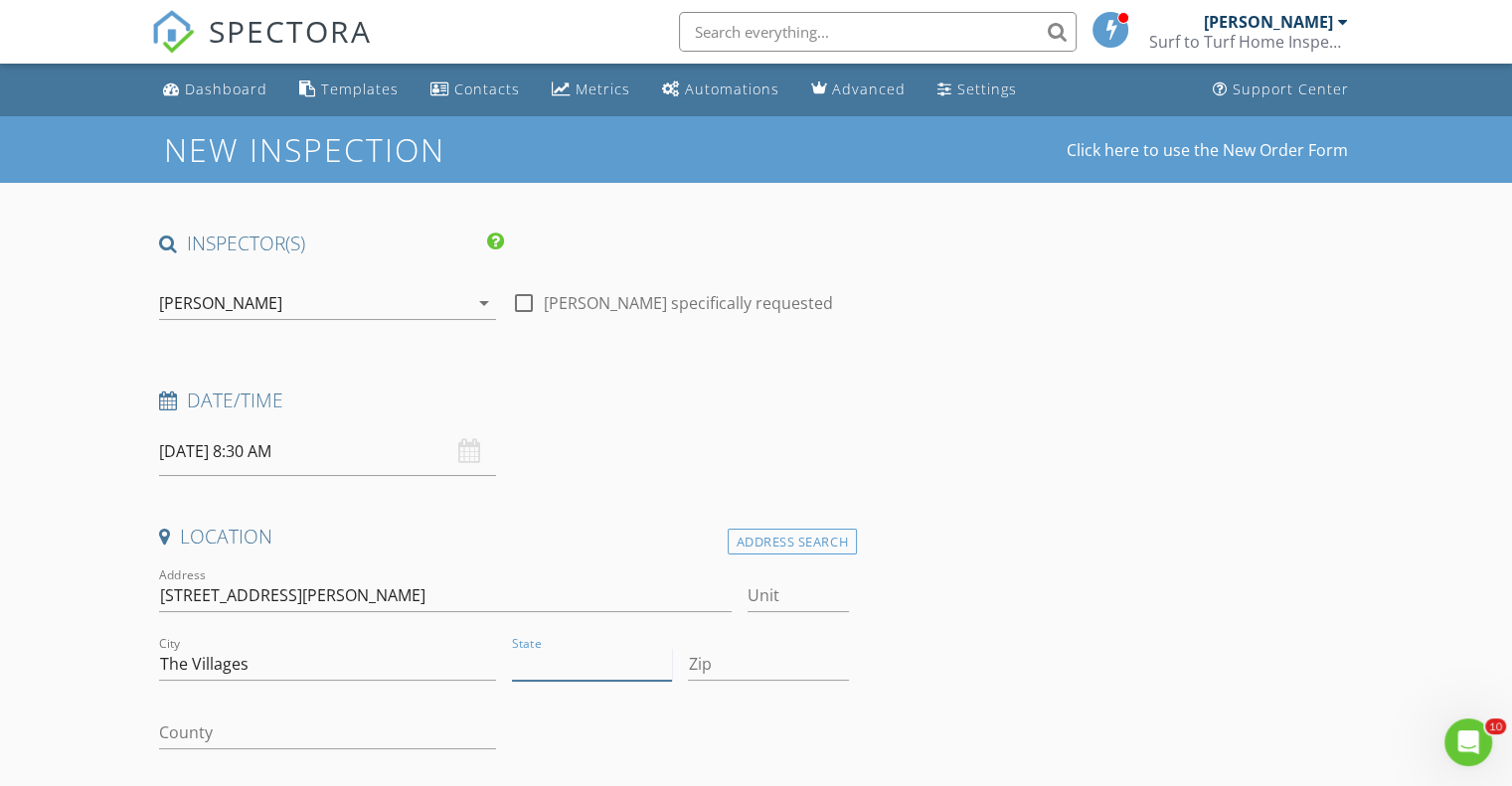 click on "State" at bounding box center [591, 664] 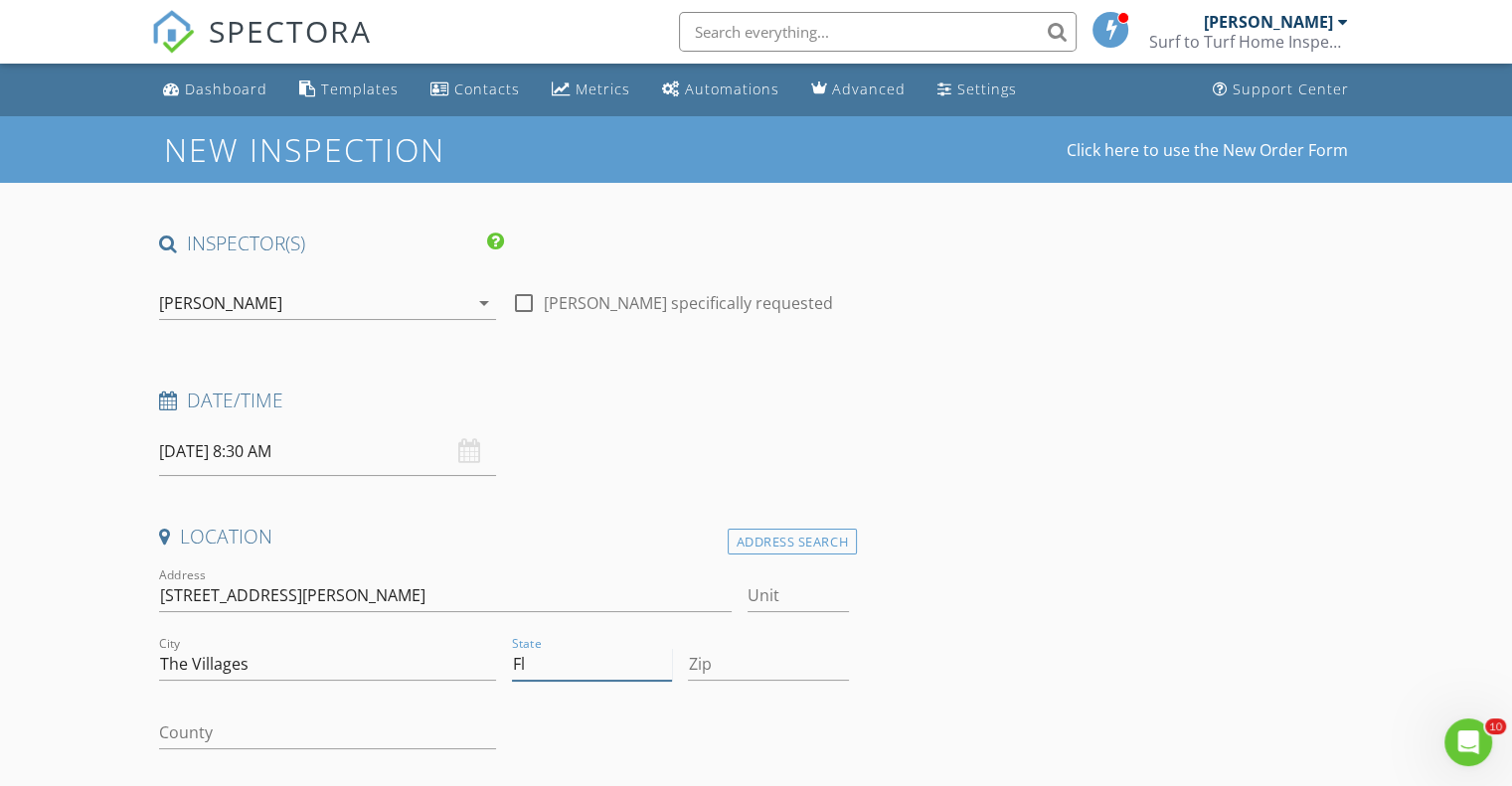 type on "Fl" 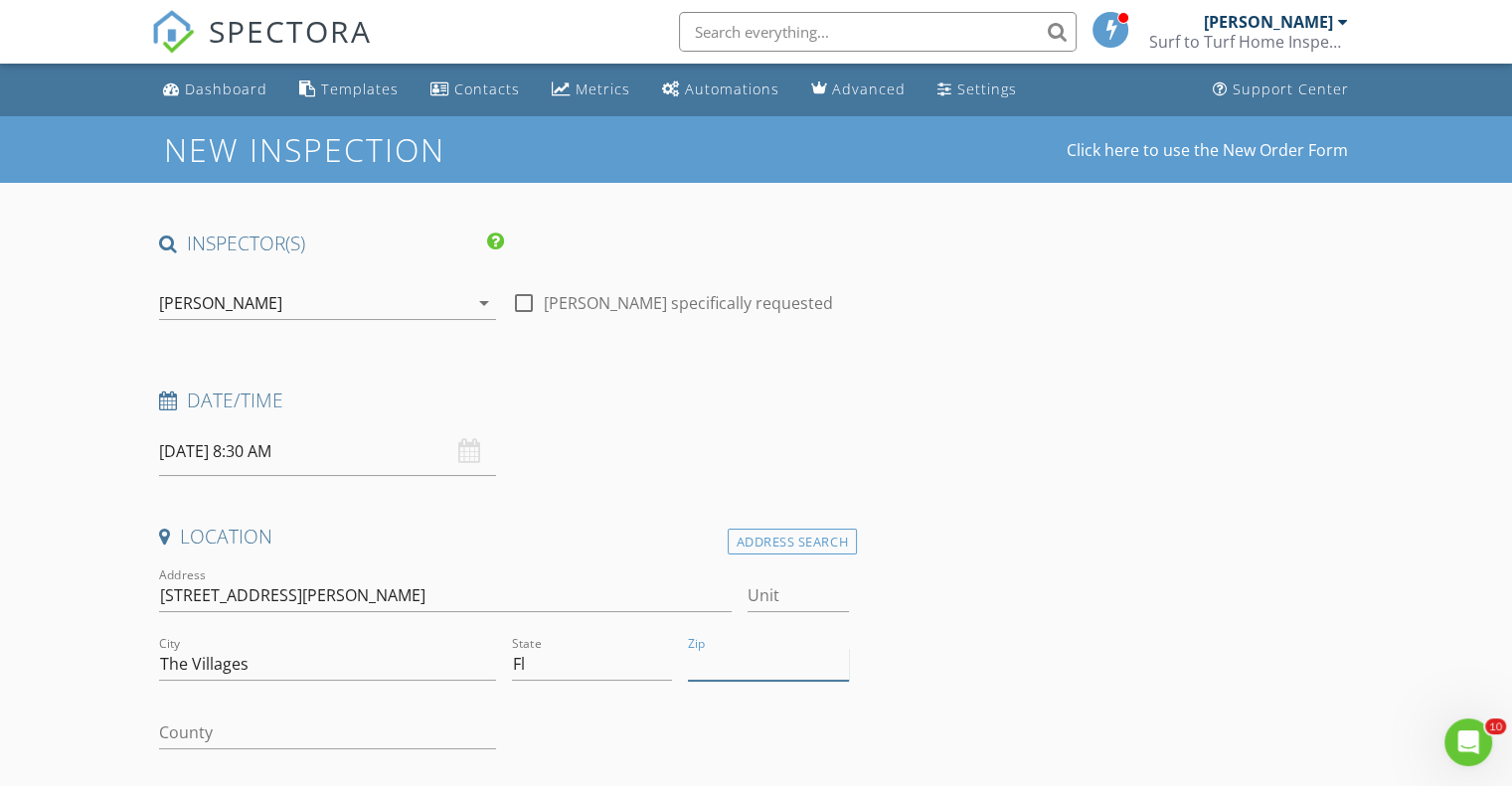 click on "Zip" at bounding box center [767, 664] 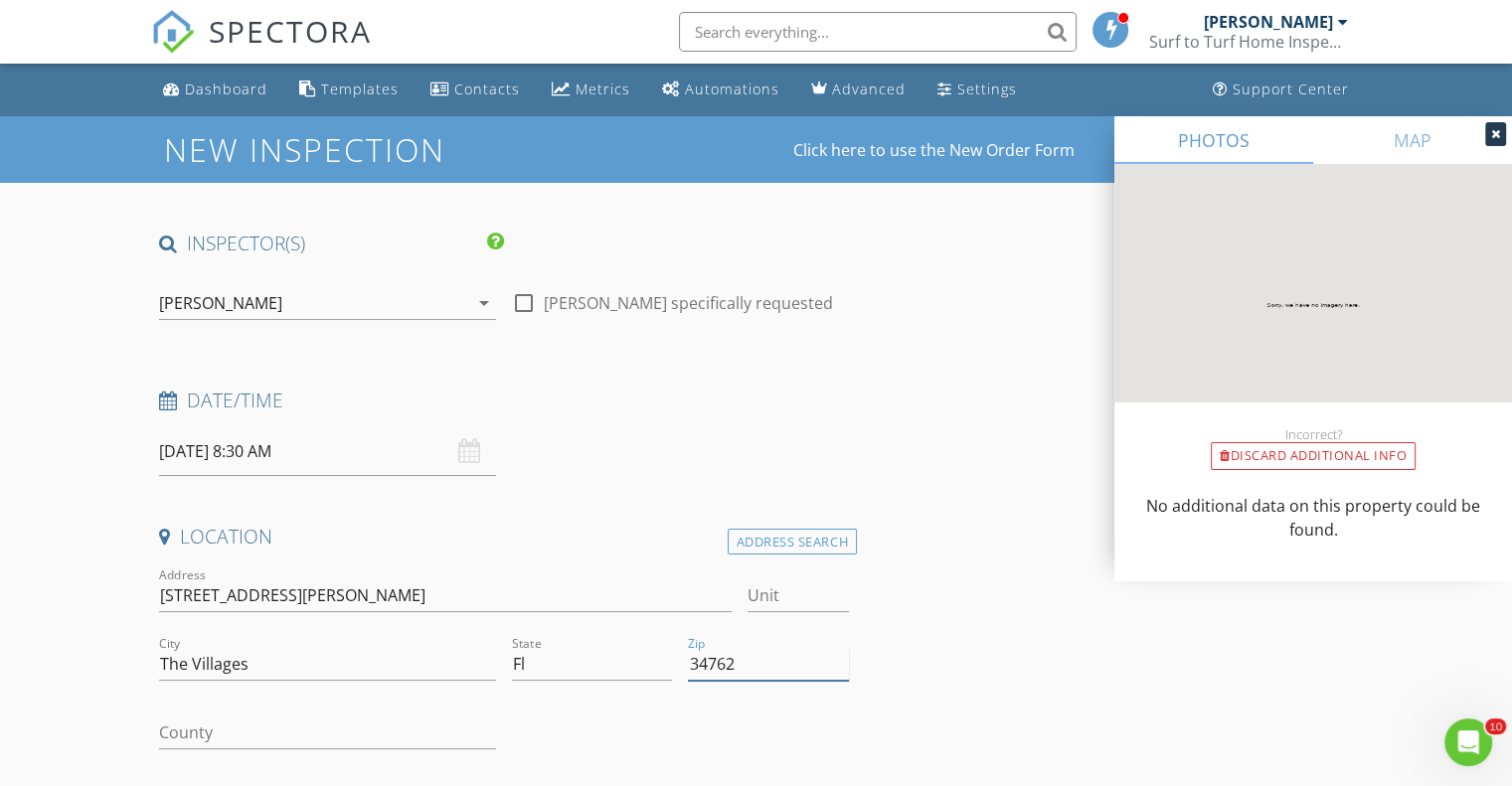 type on "34762" 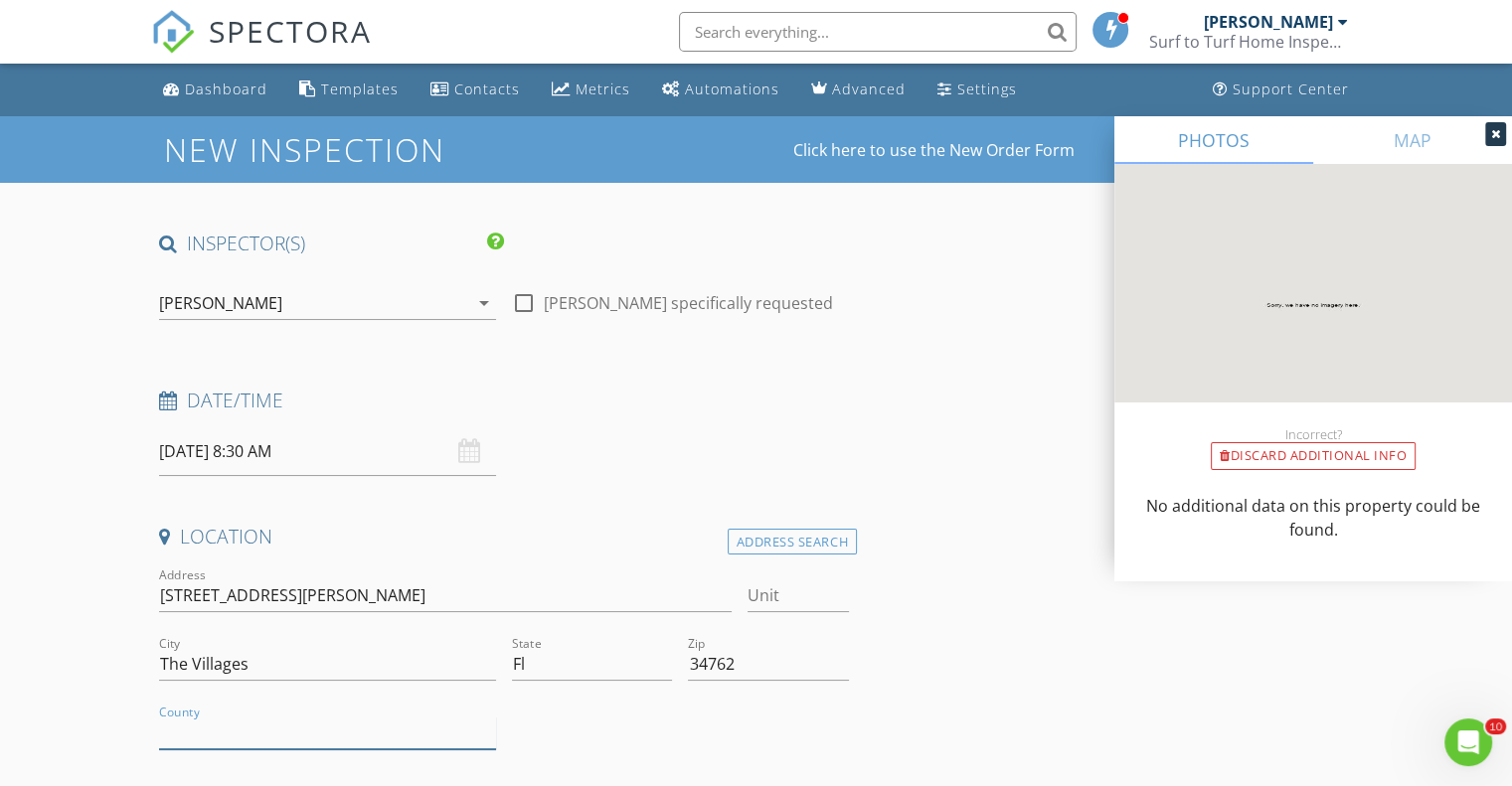 click on "County" at bounding box center (327, 732) 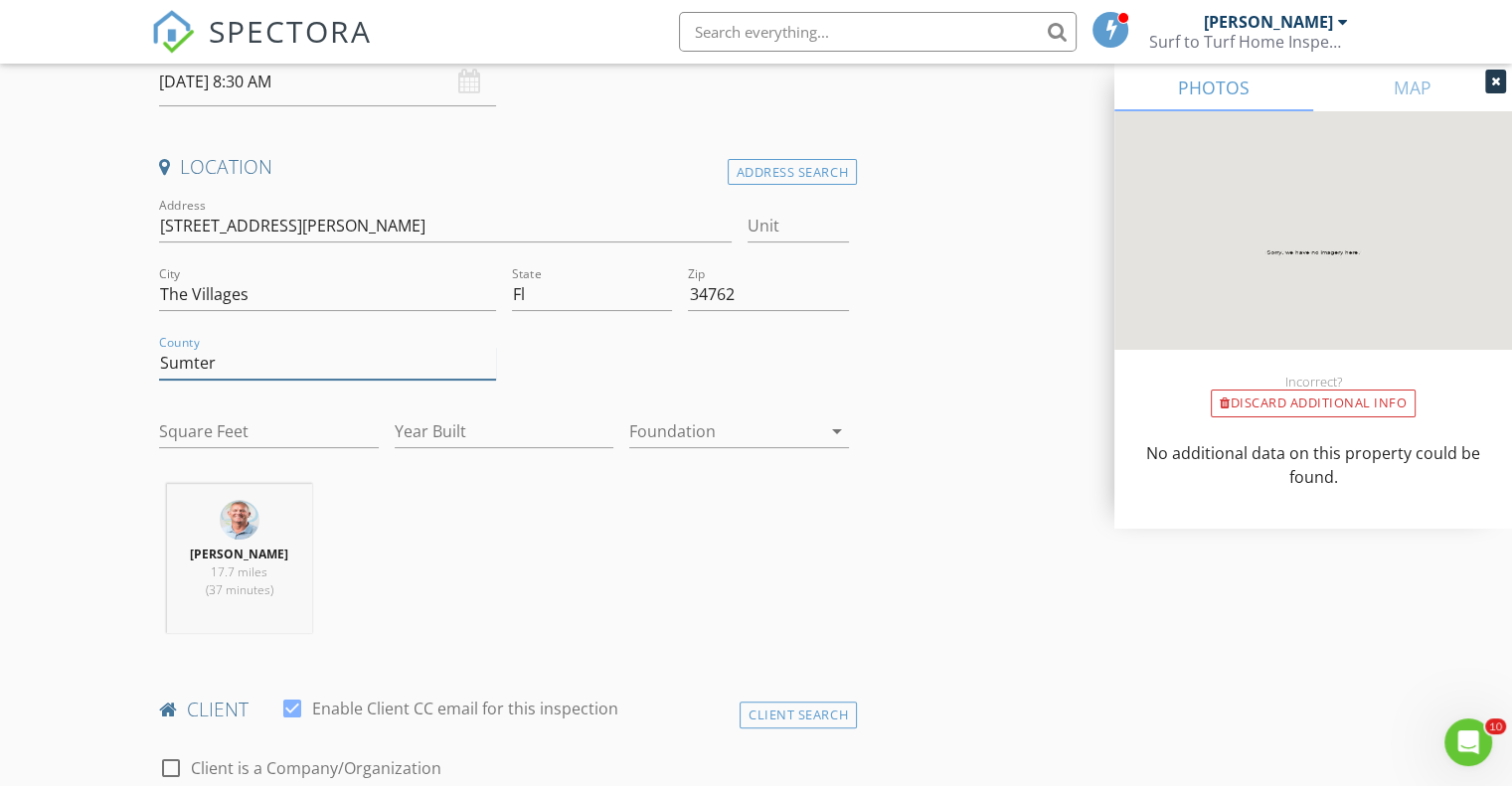 scroll, scrollTop: 463, scrollLeft: 0, axis: vertical 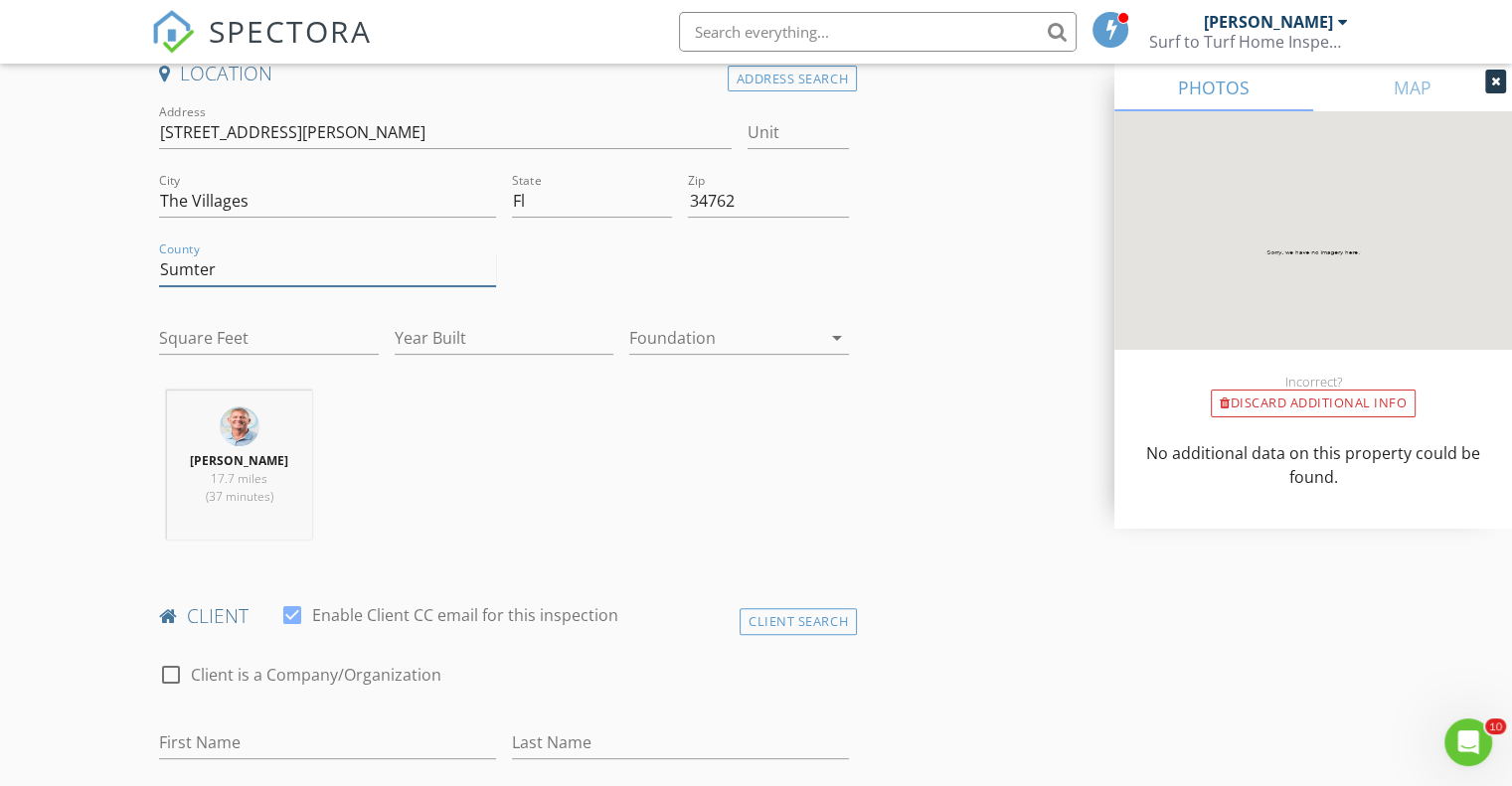 type on "Sumter" 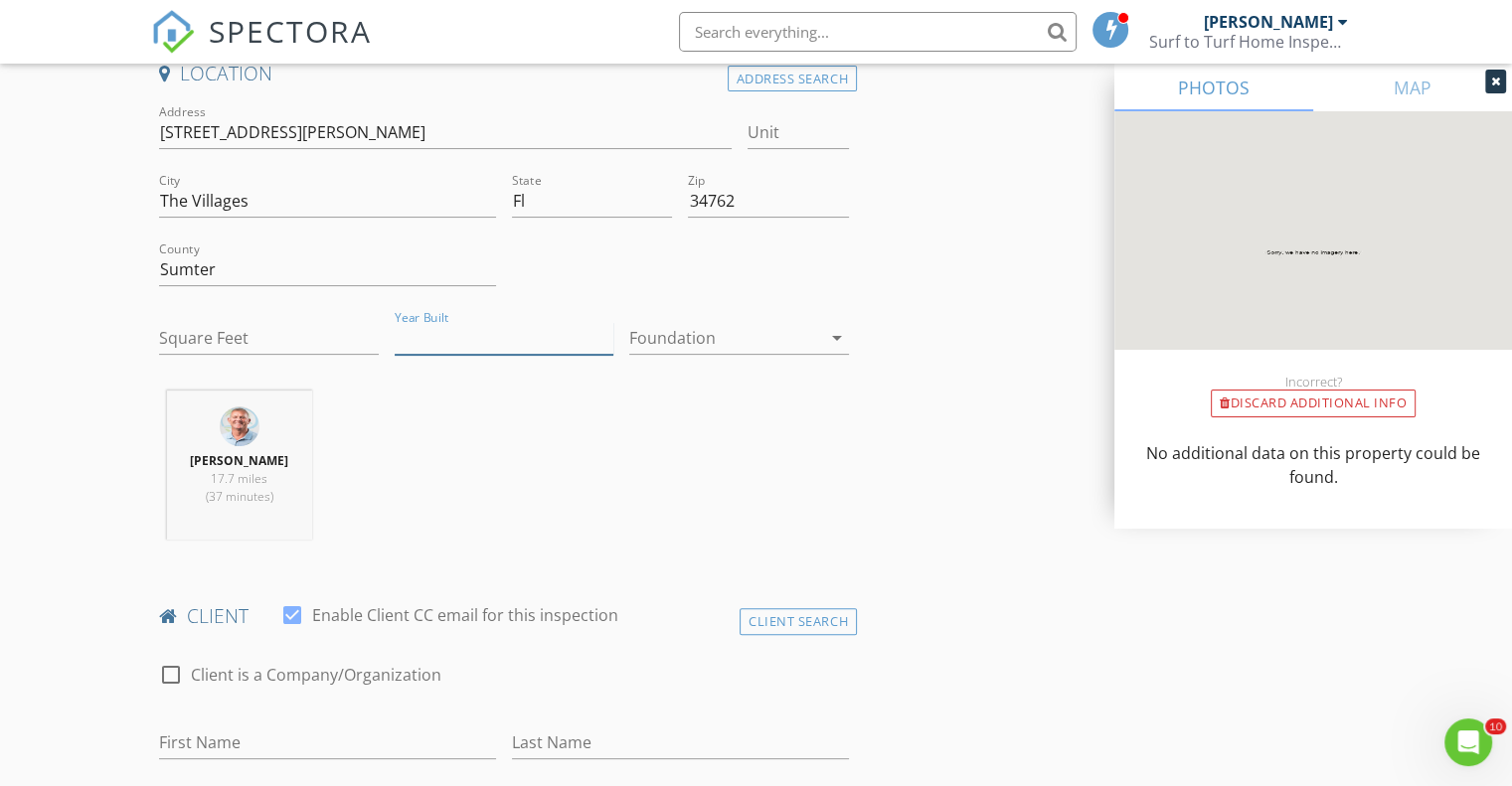 click on "Year Built" at bounding box center (504, 338) 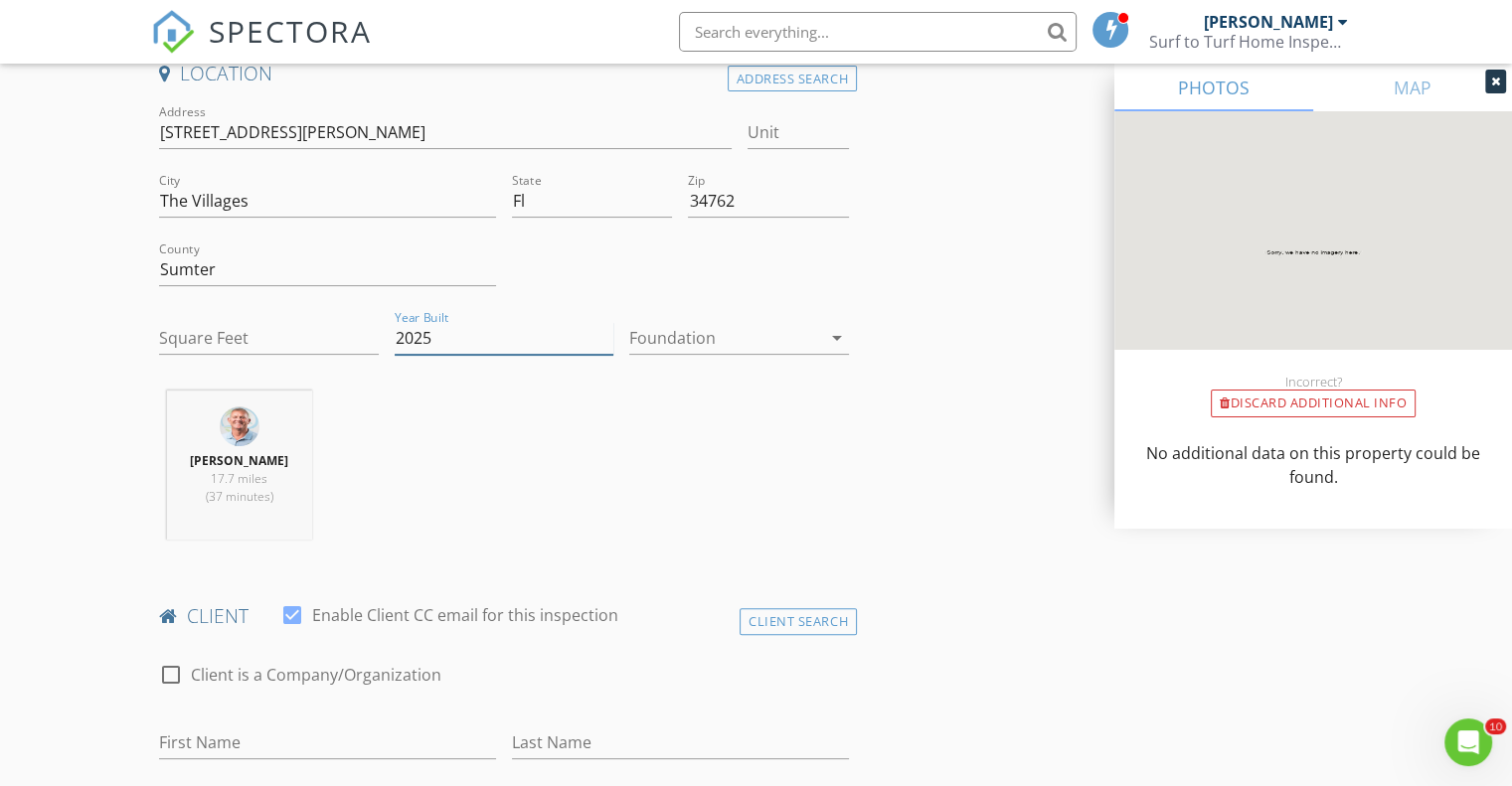 type on "2025" 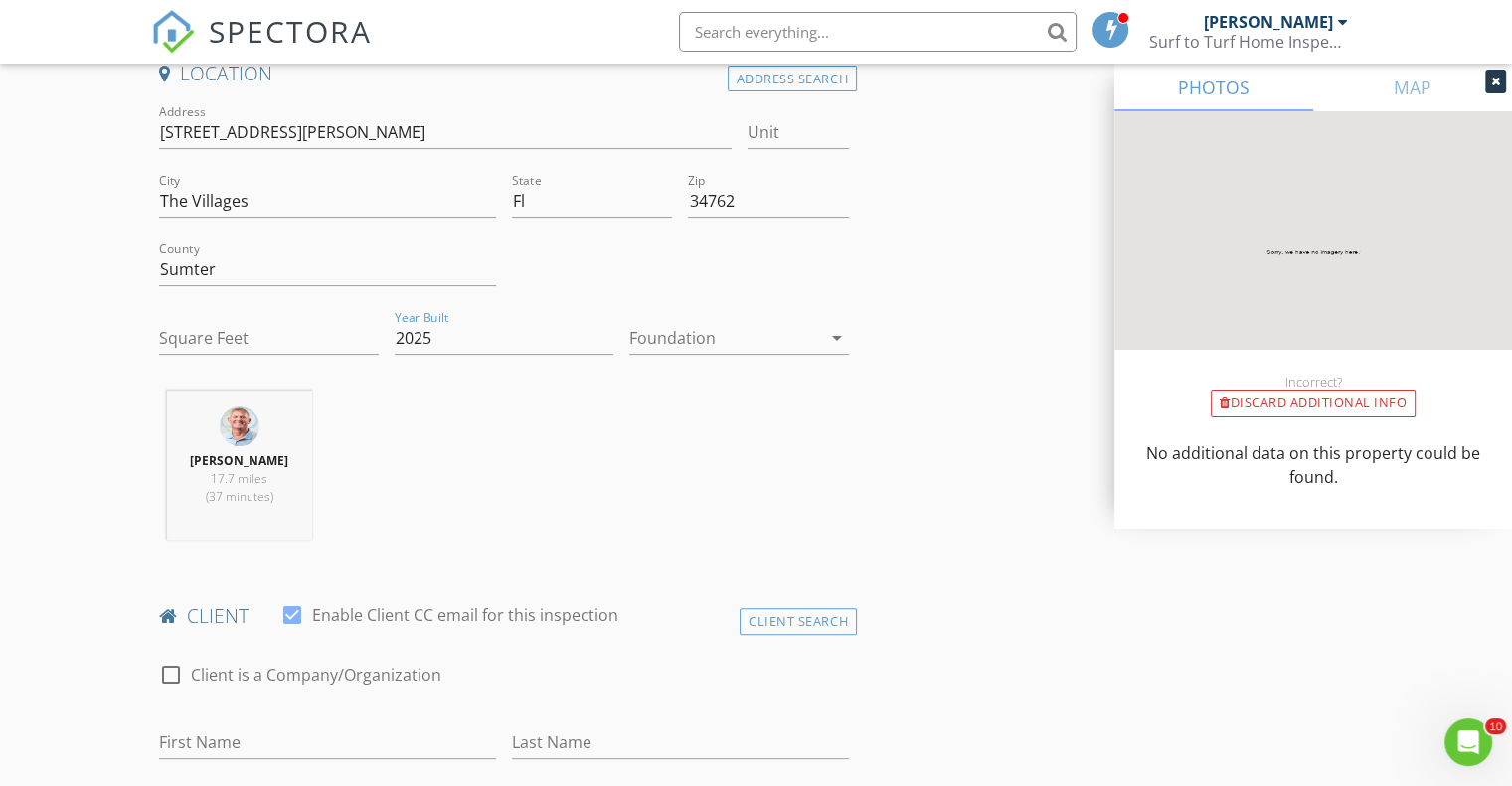 click on "arrow_drop_down" at bounding box center (837, 338) 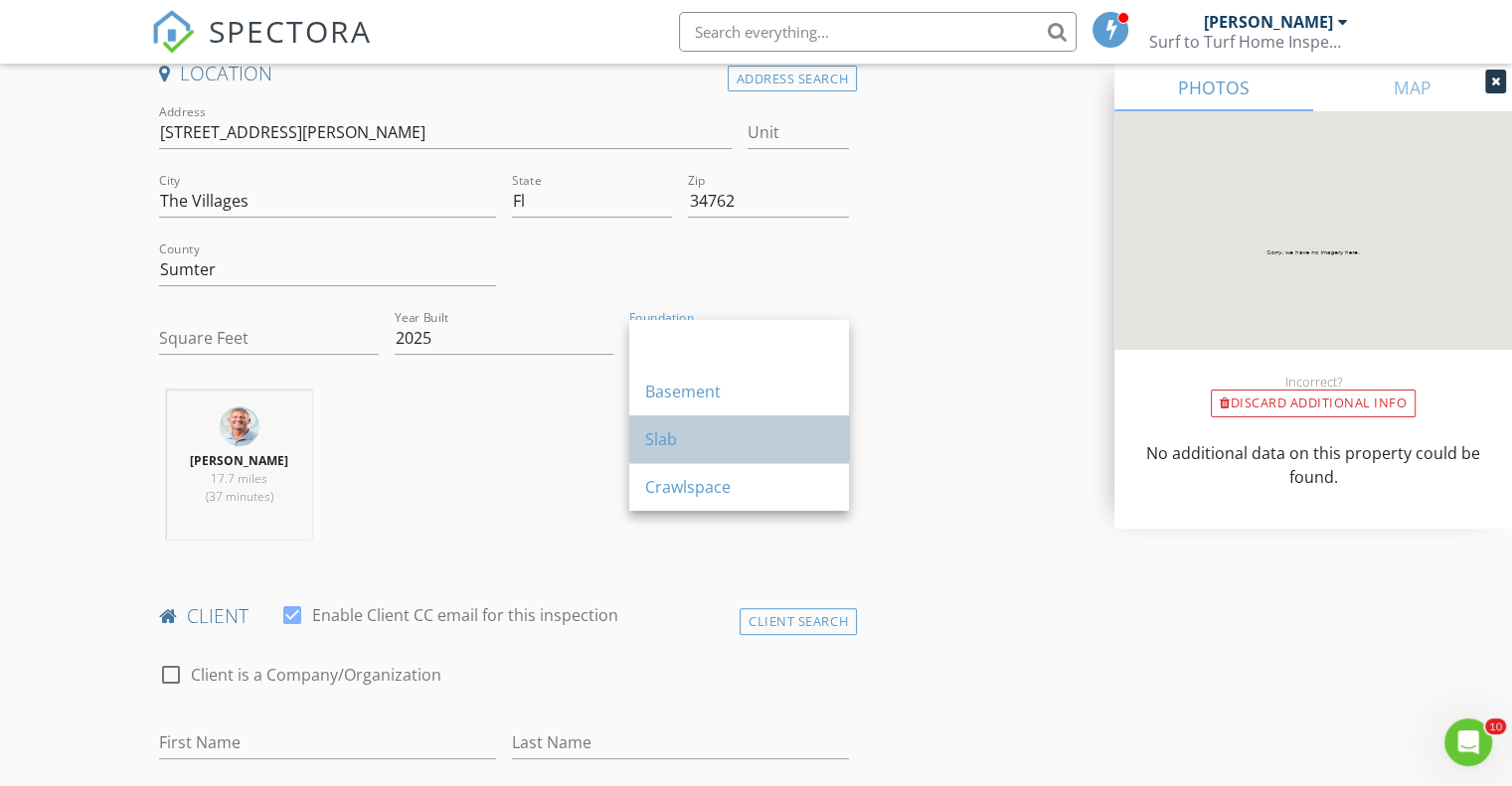 click on "Slab" at bounding box center (739, 439) 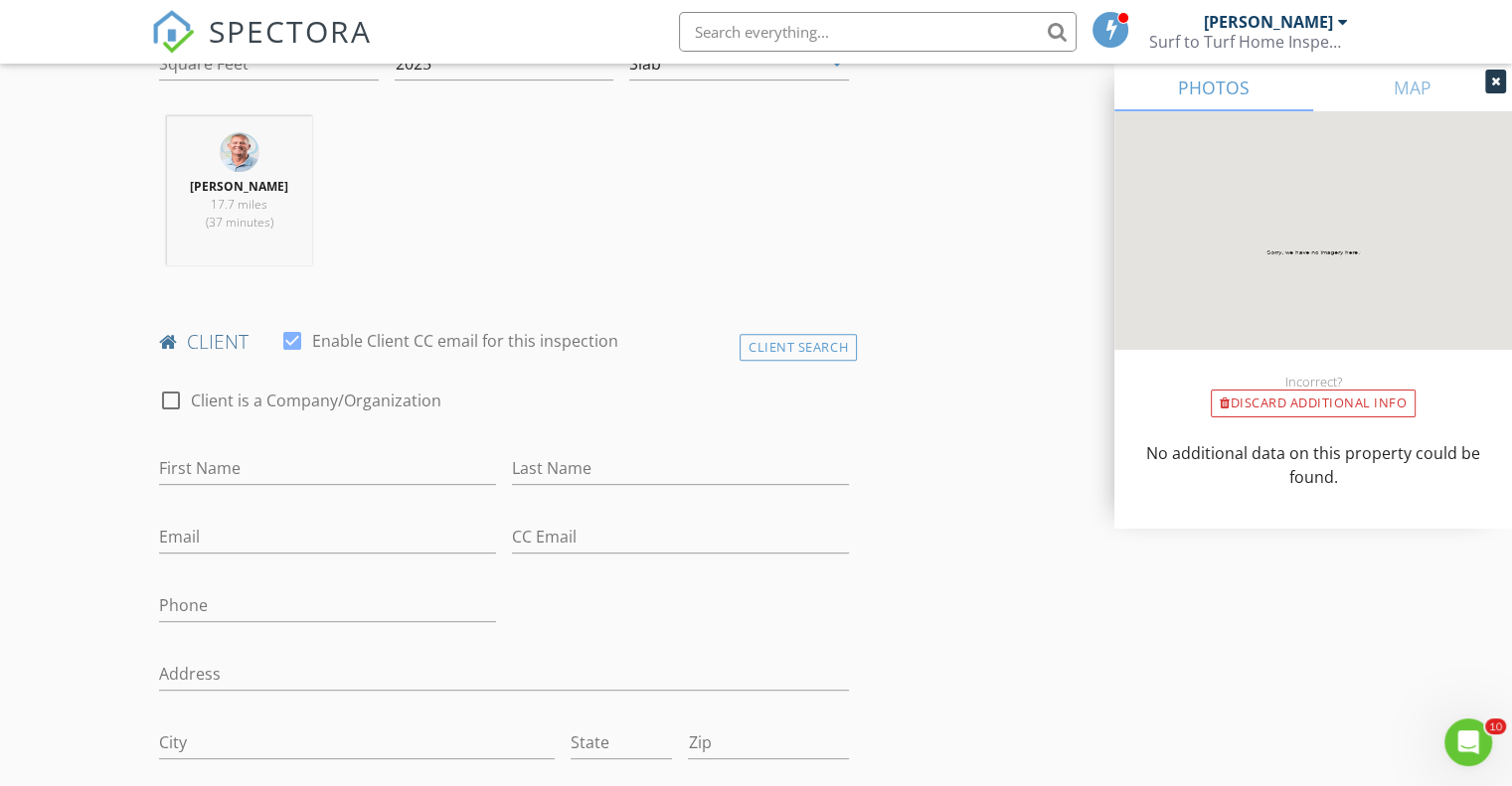 scroll, scrollTop: 783, scrollLeft: 0, axis: vertical 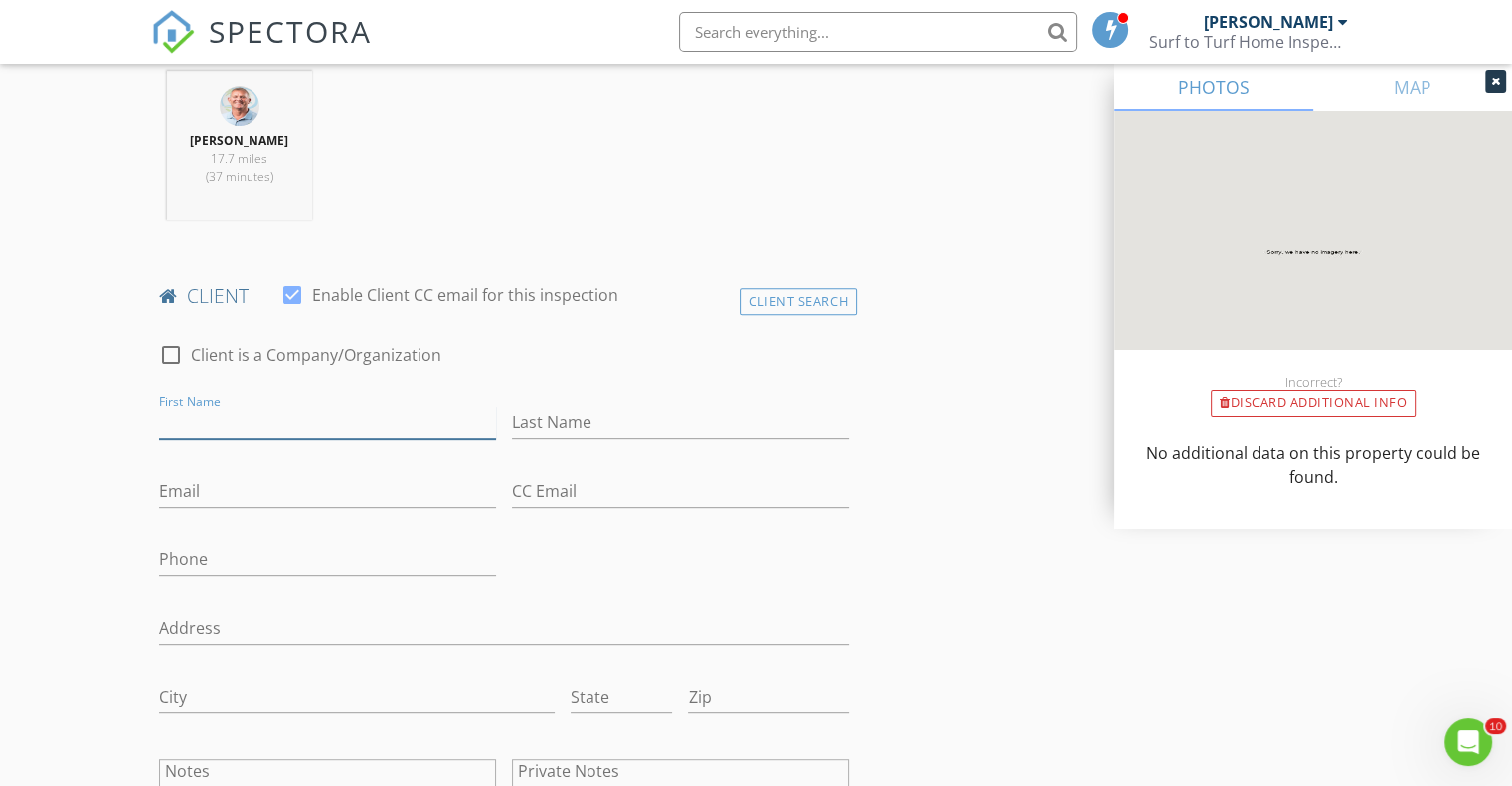 click on "First Name" at bounding box center [327, 422] 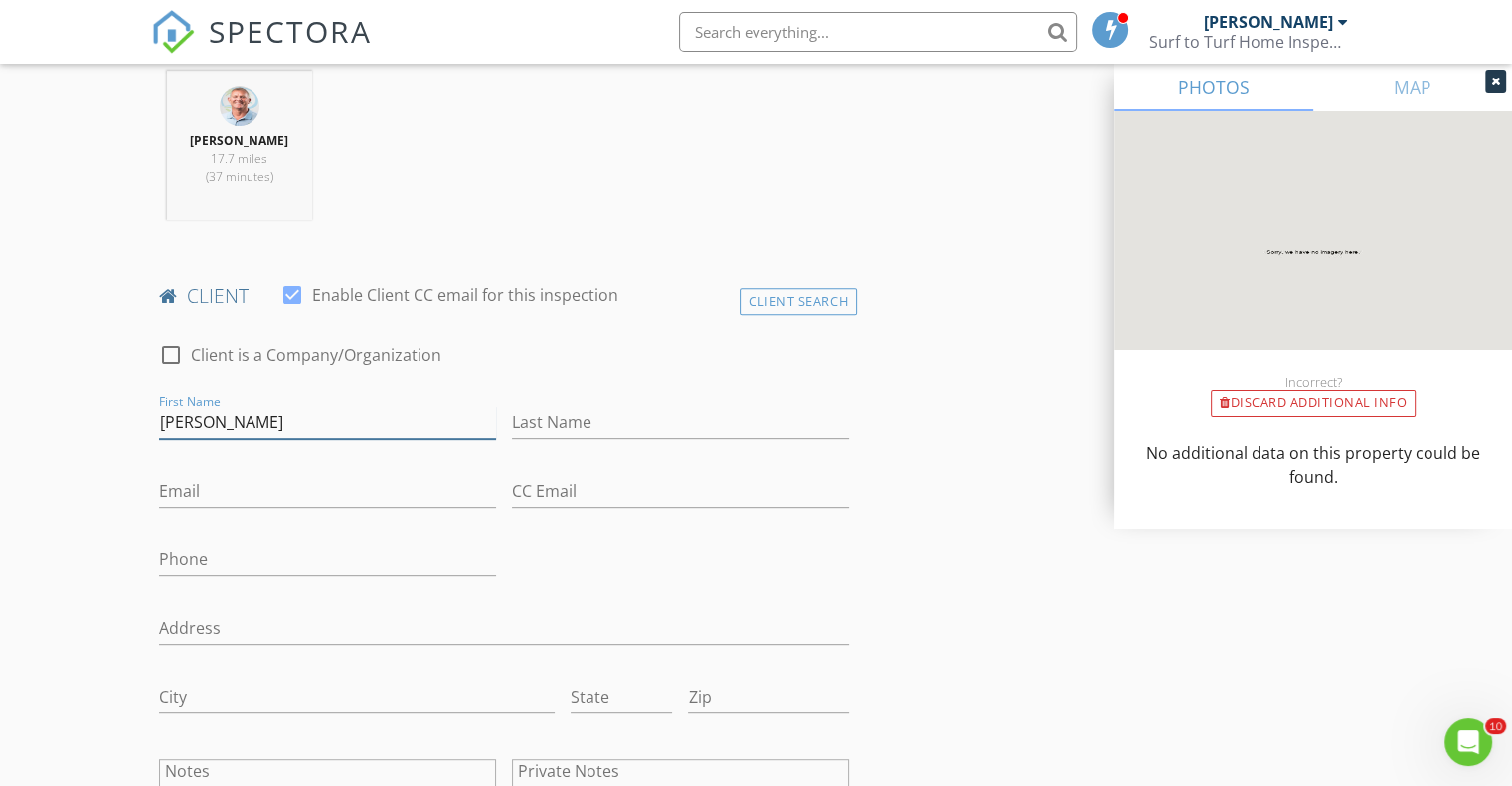 type on "Joe" 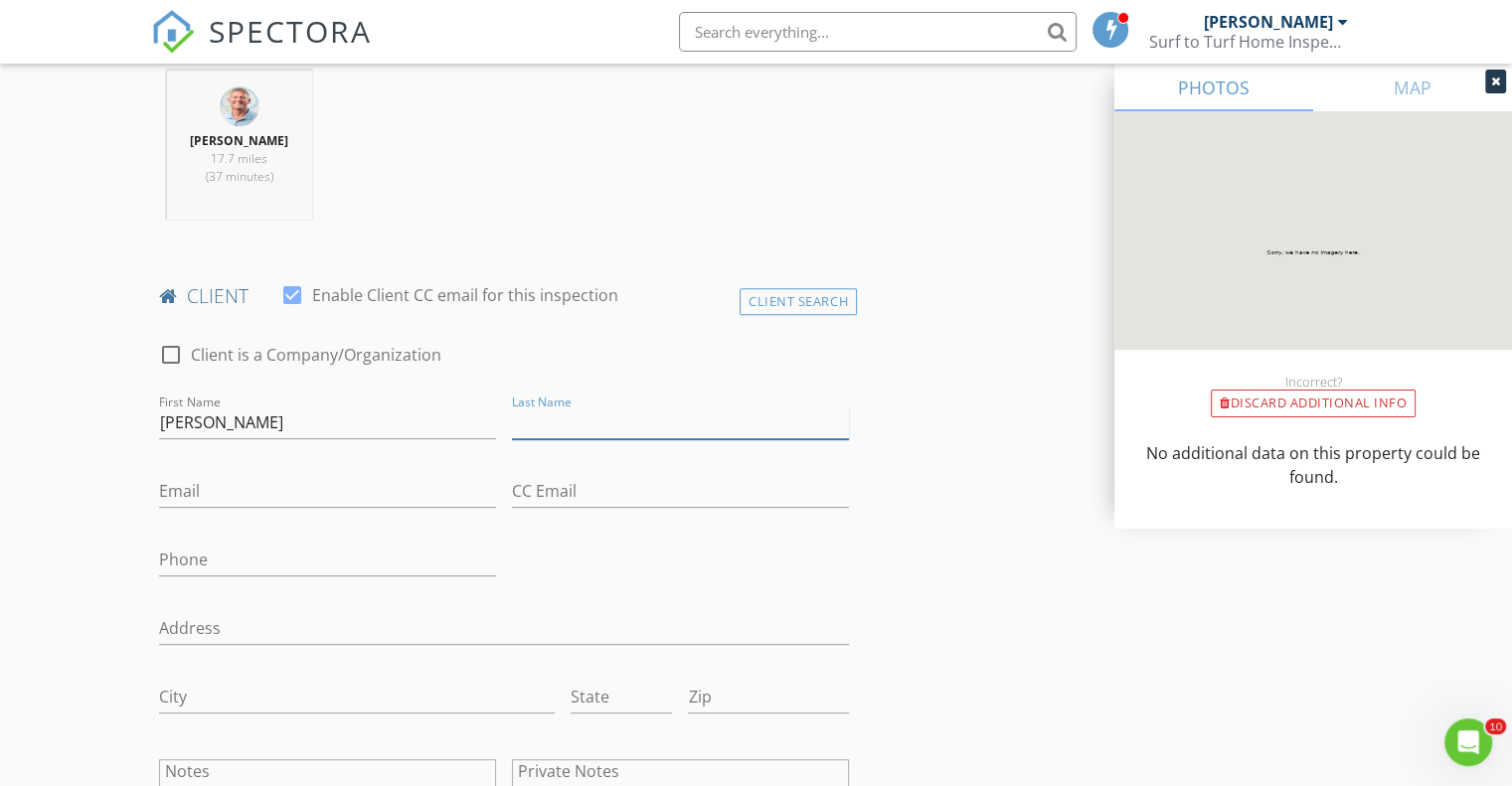 click on "Last Name" at bounding box center [680, 422] 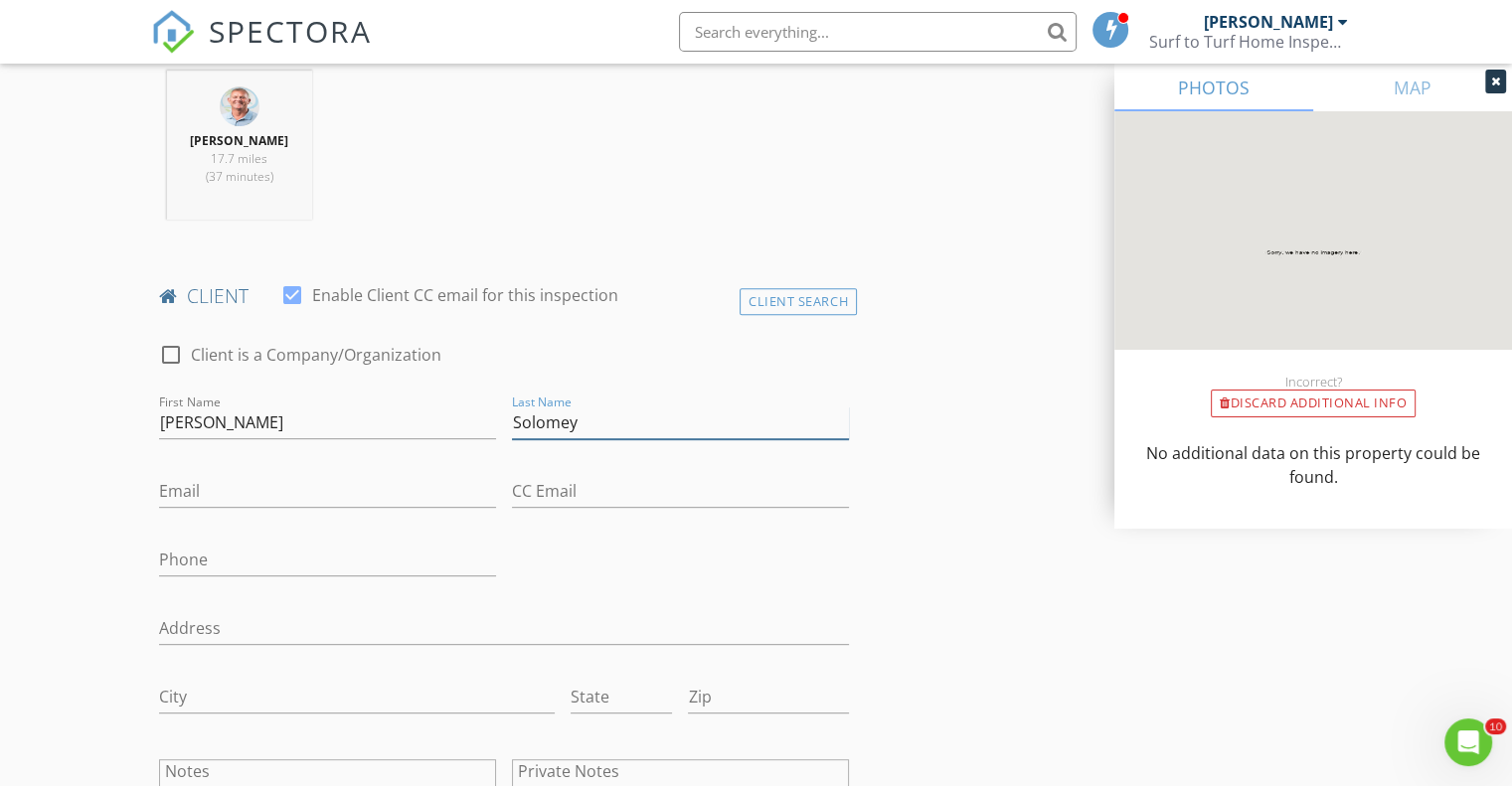 type on "Solomey" 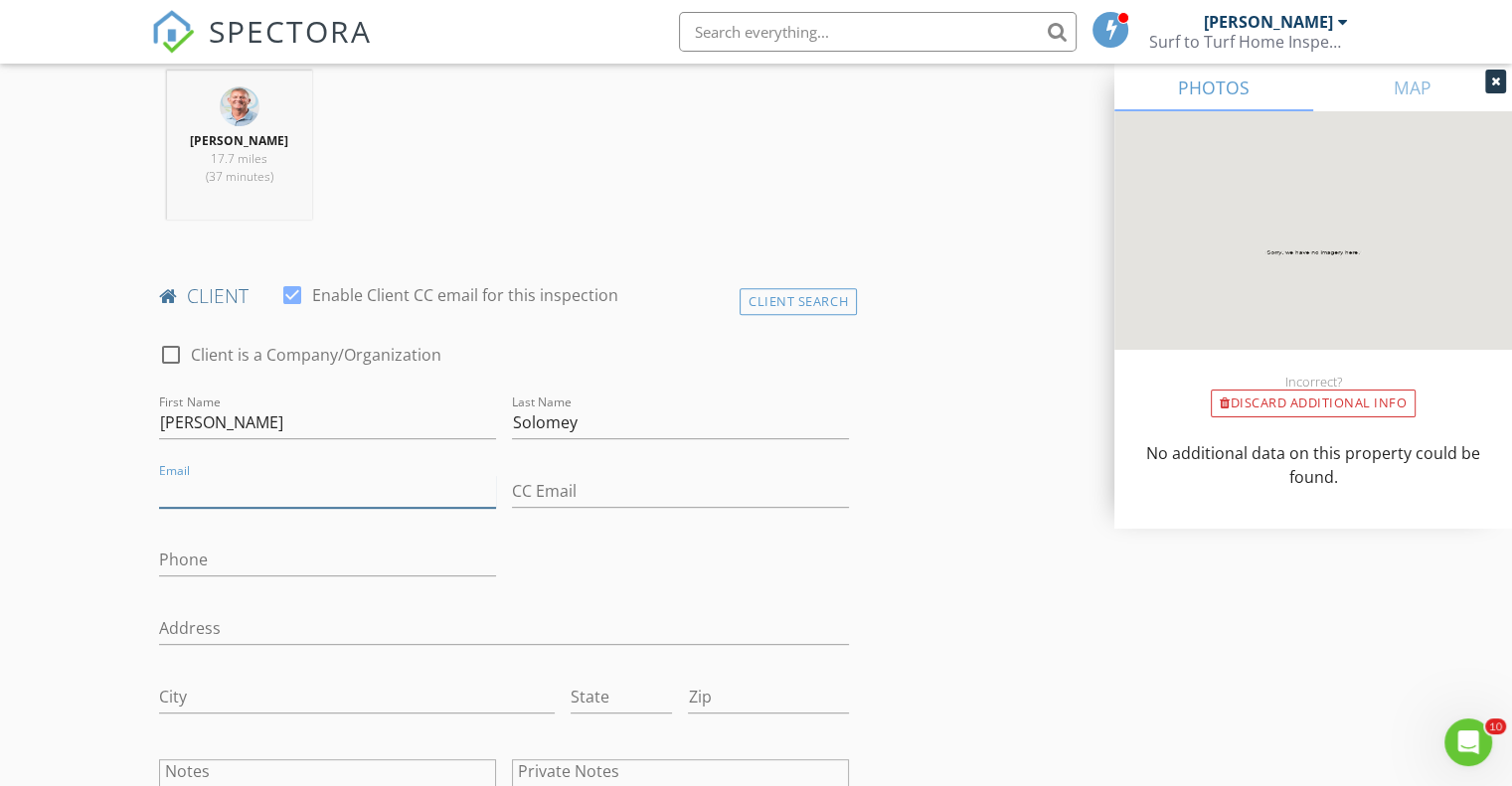 click on "Email" at bounding box center [327, 491] 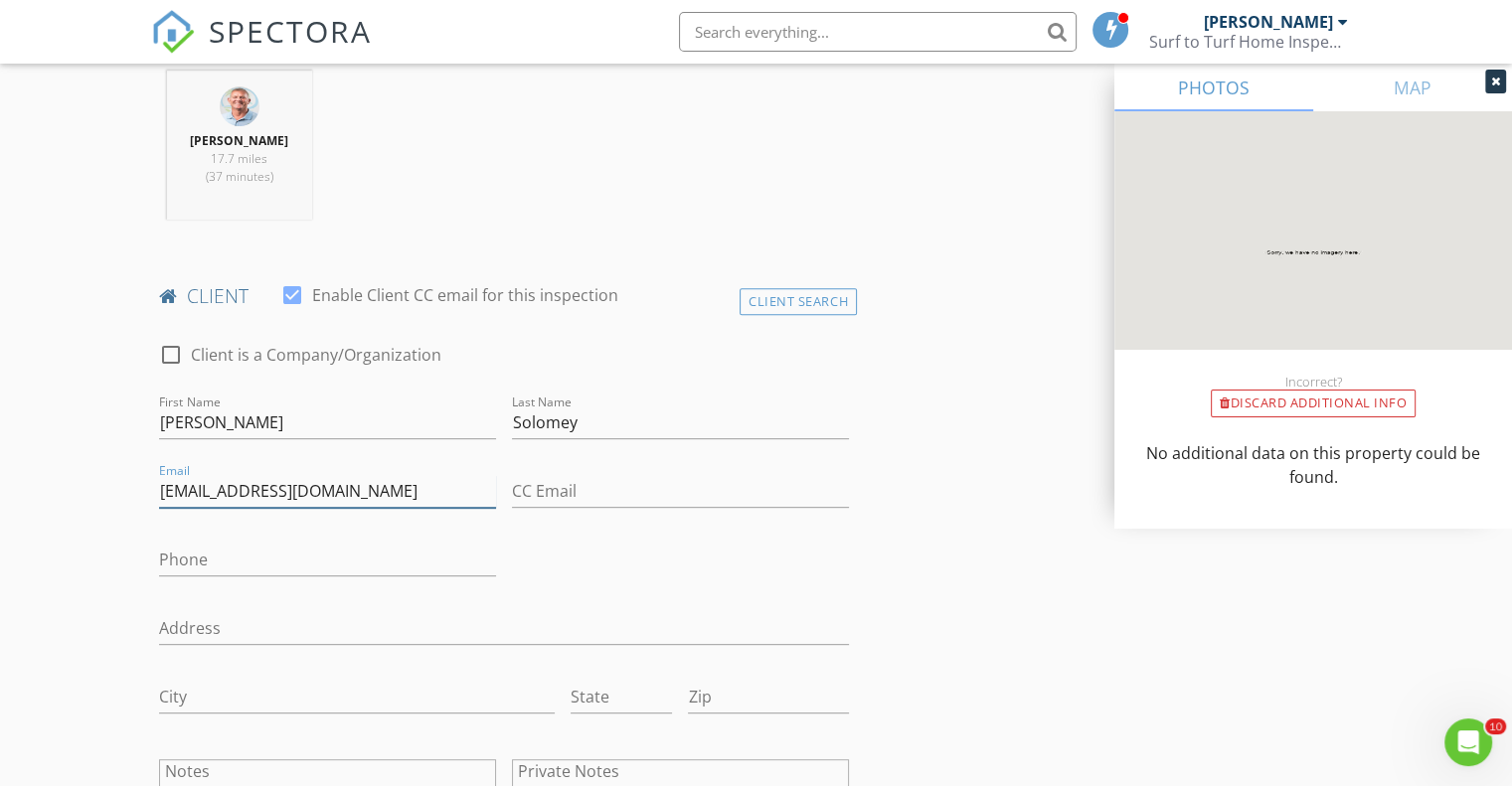 type on "solomey@verizon.net" 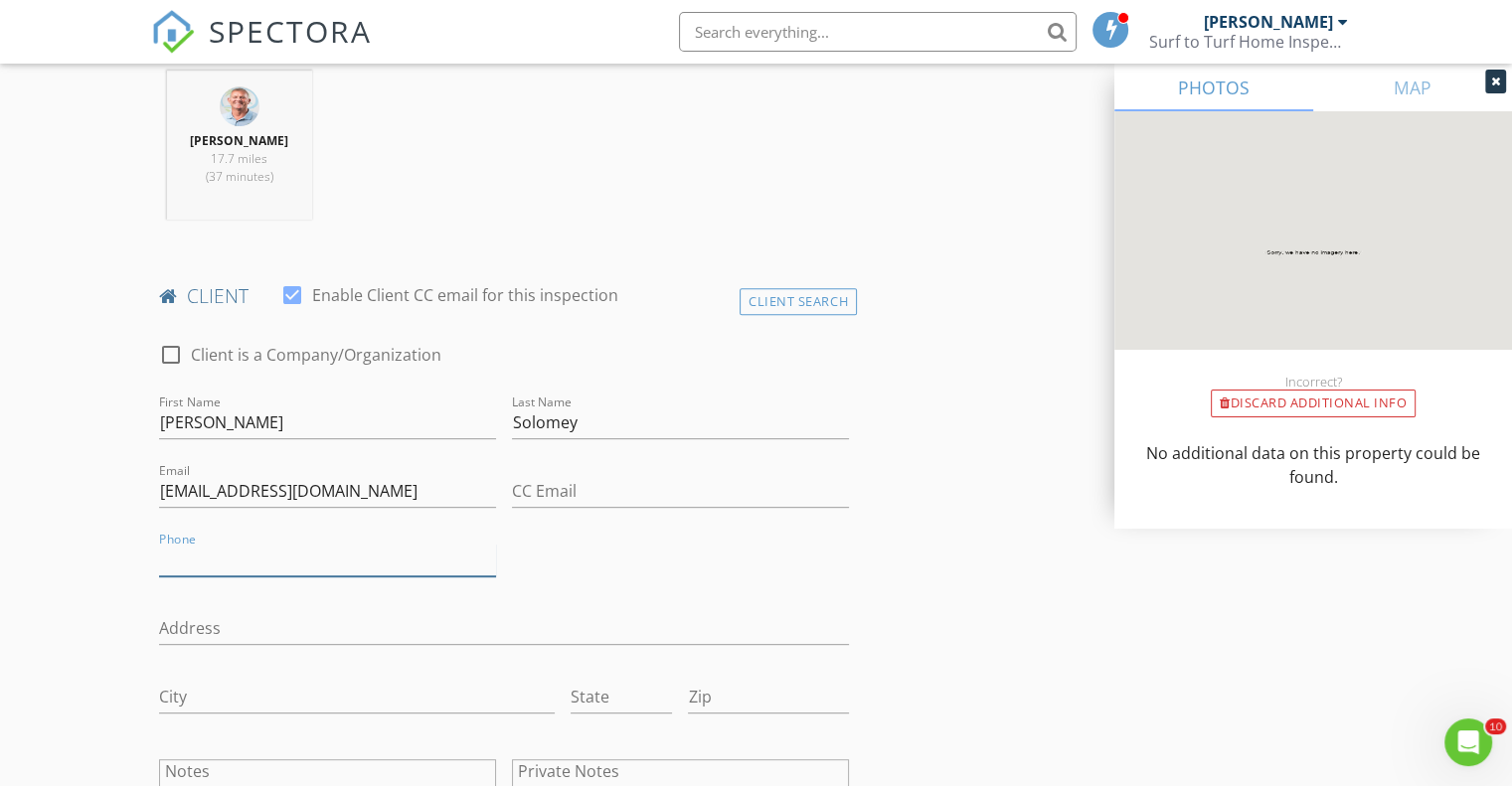 click on "Phone" at bounding box center (327, 559) 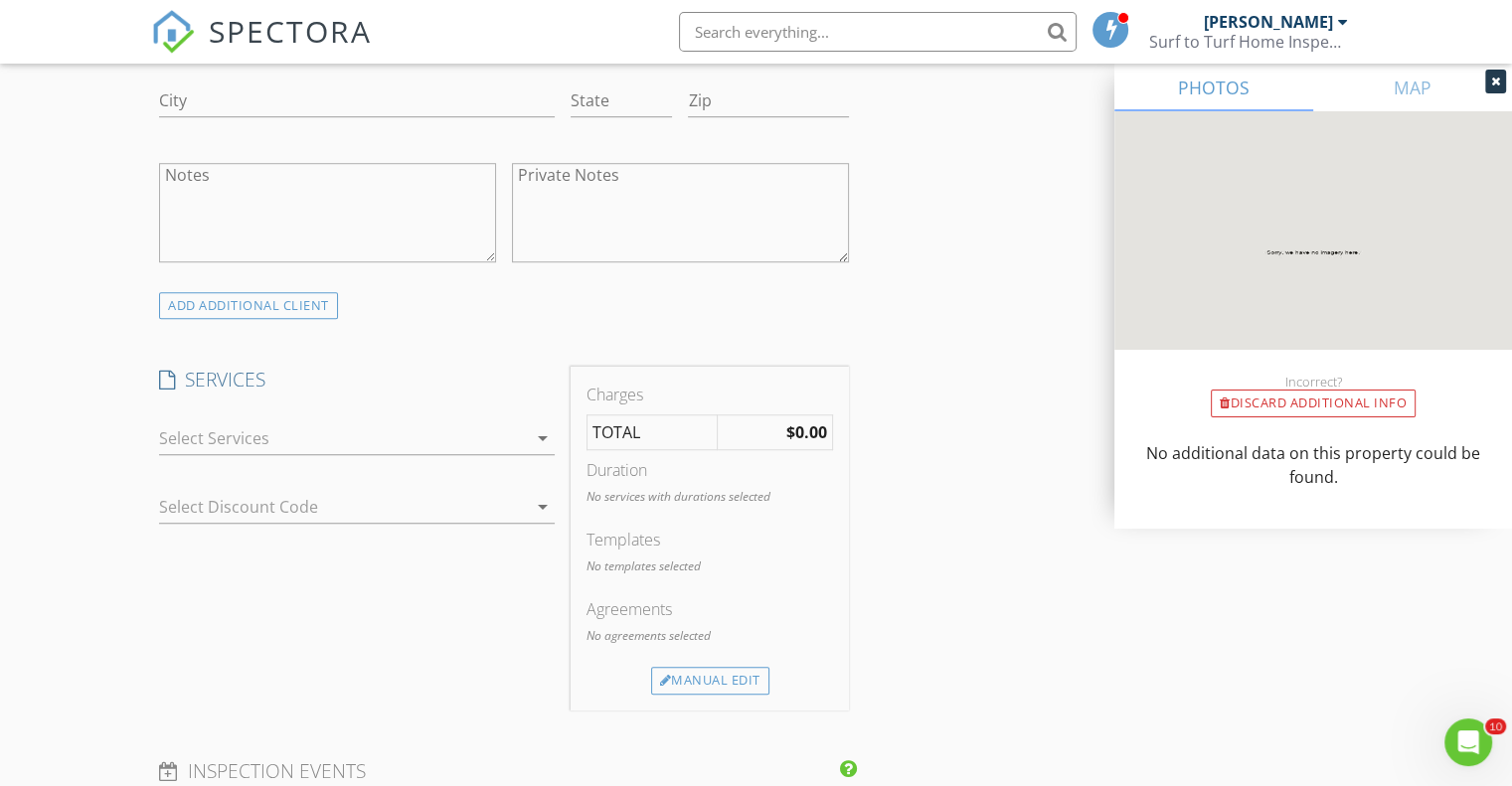 scroll, scrollTop: 1472, scrollLeft: 0, axis: vertical 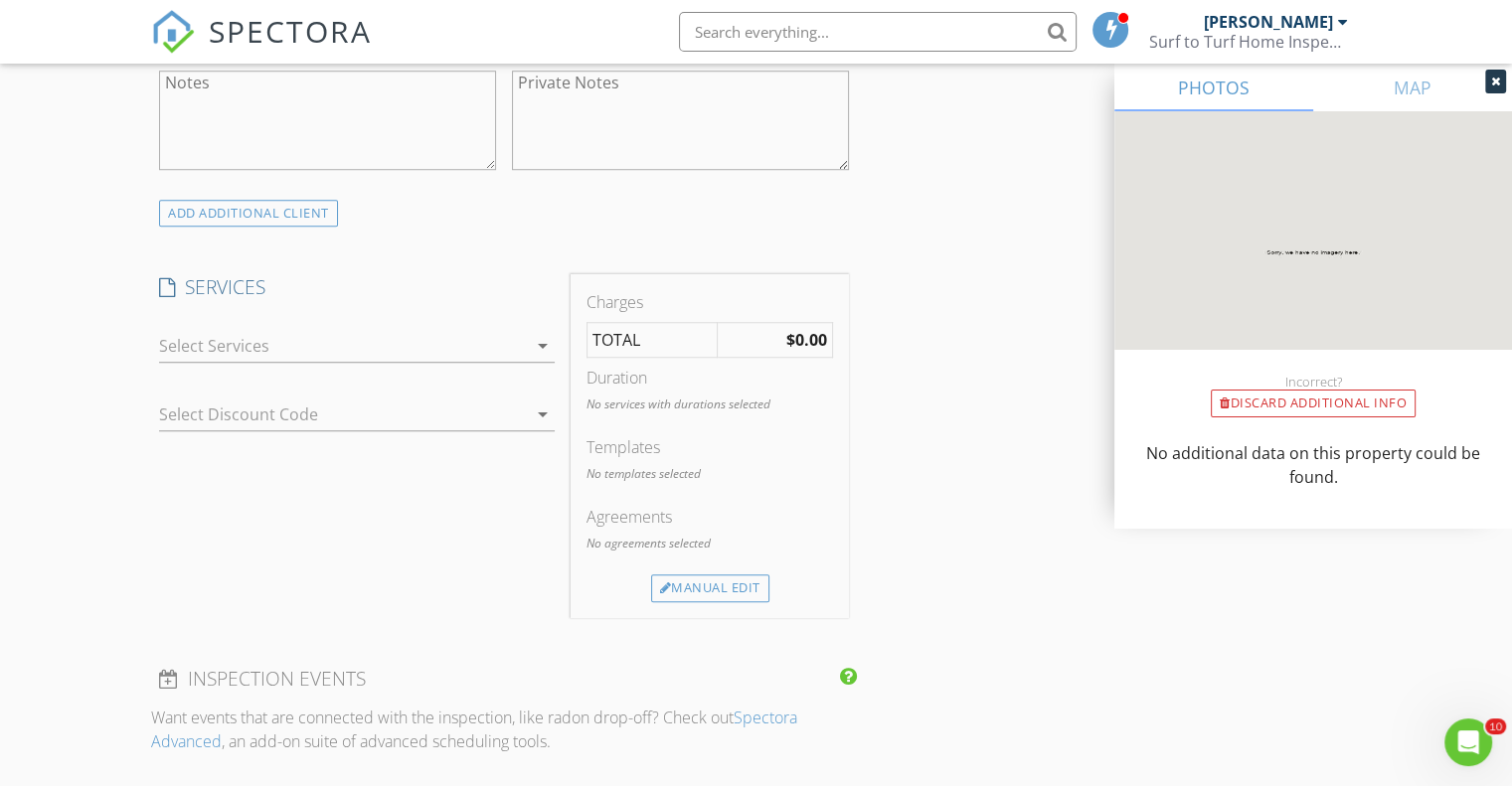 type on "540-903-2271" 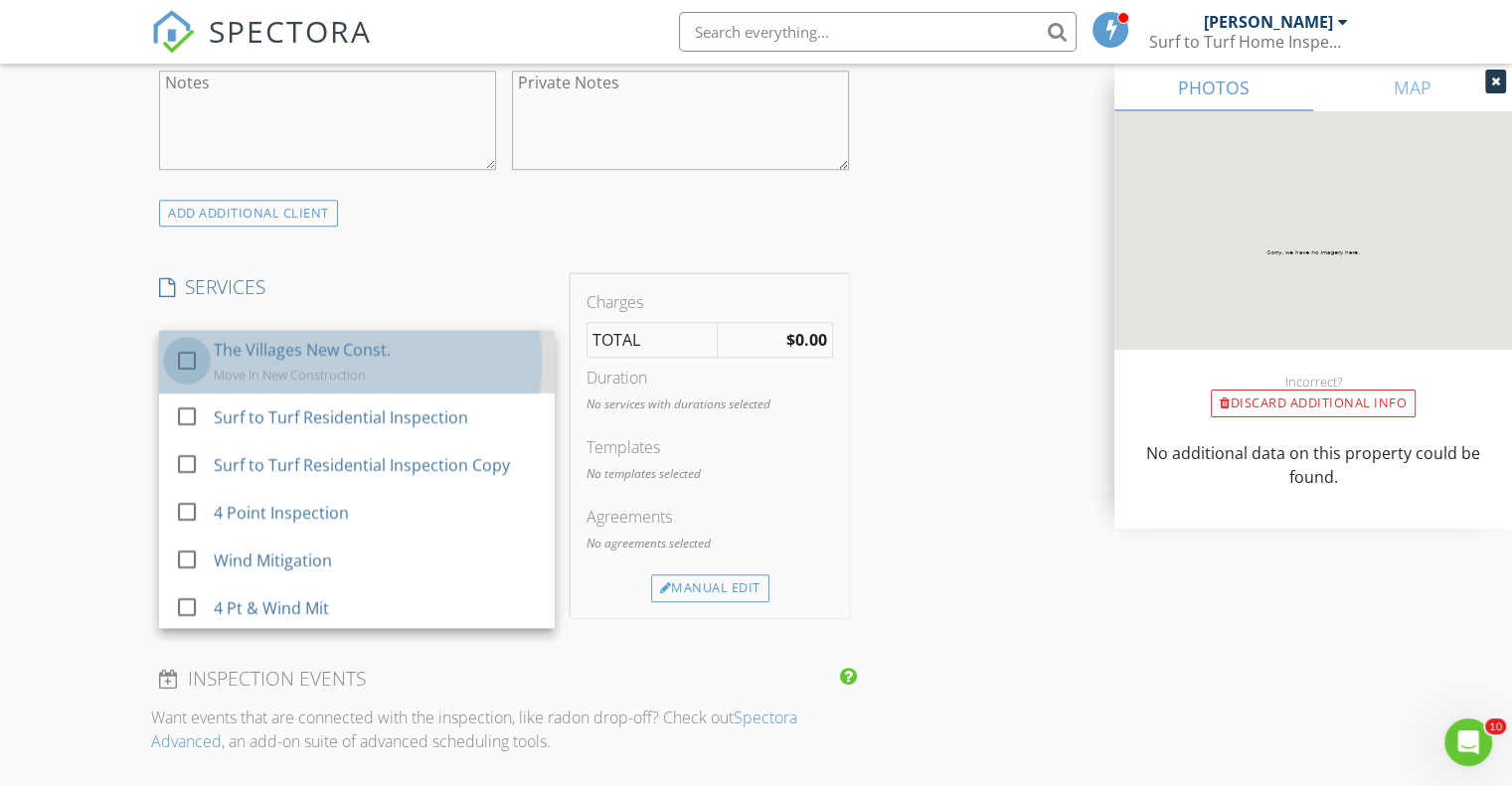 click at bounding box center (187, 361) 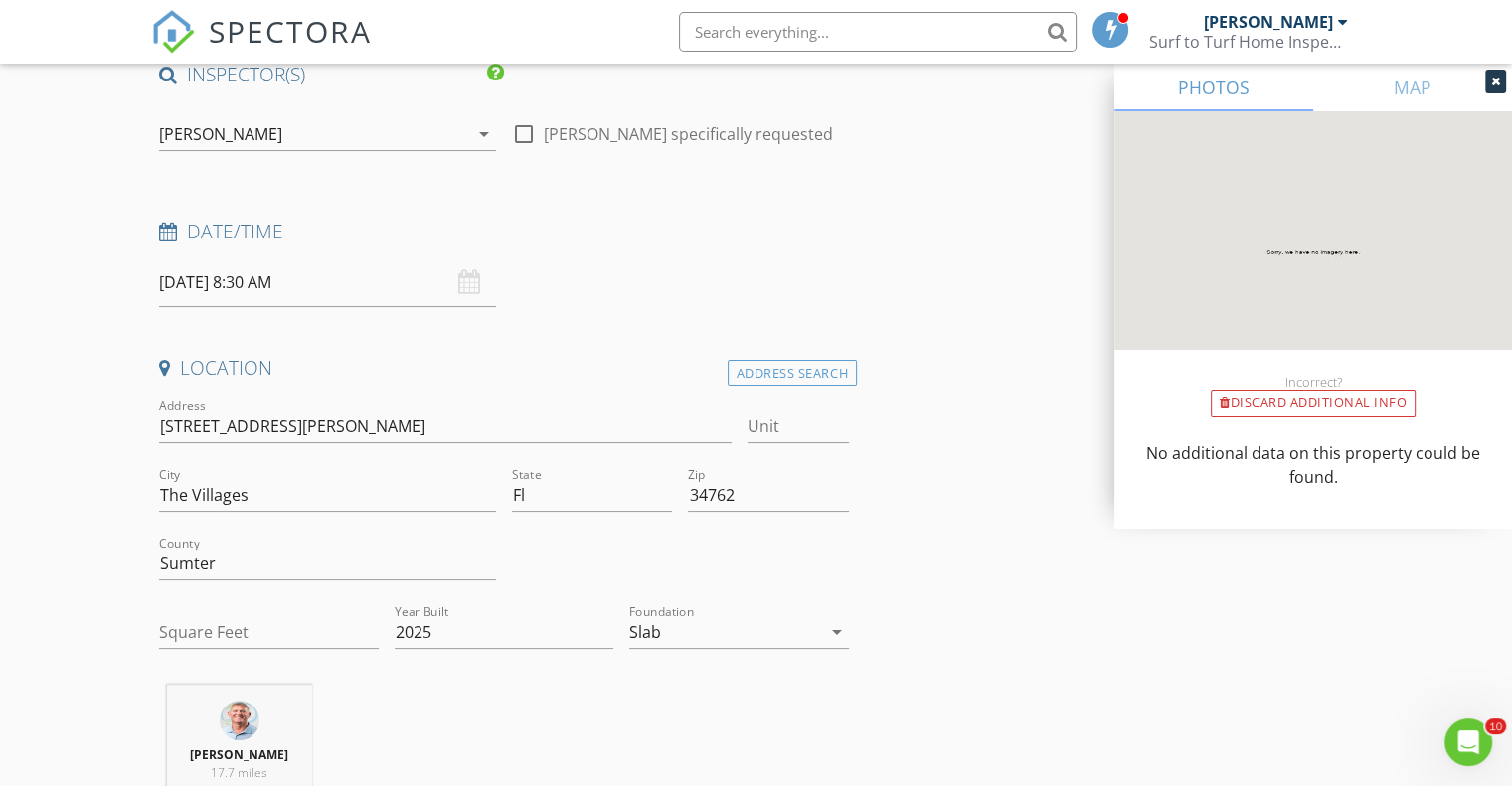 scroll, scrollTop: 165, scrollLeft: 0, axis: vertical 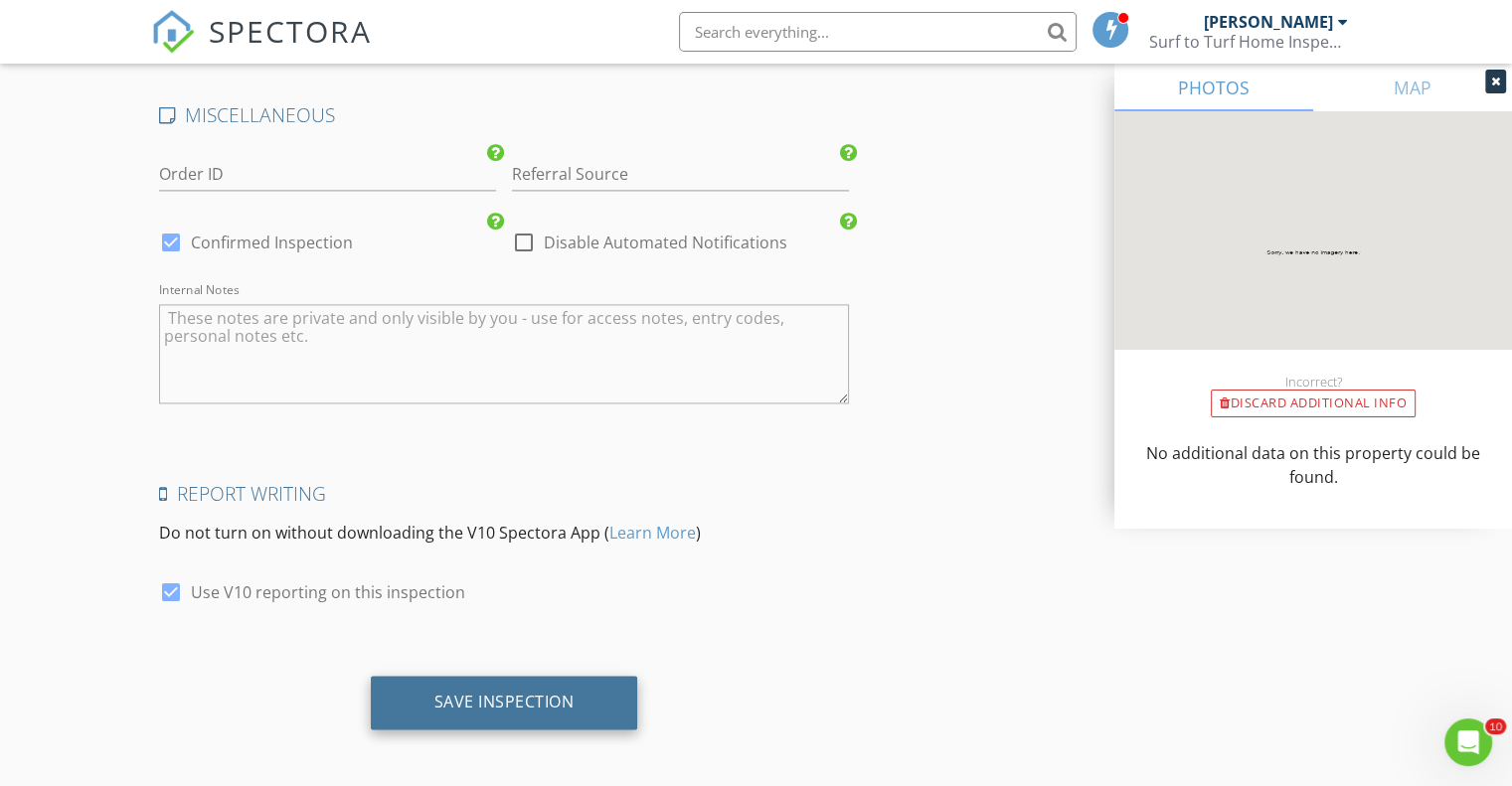 click on "Save Inspection" at bounding box center [504, 702] 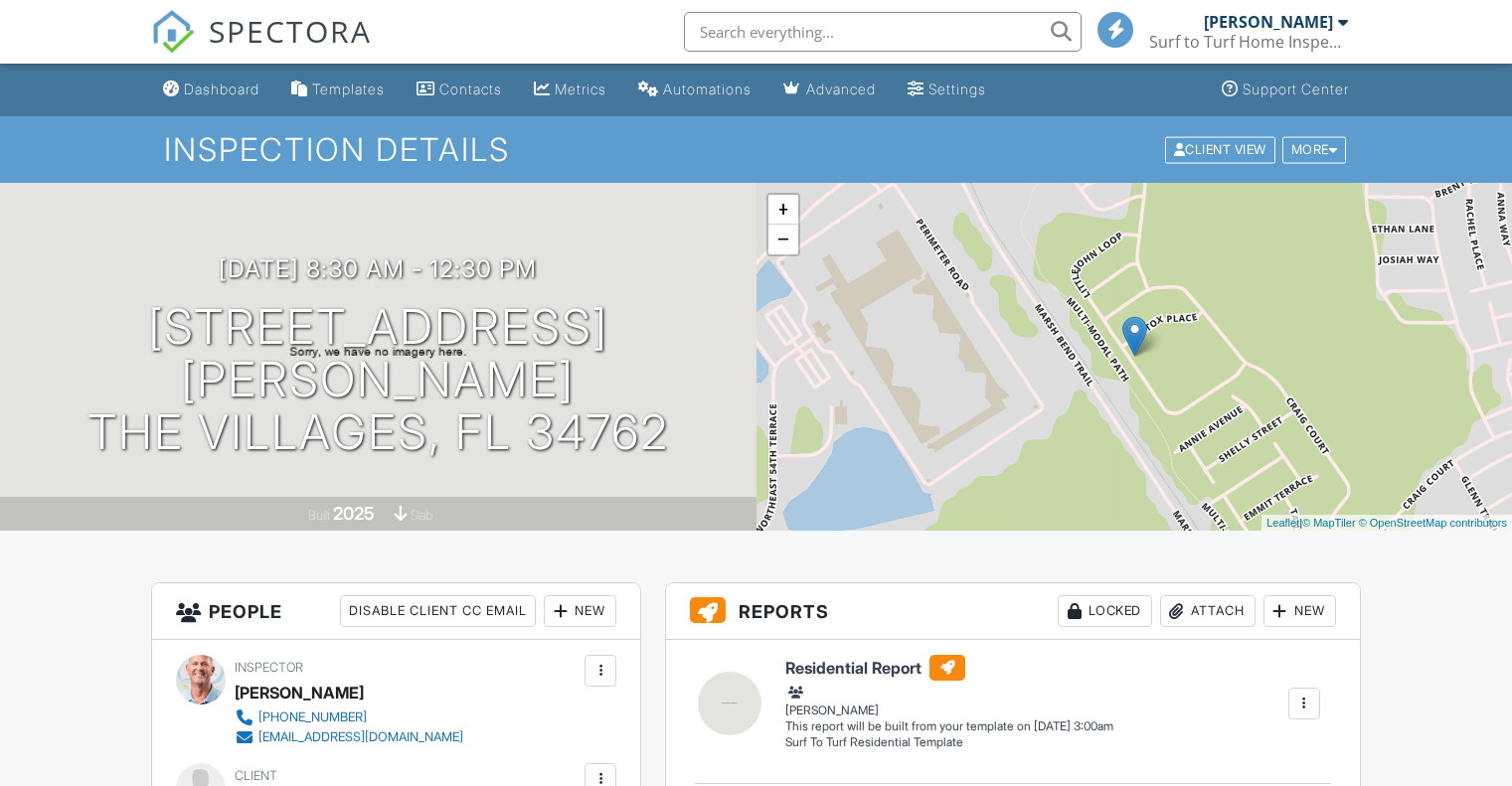 scroll, scrollTop: 0, scrollLeft: 0, axis: both 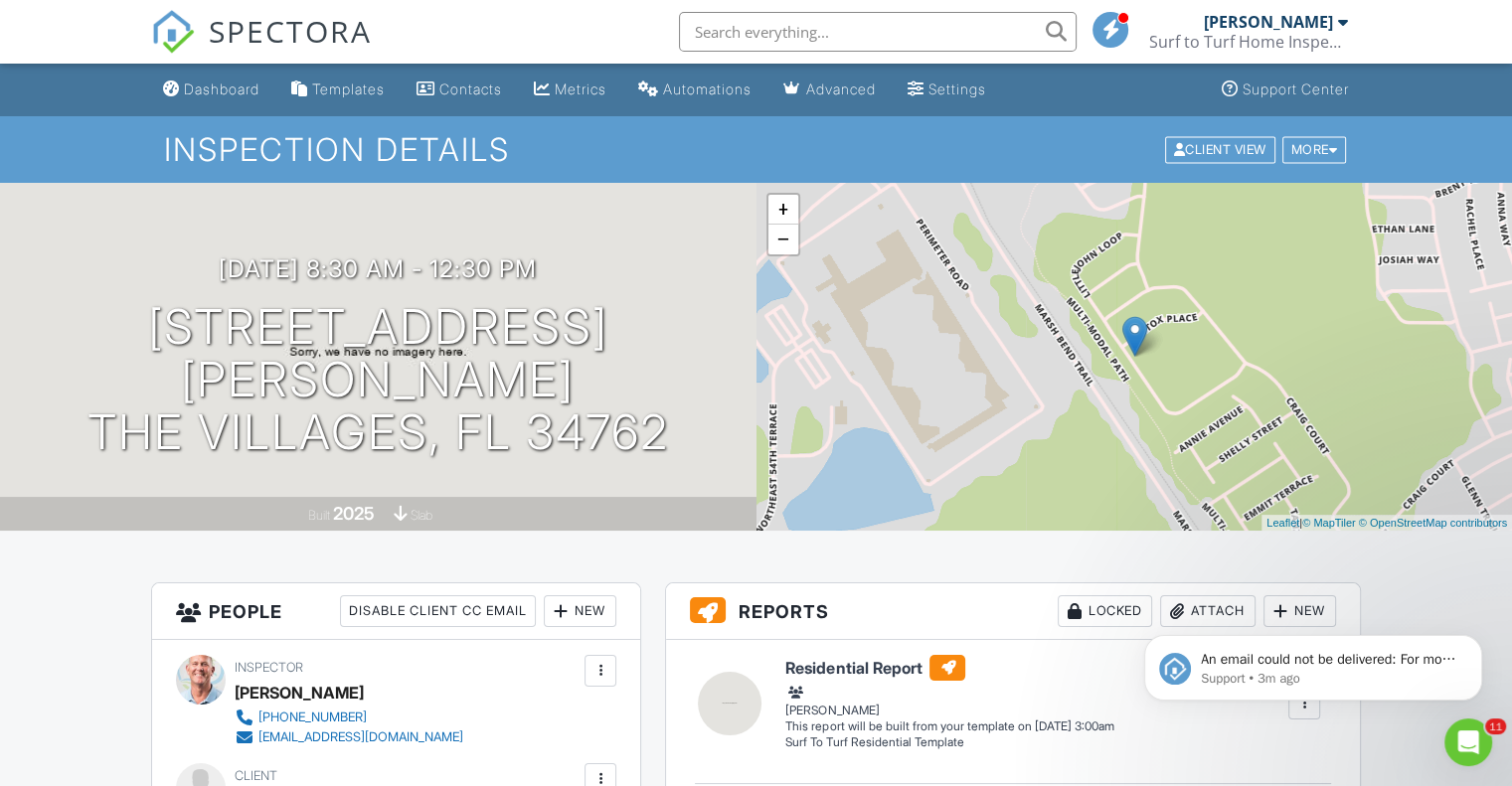 click at bounding box center [1343, 22] 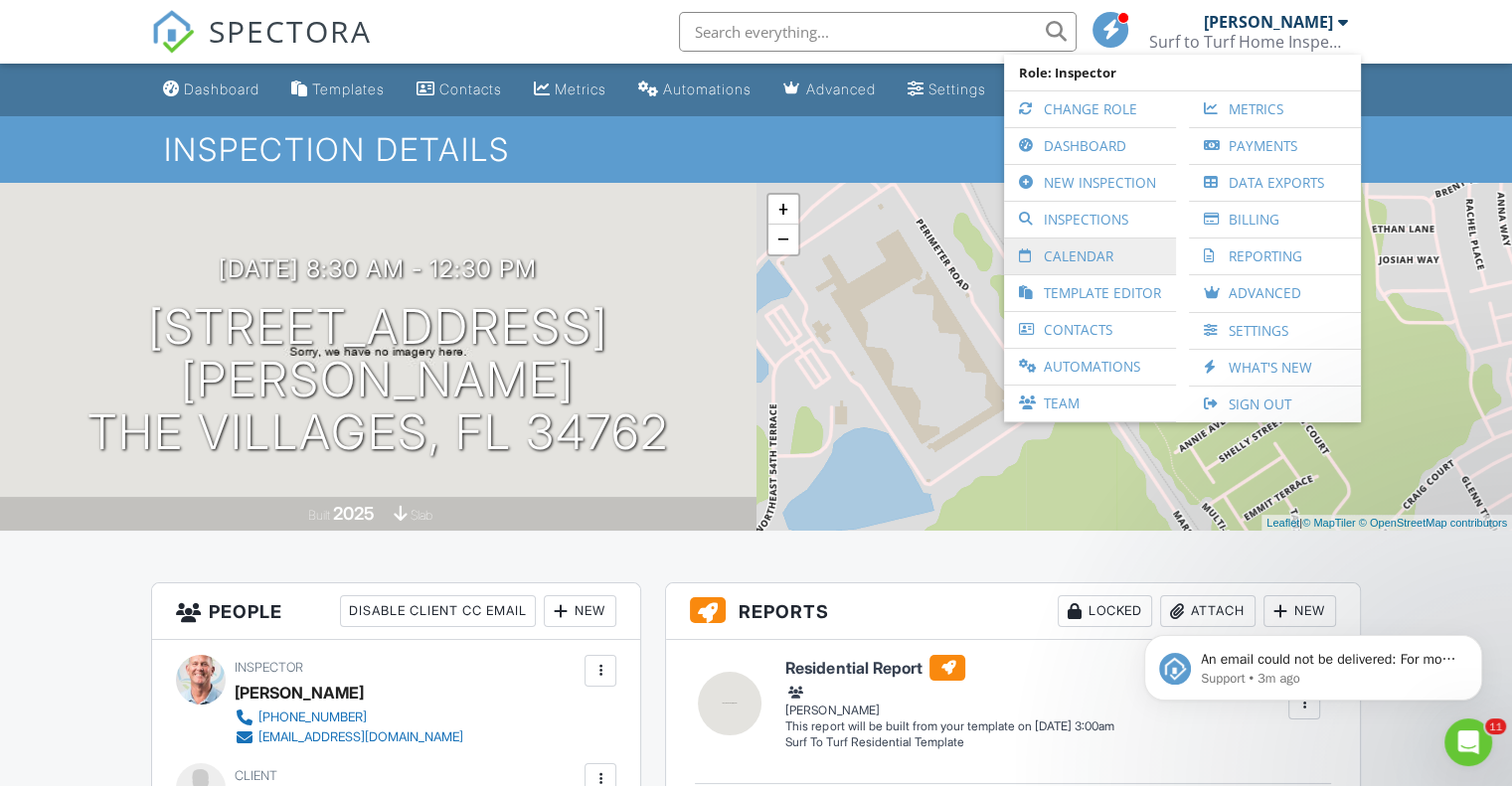 click on "Calendar" at bounding box center [1090, 256] 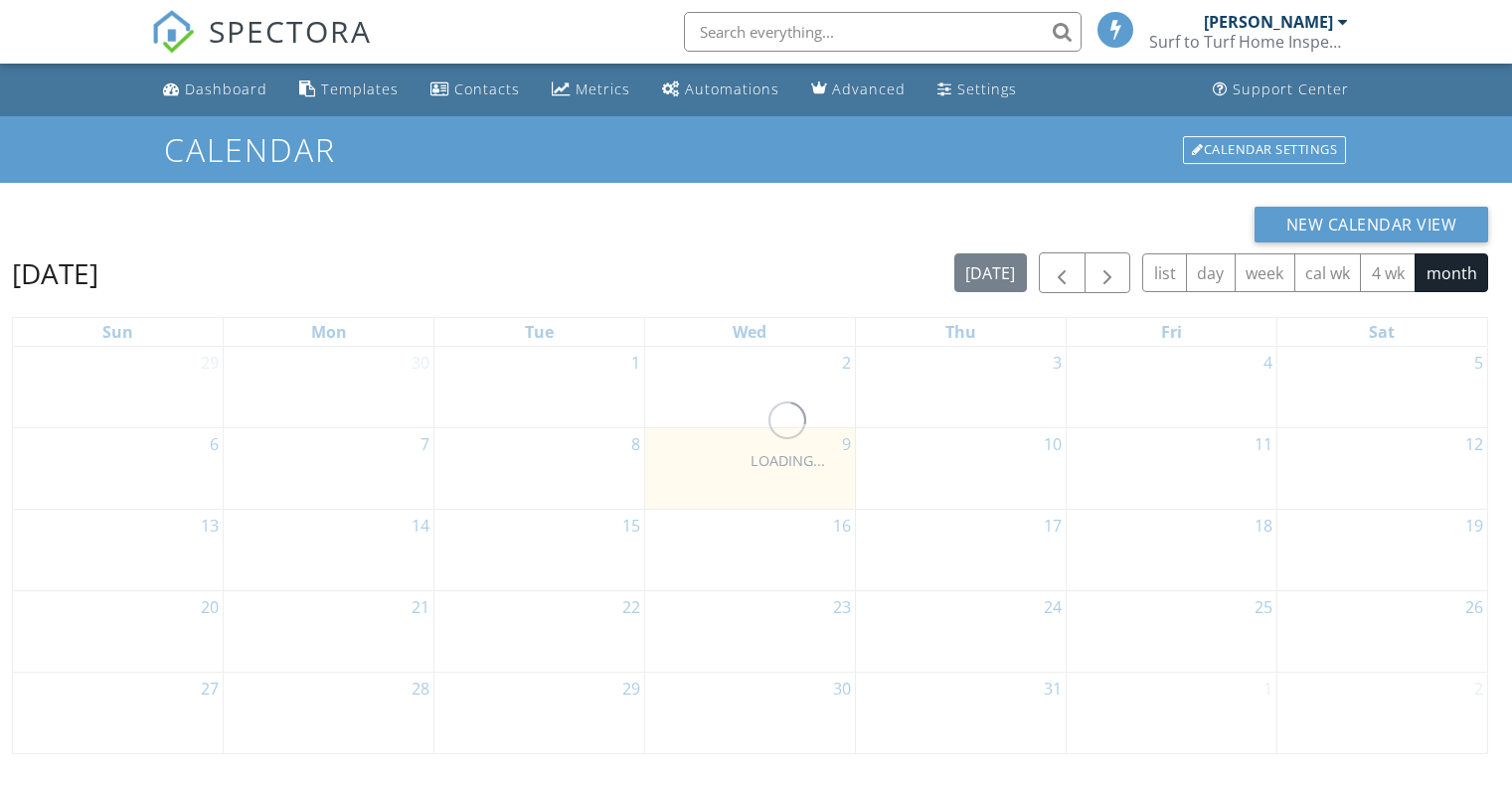 scroll, scrollTop: 0, scrollLeft: 0, axis: both 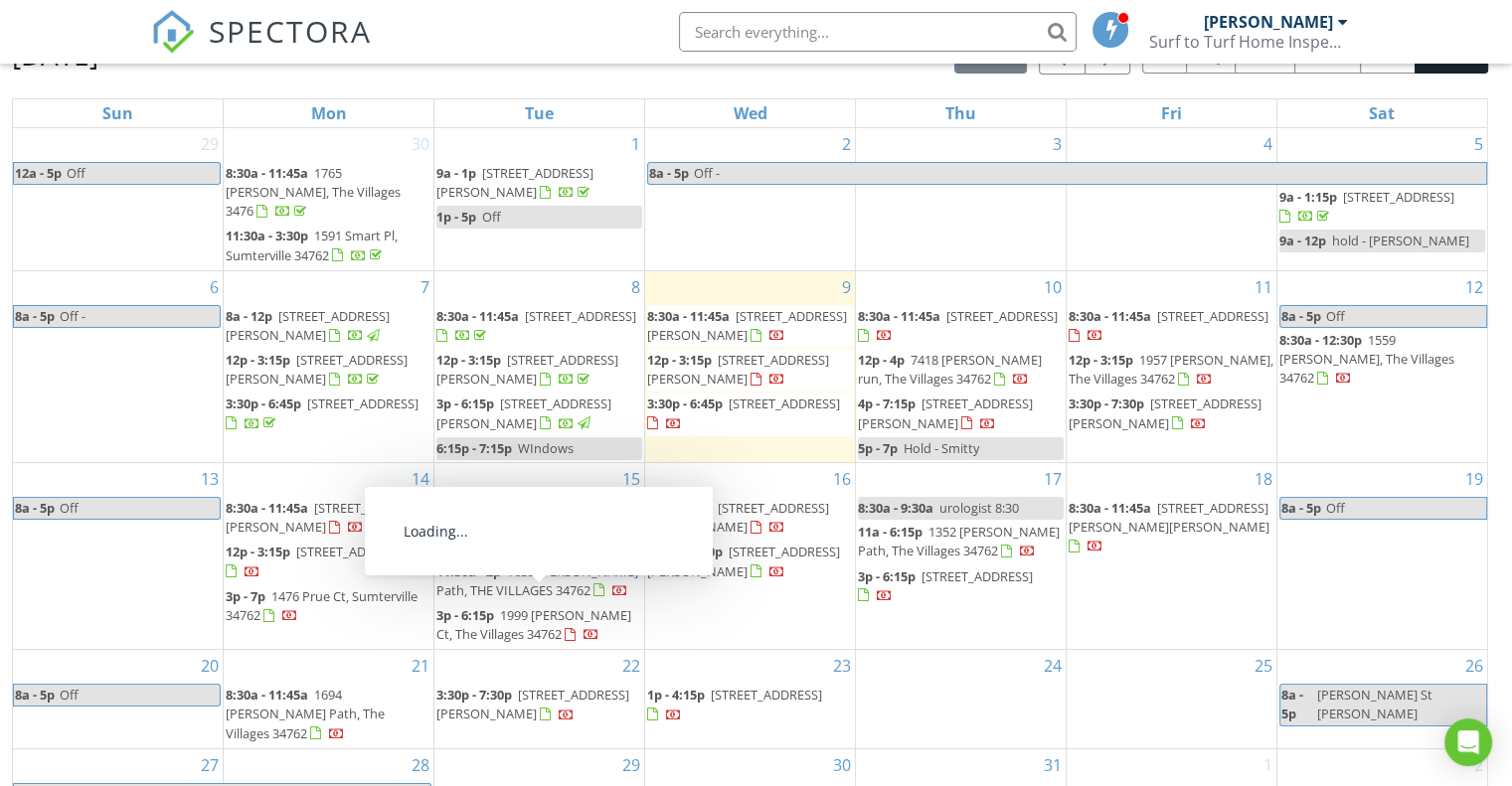click on "1999 [PERSON_NAME] Ct, The Villages 34762" at bounding box center [534, 624] 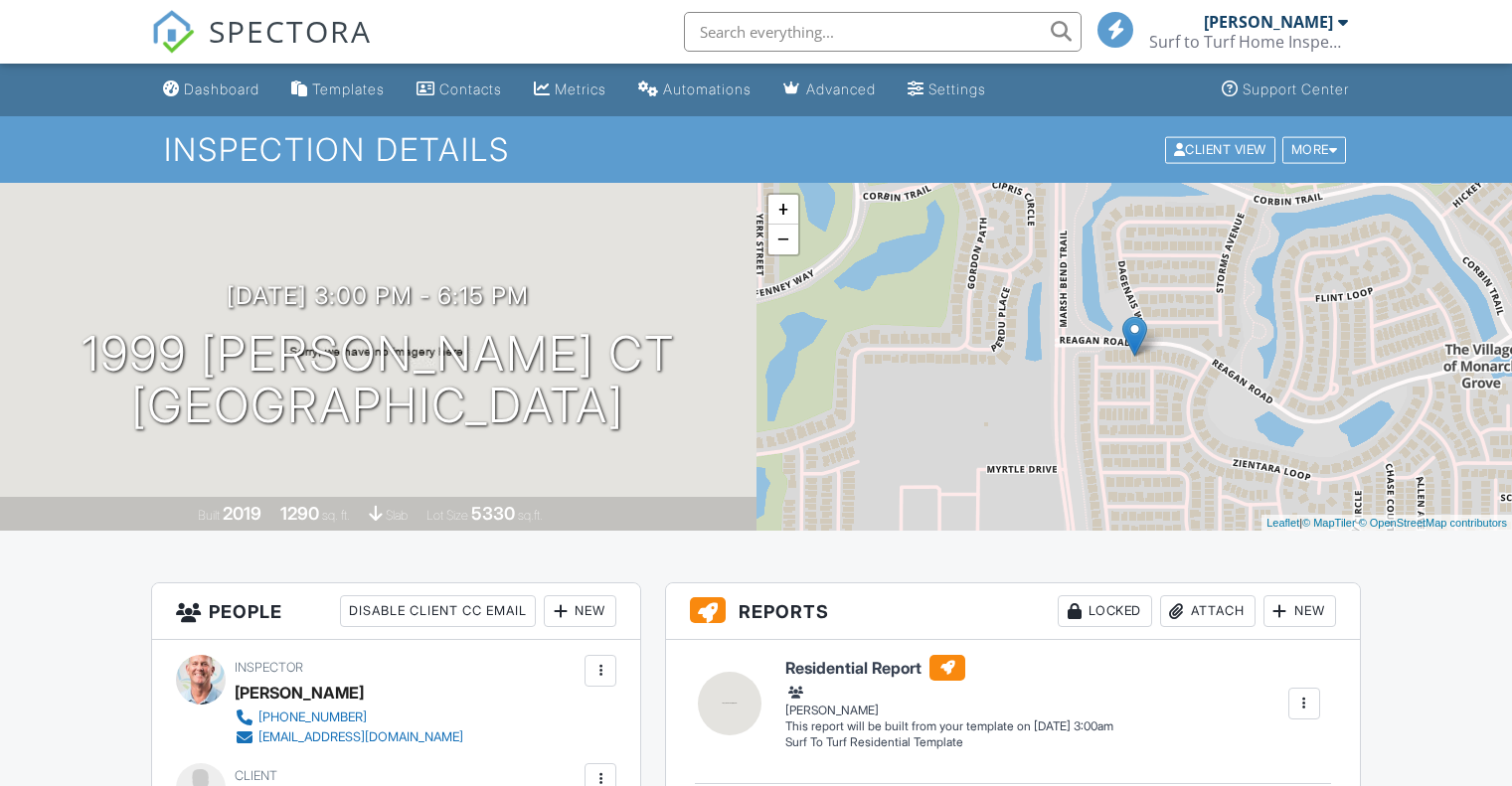 scroll, scrollTop: 0, scrollLeft: 0, axis: both 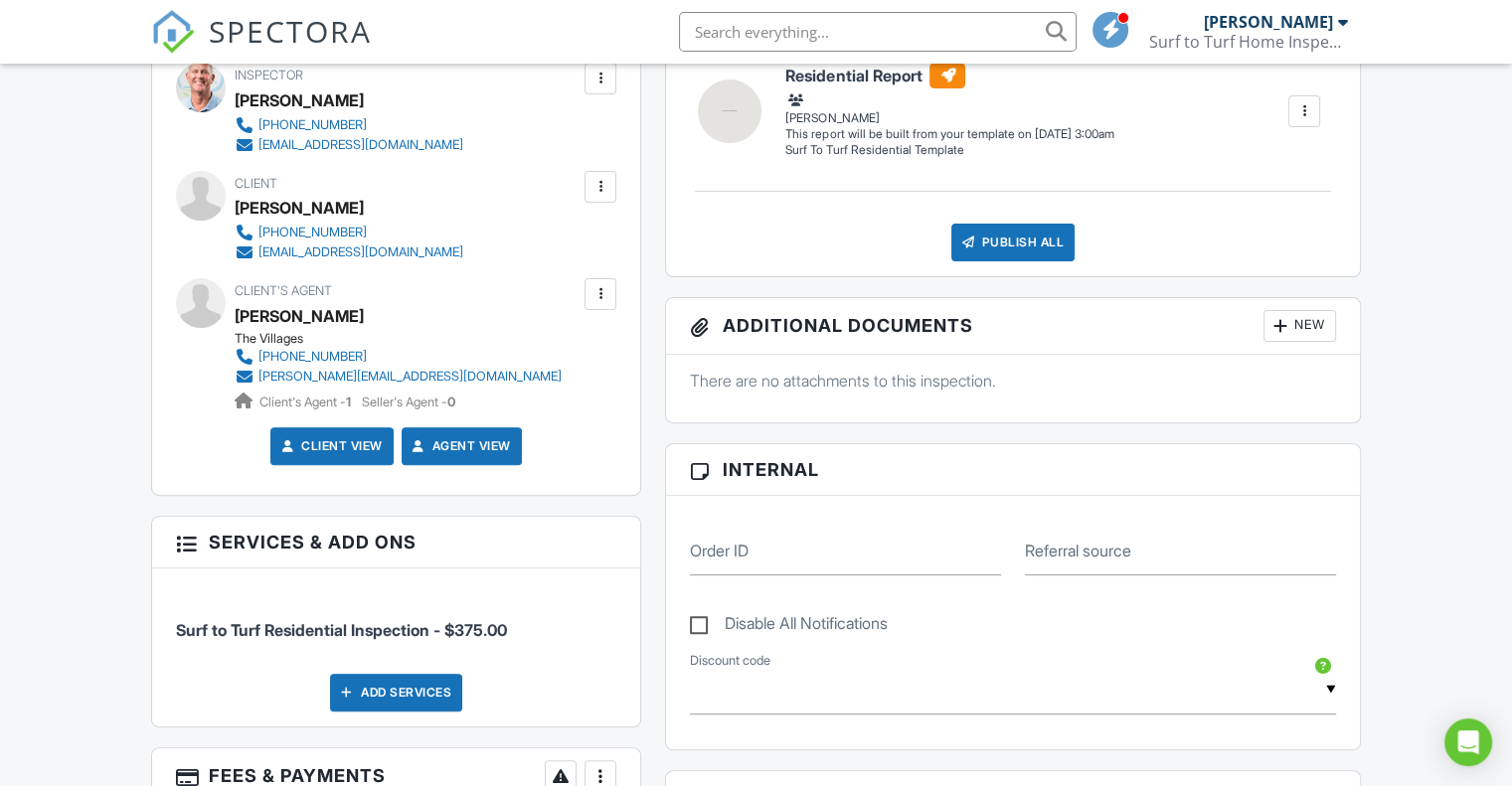click at bounding box center [600, 294] 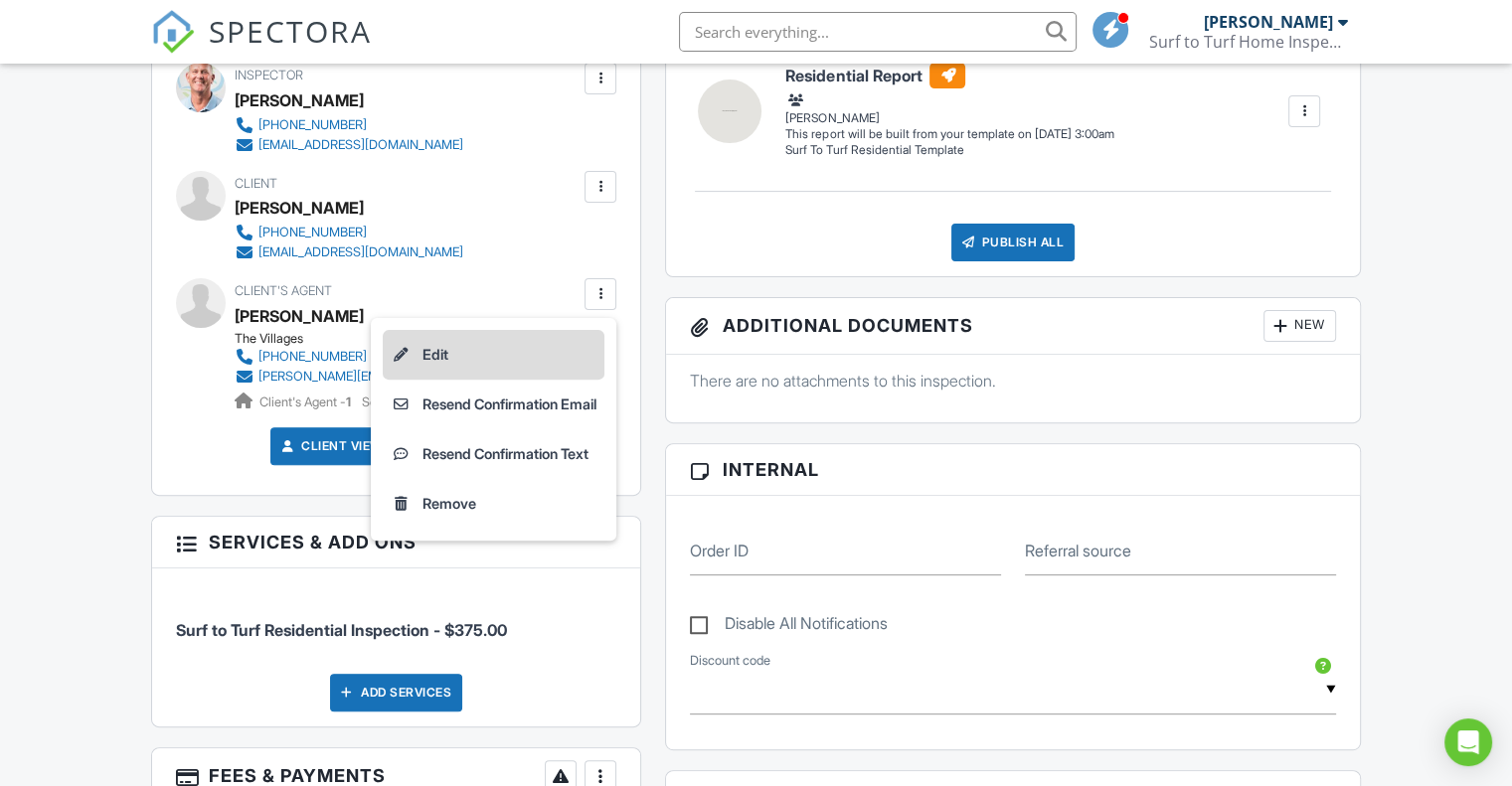 click on "Edit" at bounding box center (493, 355) 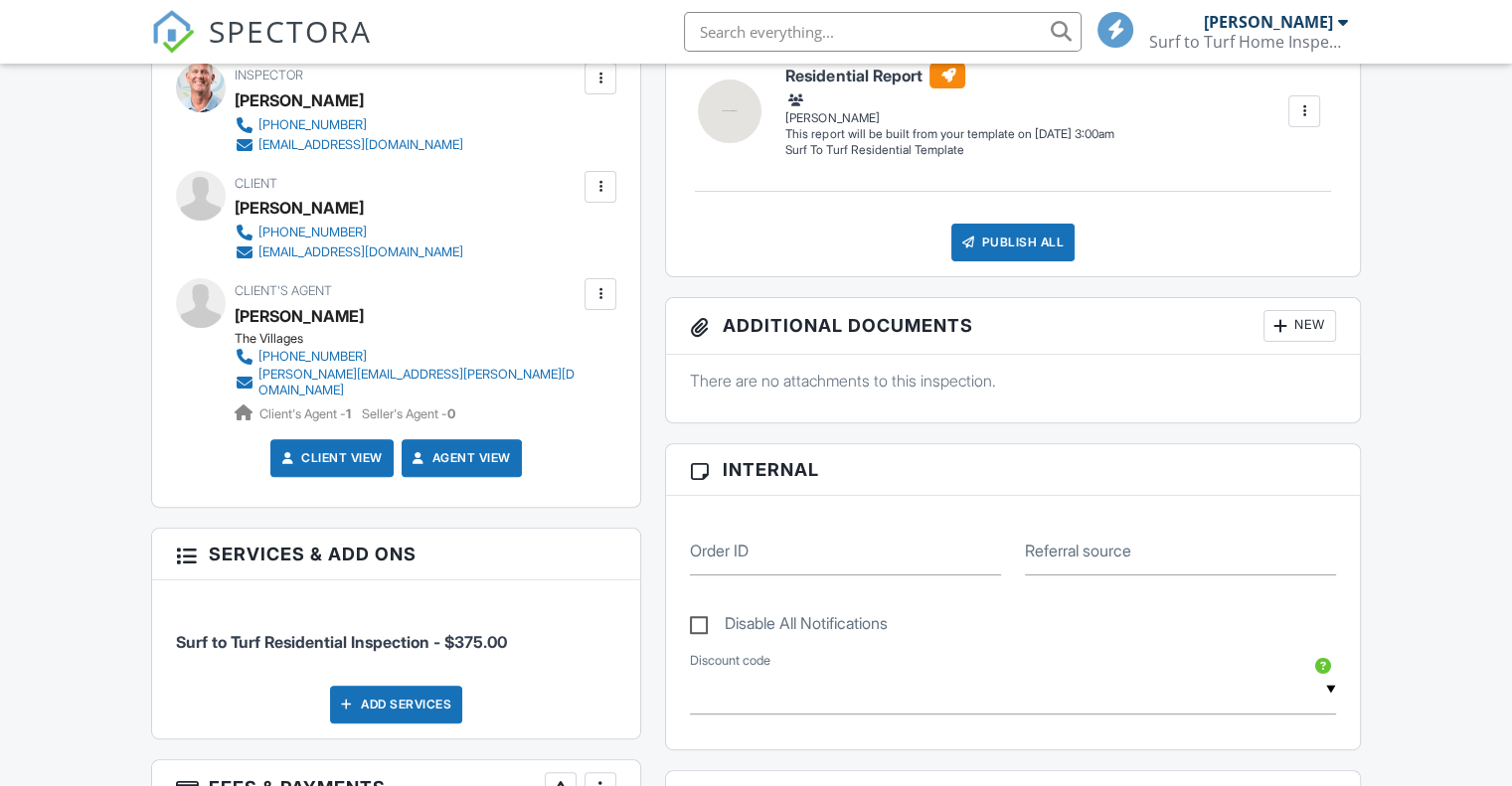 scroll, scrollTop: 592, scrollLeft: 0, axis: vertical 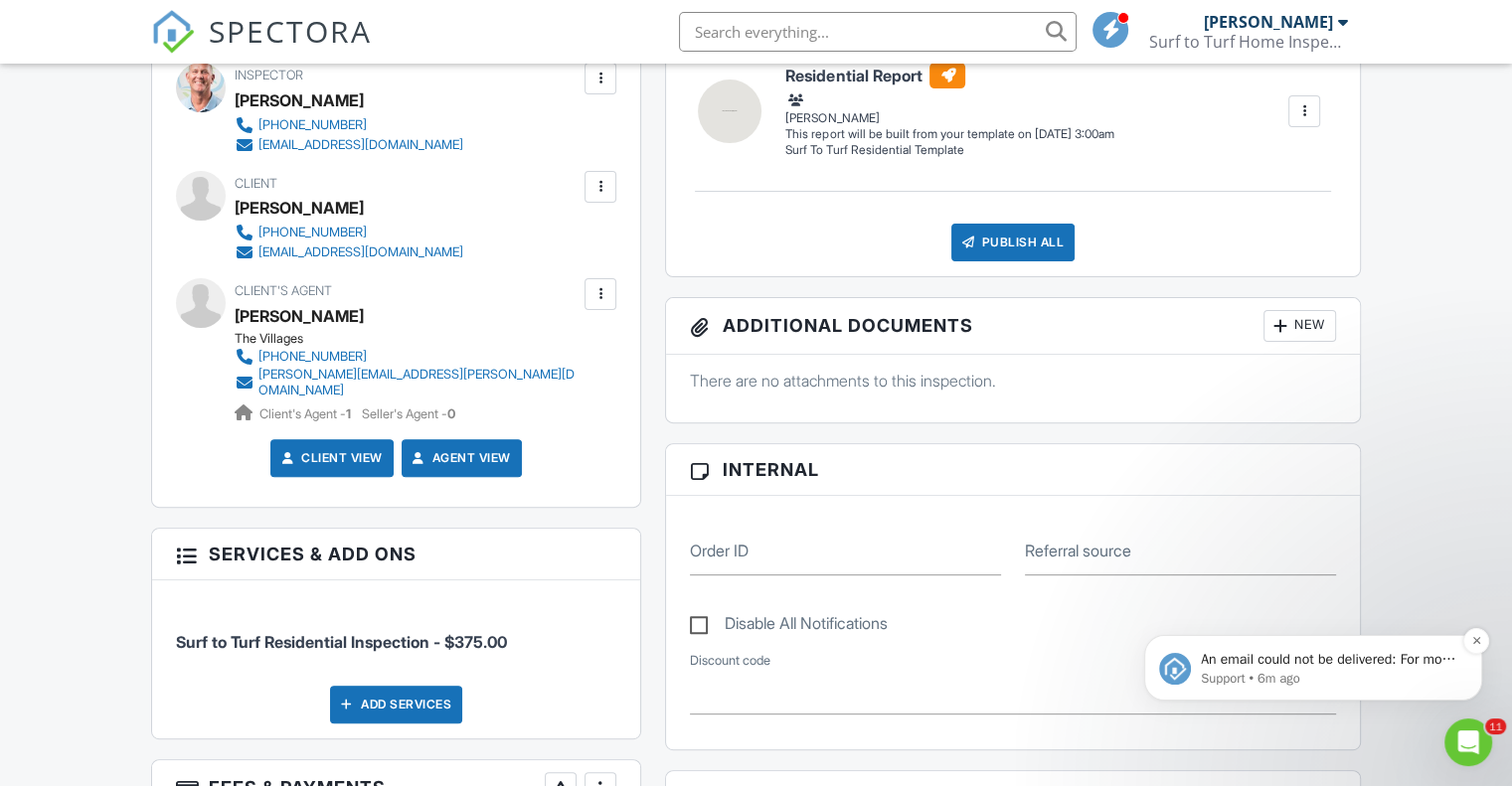click on "An email could not be delivered:  For more information, view Why emails don't get delivered (Support Article)" at bounding box center (1329, 660) 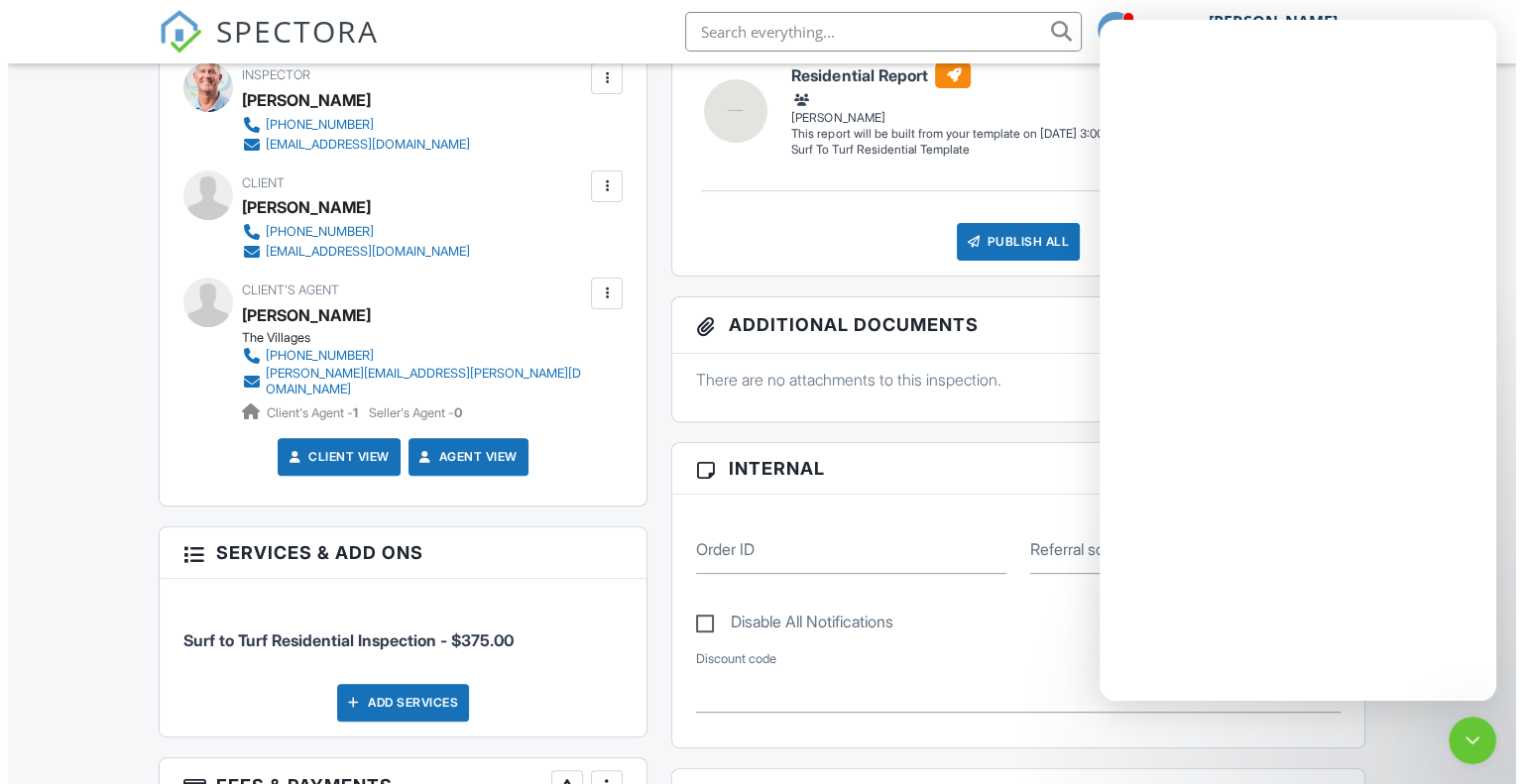 scroll, scrollTop: 0, scrollLeft: 0, axis: both 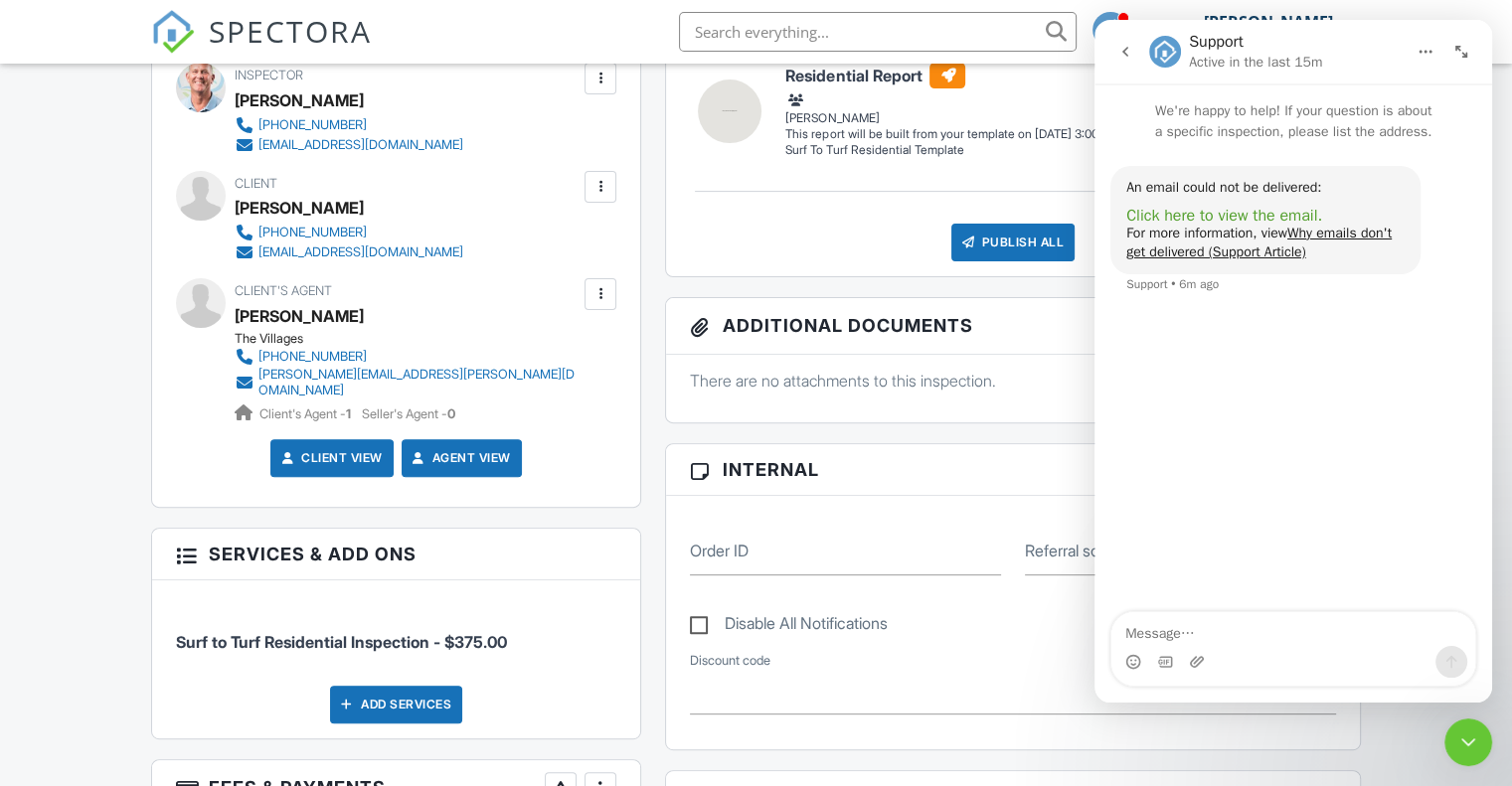 click on "Click here to view the email." at bounding box center (1224, 216) 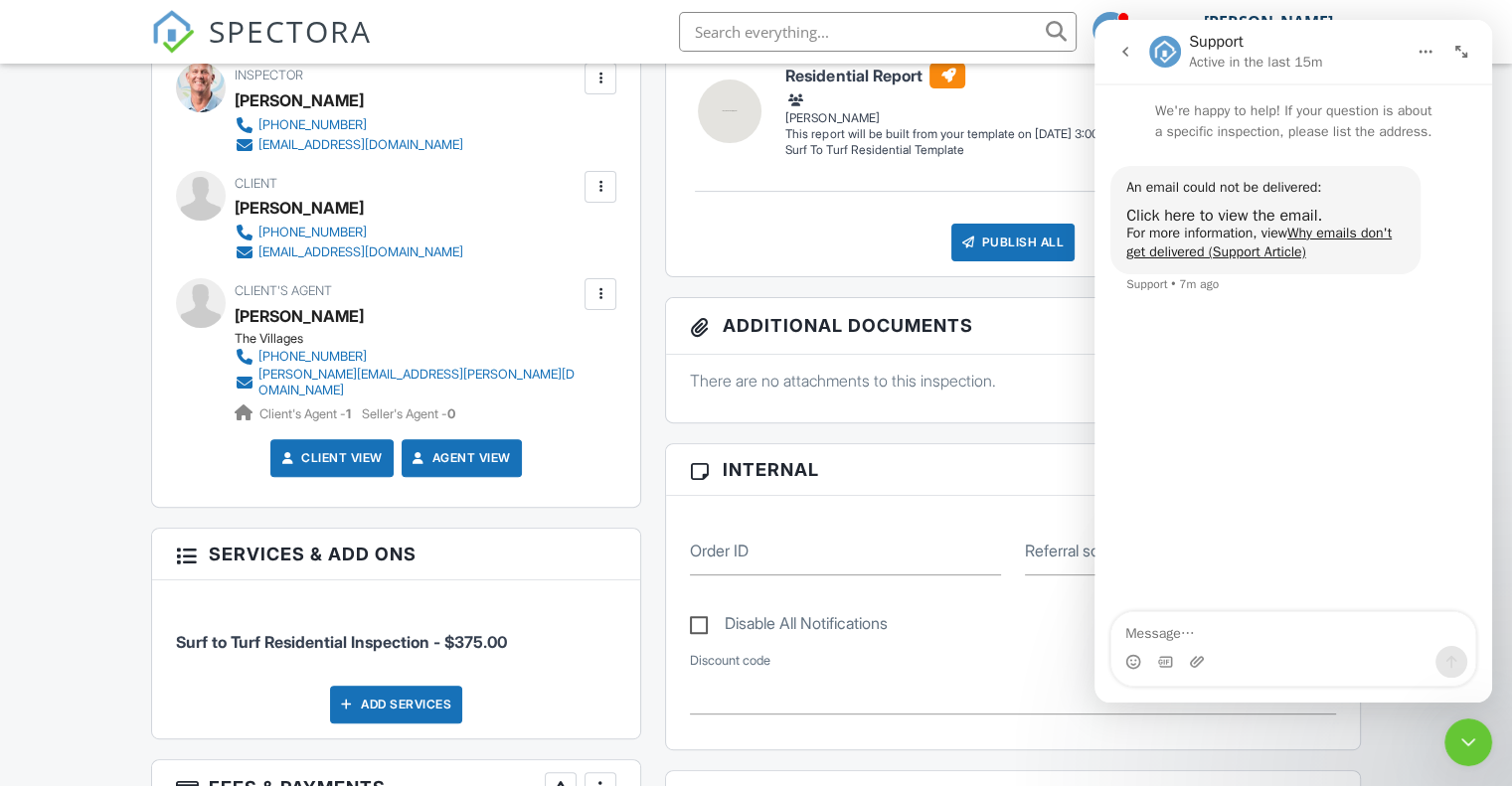 click at bounding box center (600, 294) 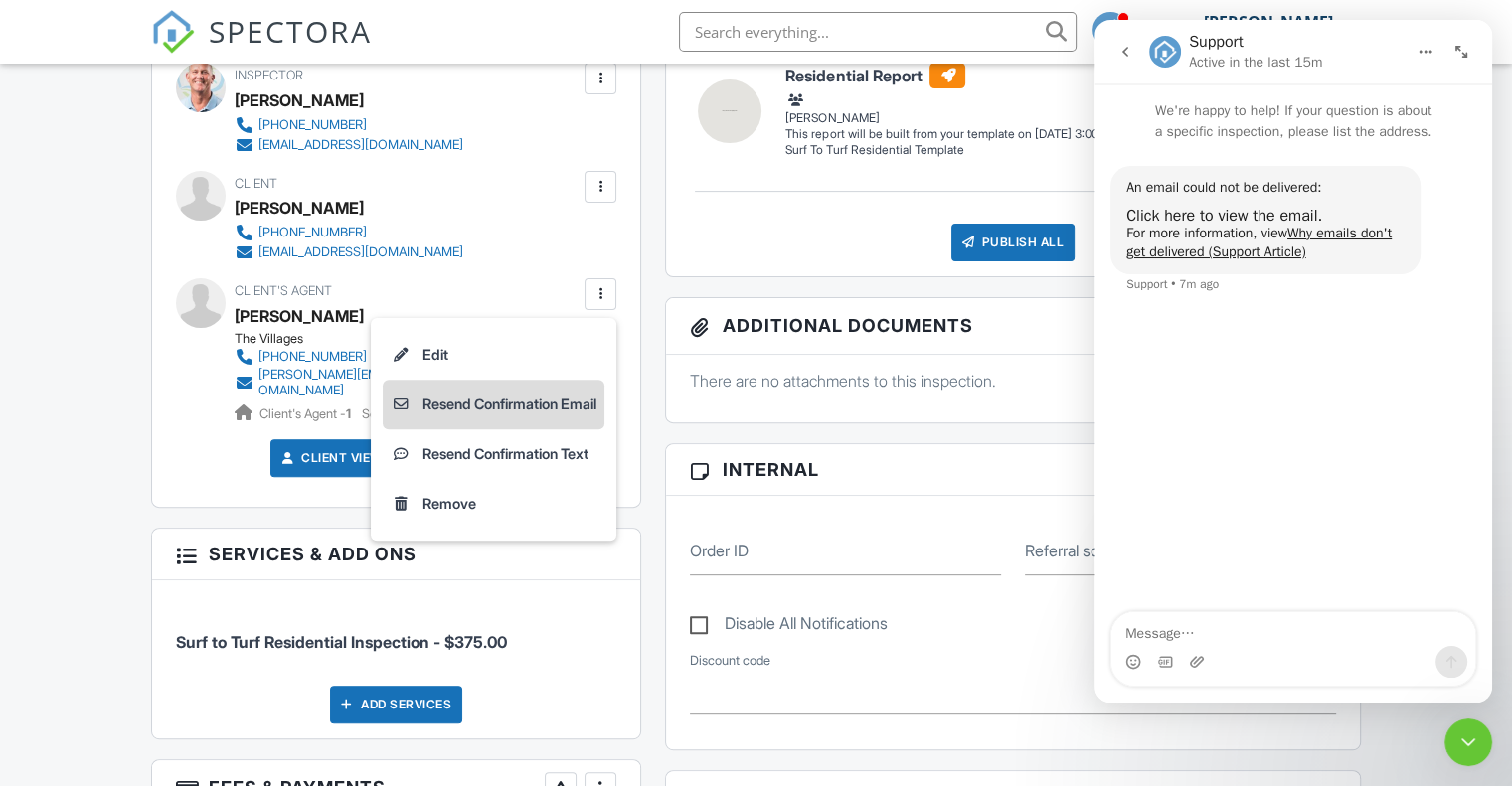 click on "Resend Confirmation Email" at bounding box center [493, 404] 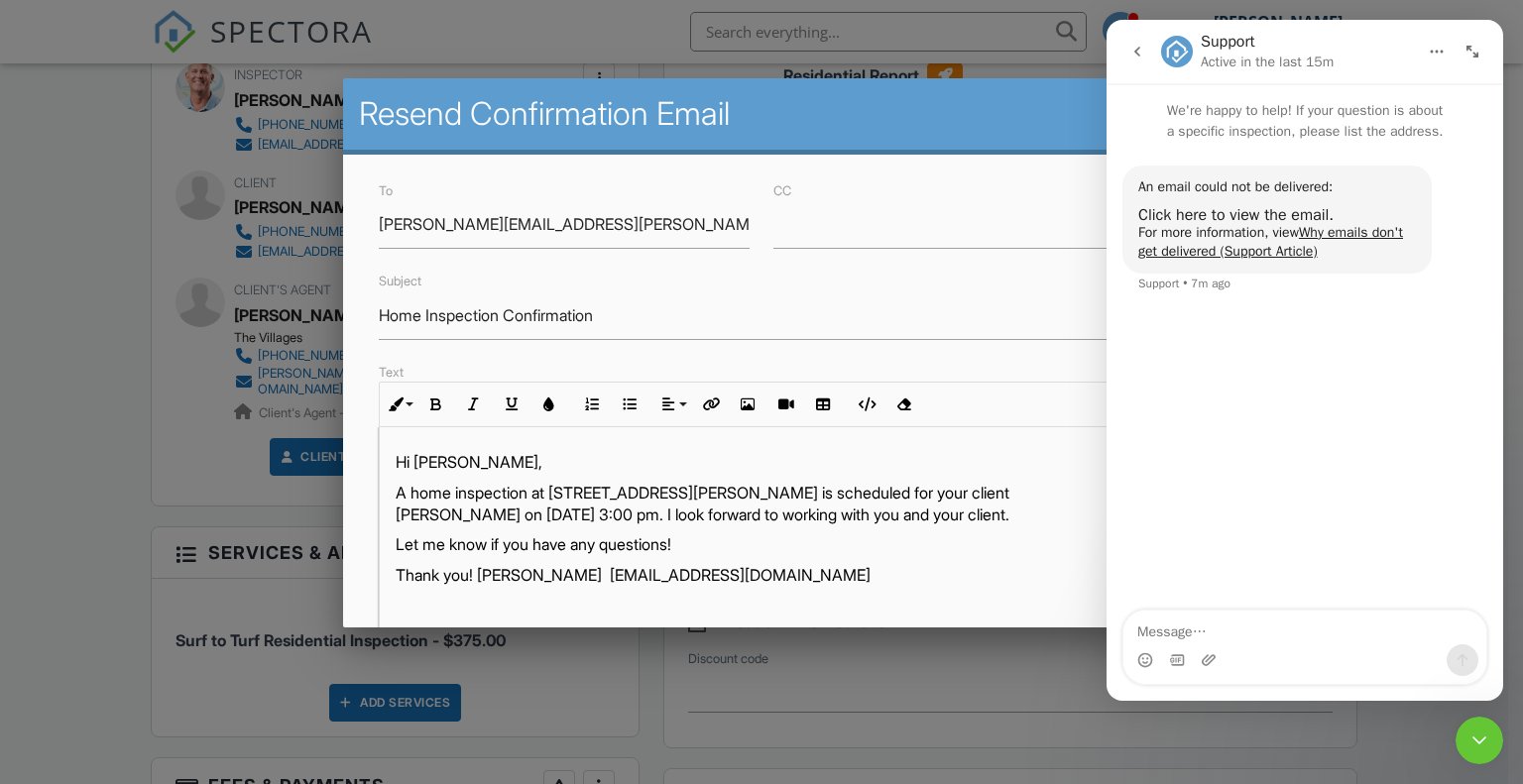 click 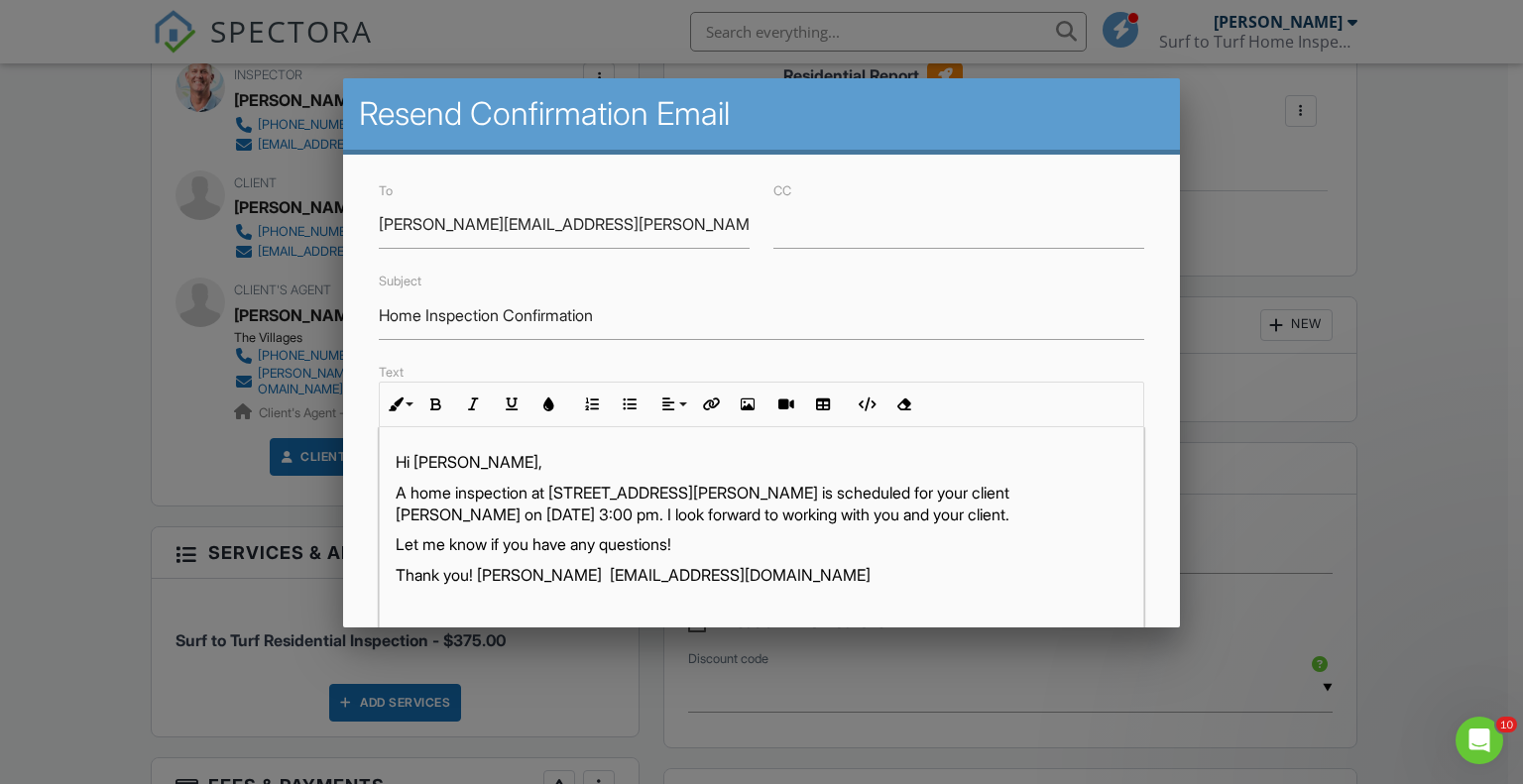 scroll, scrollTop: 0, scrollLeft: 0, axis: both 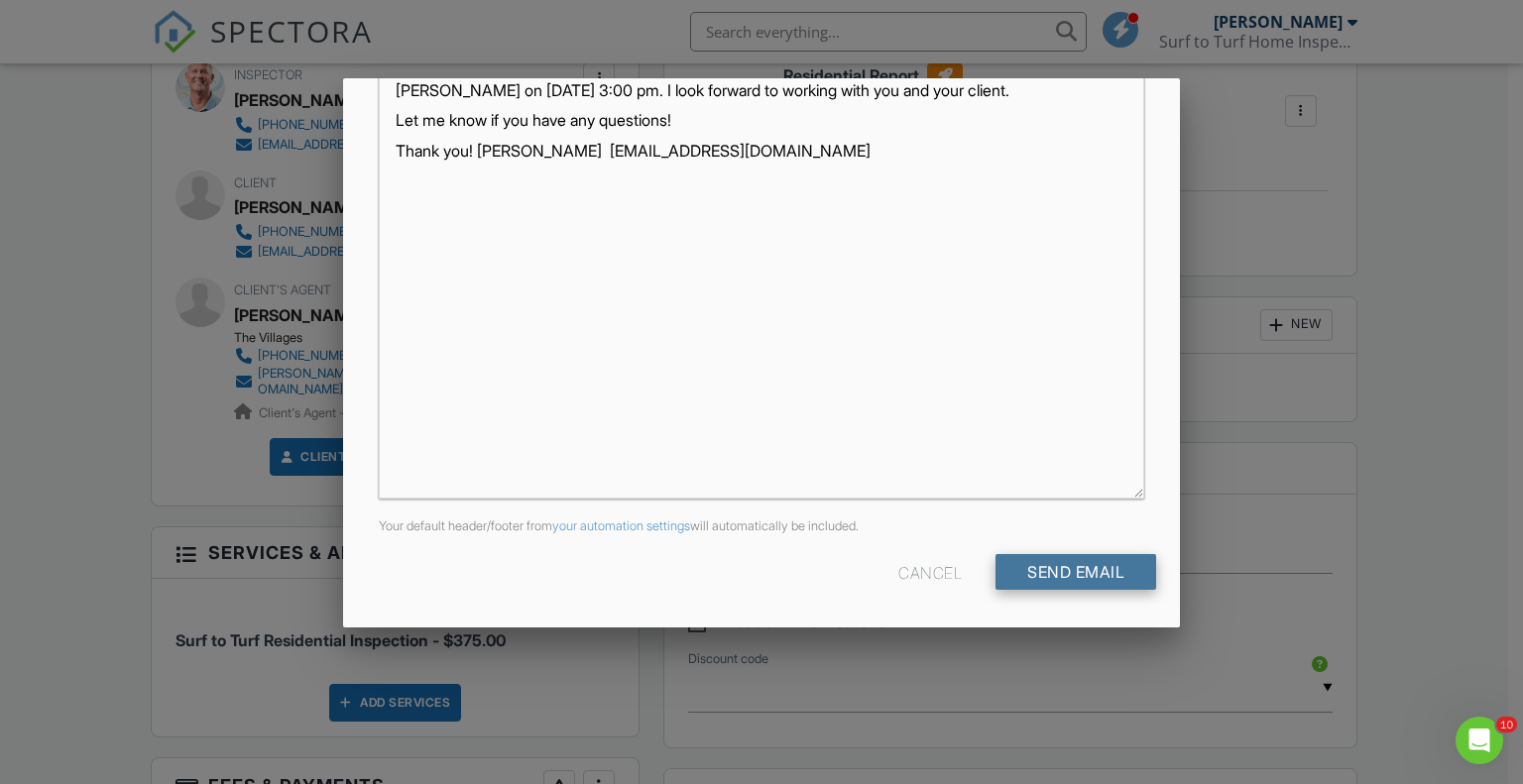 click on "Send Email" at bounding box center [1076, 572] 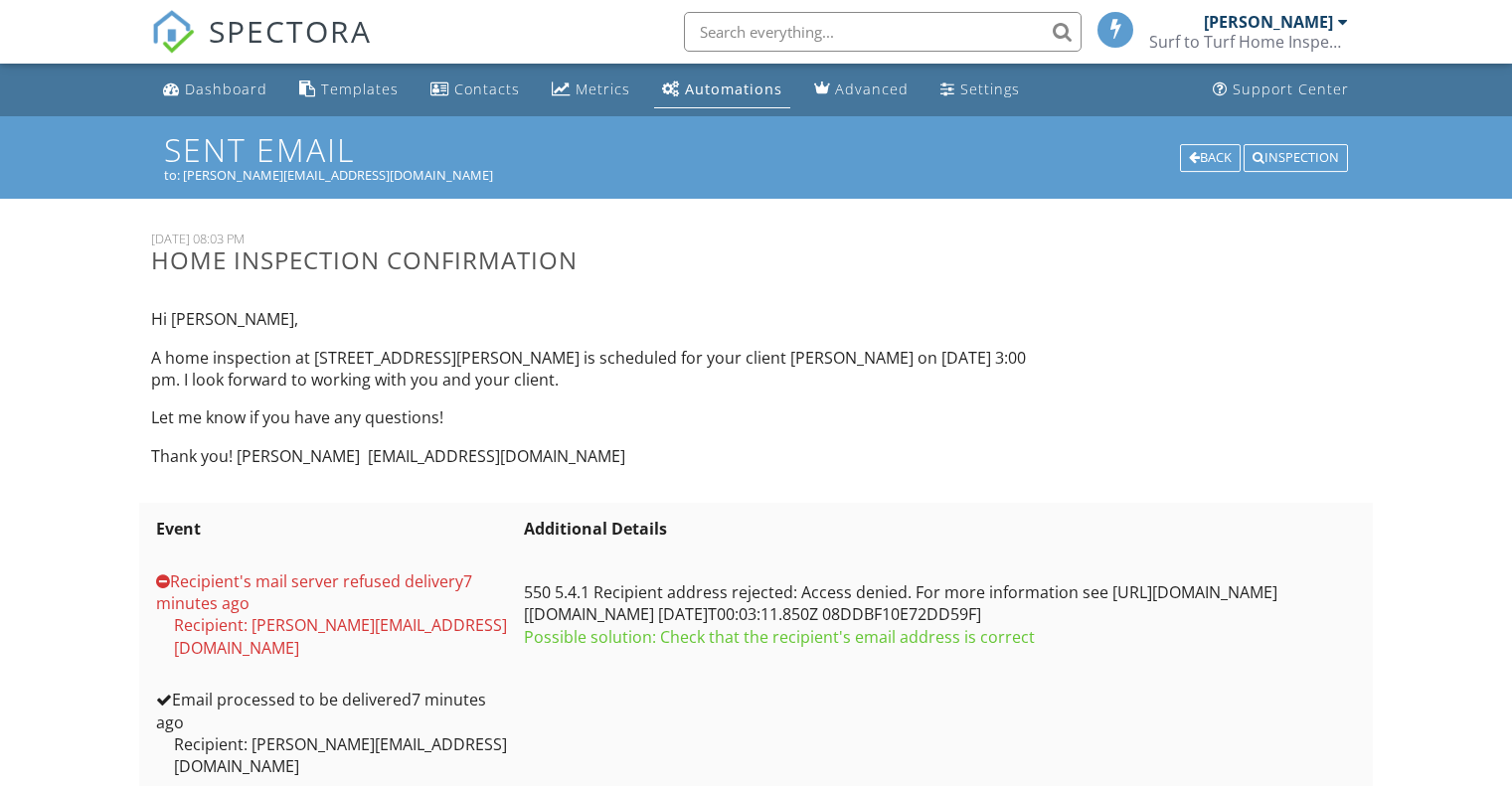 scroll, scrollTop: 0, scrollLeft: 0, axis: both 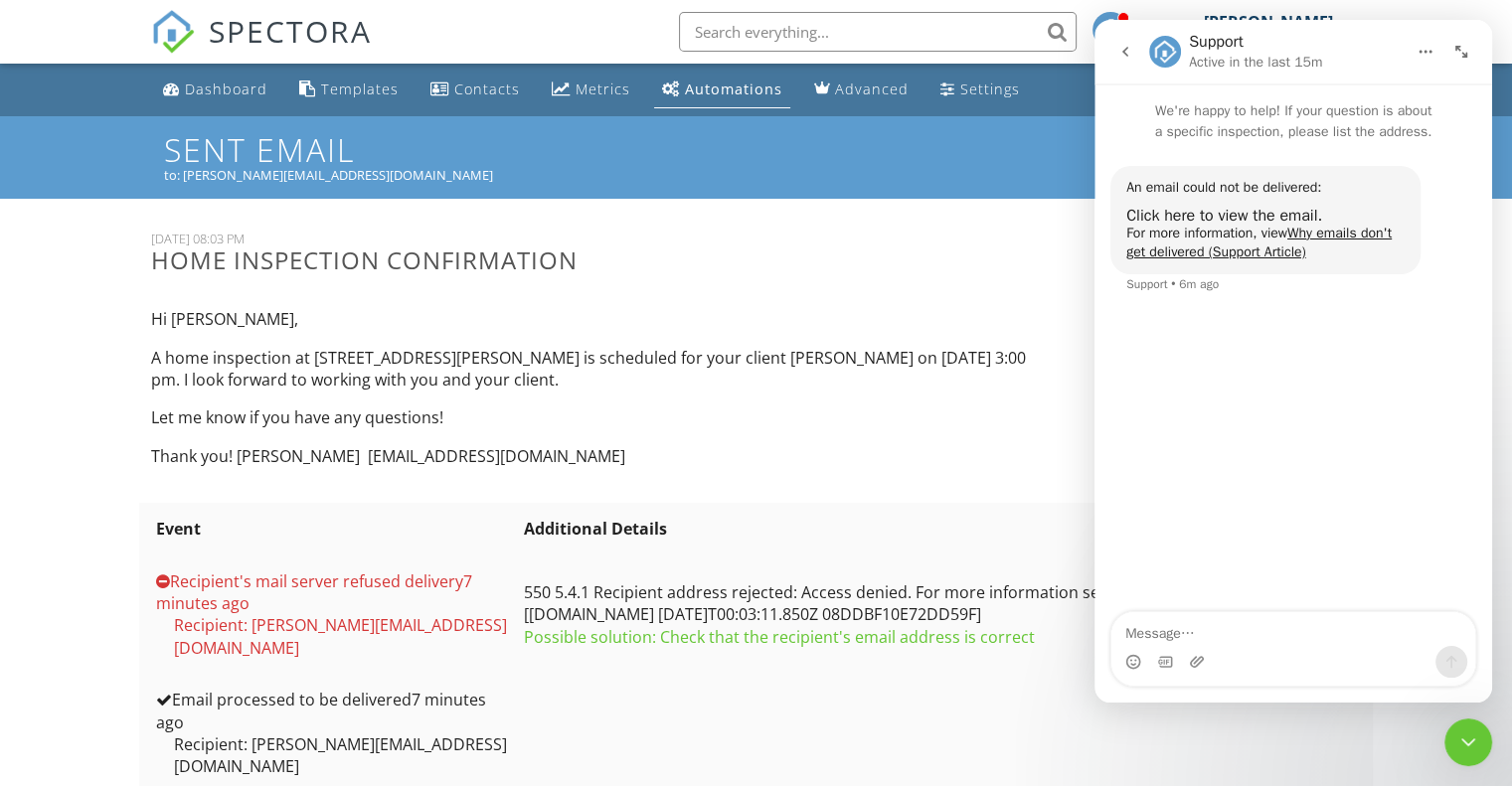 click 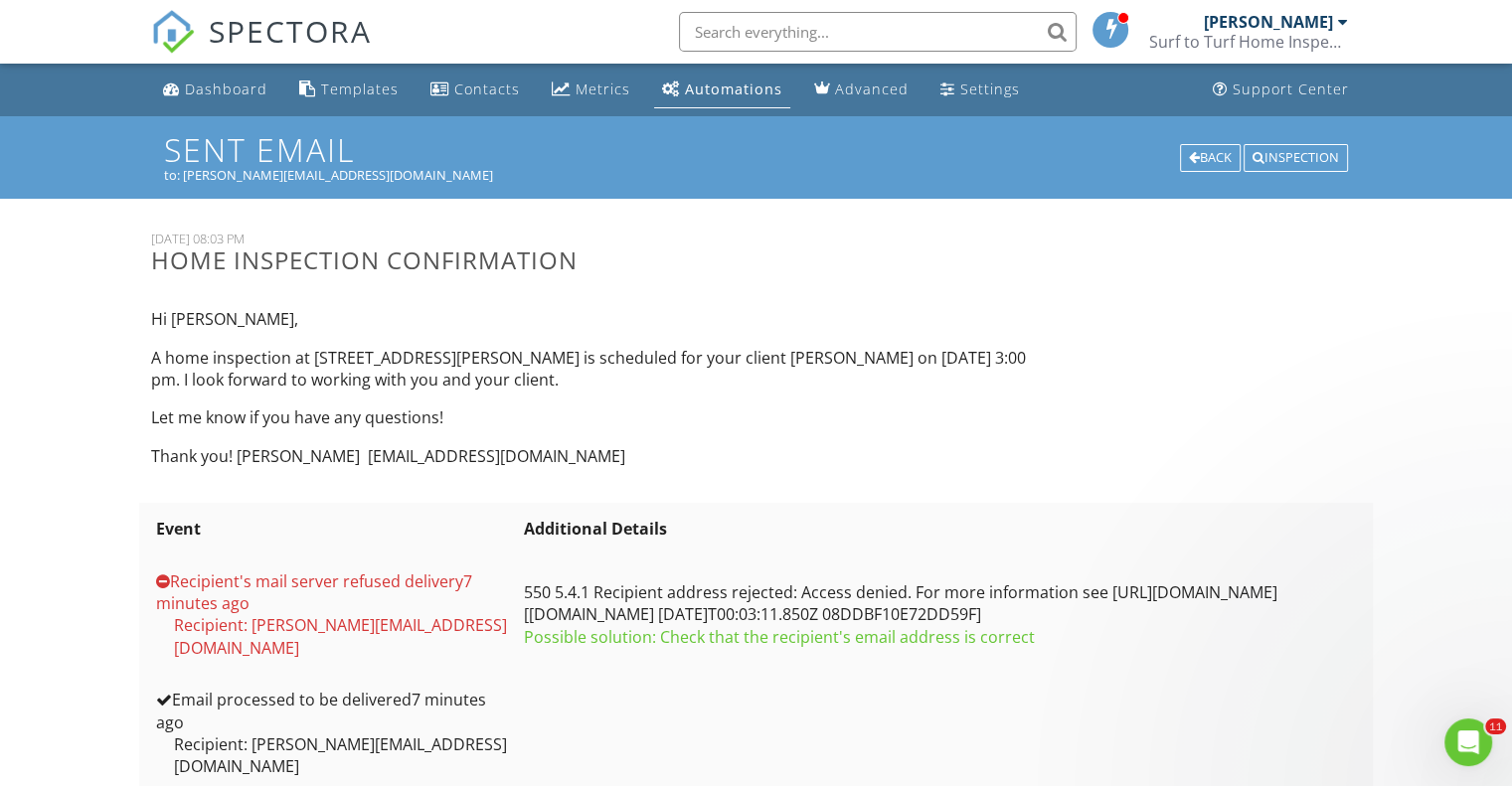 scroll, scrollTop: 0, scrollLeft: 0, axis: both 